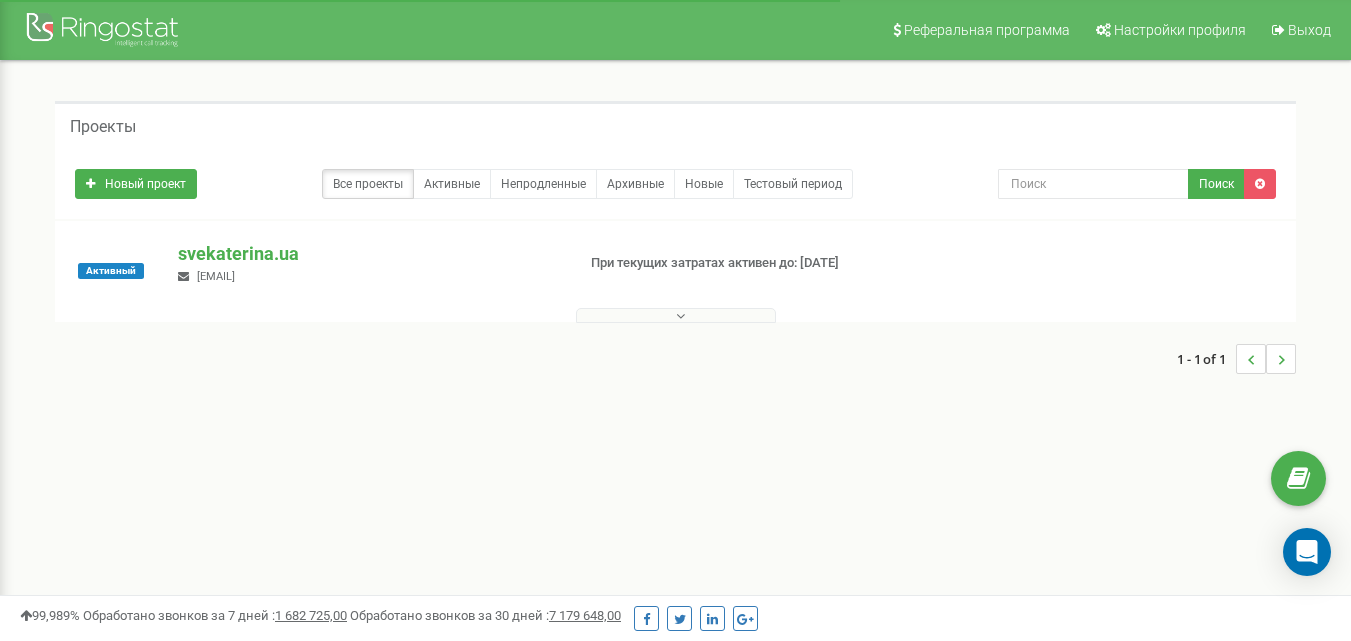 scroll, scrollTop: 0, scrollLeft: 0, axis: both 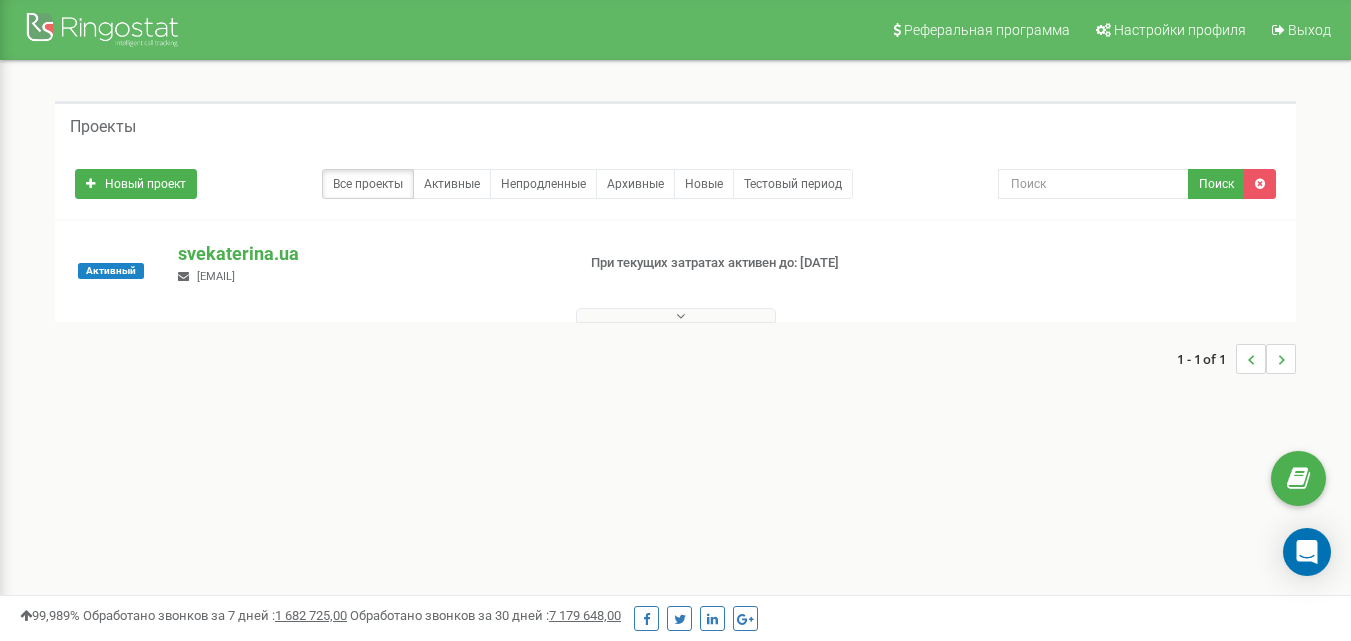click at bounding box center [676, 315] 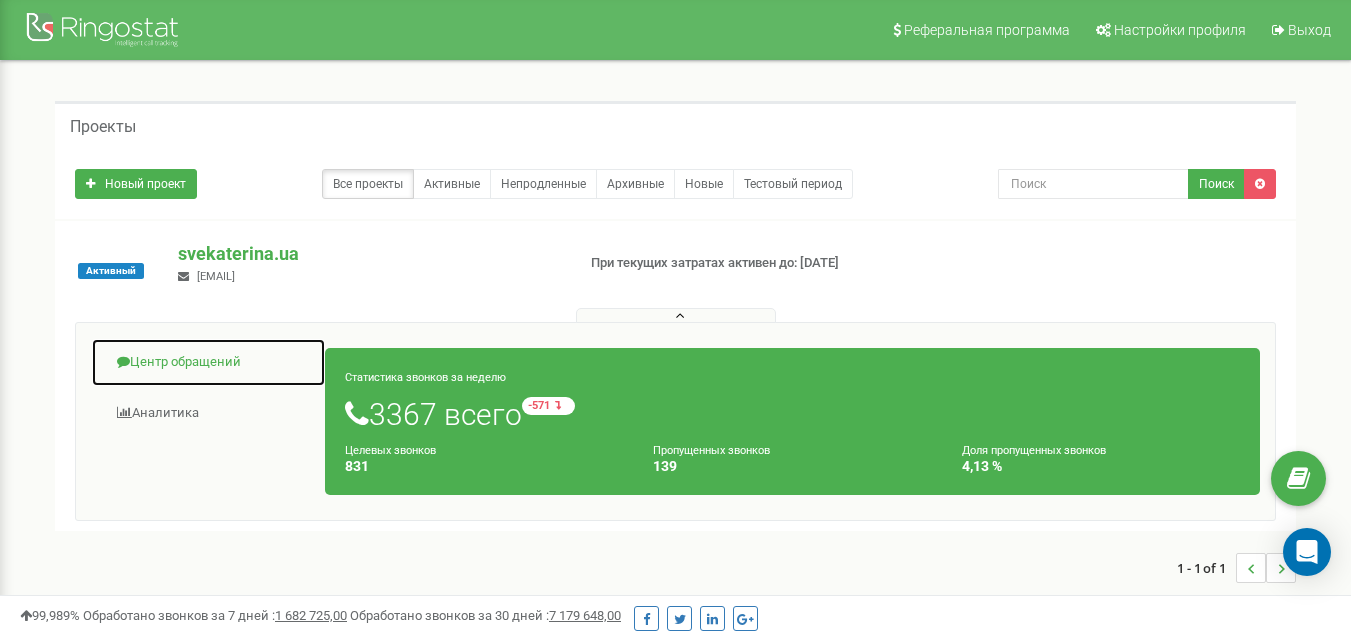 click on "Центр обращений" at bounding box center (208, 362) 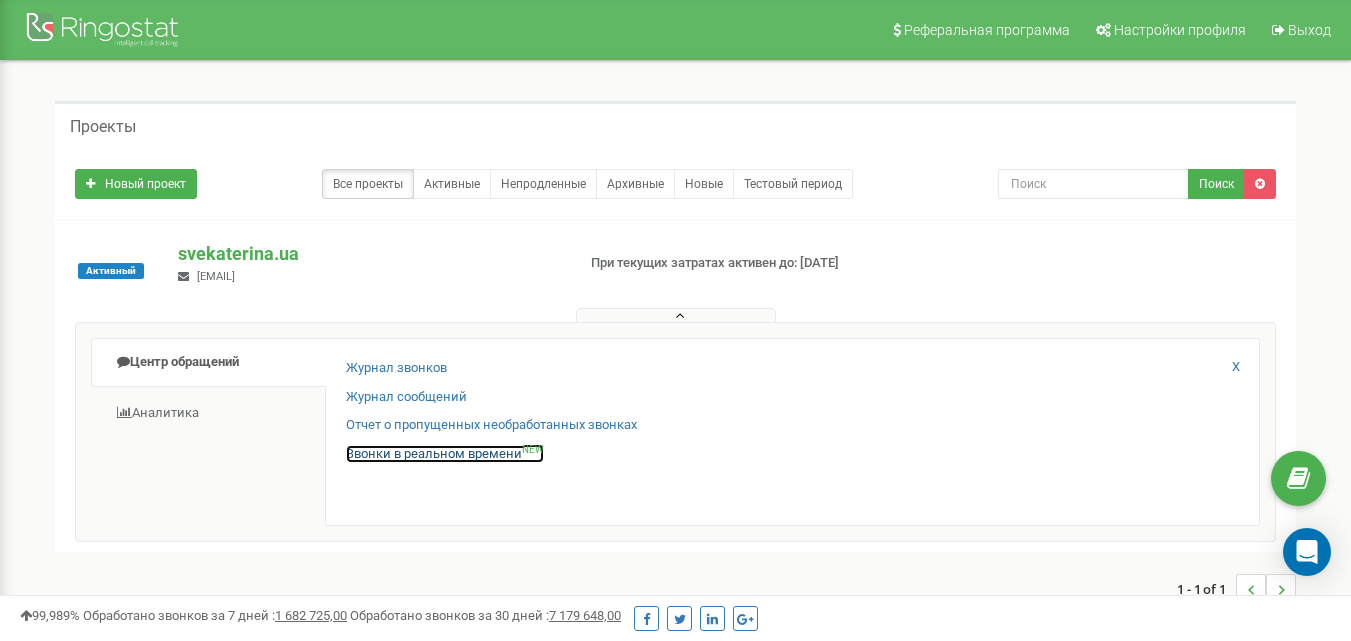 click on "Звонки в реальном времени  NEW" at bounding box center [445, 454] 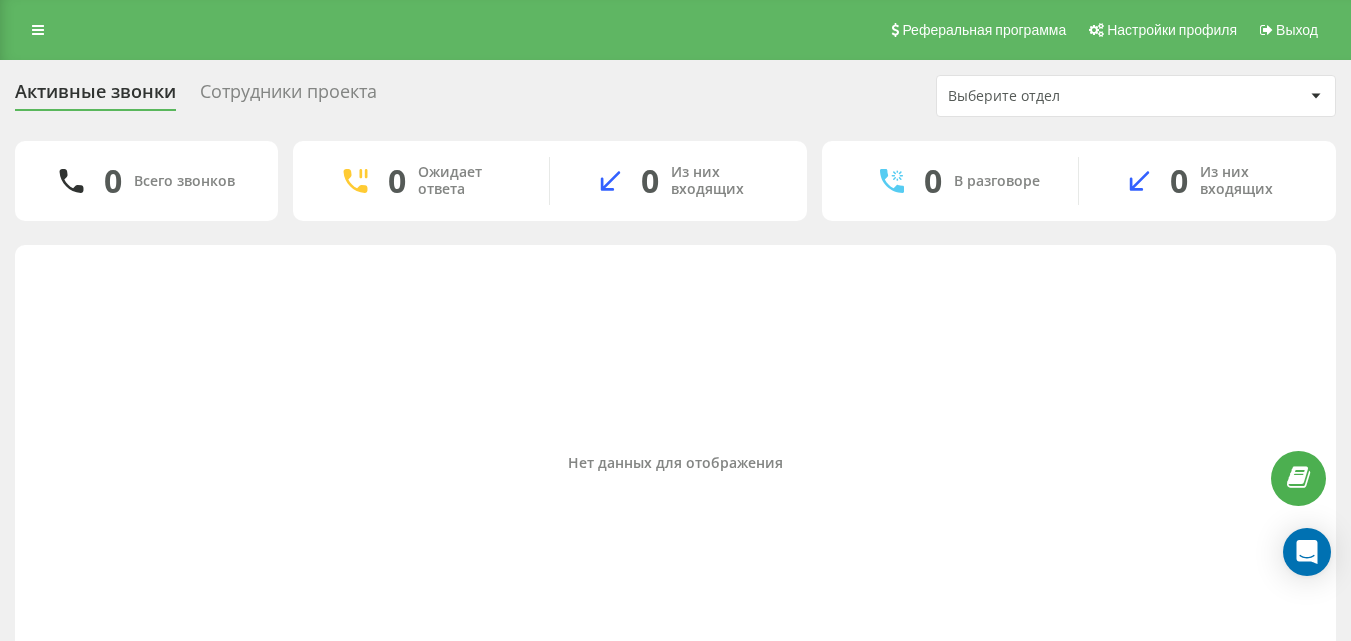scroll, scrollTop: 0, scrollLeft: 0, axis: both 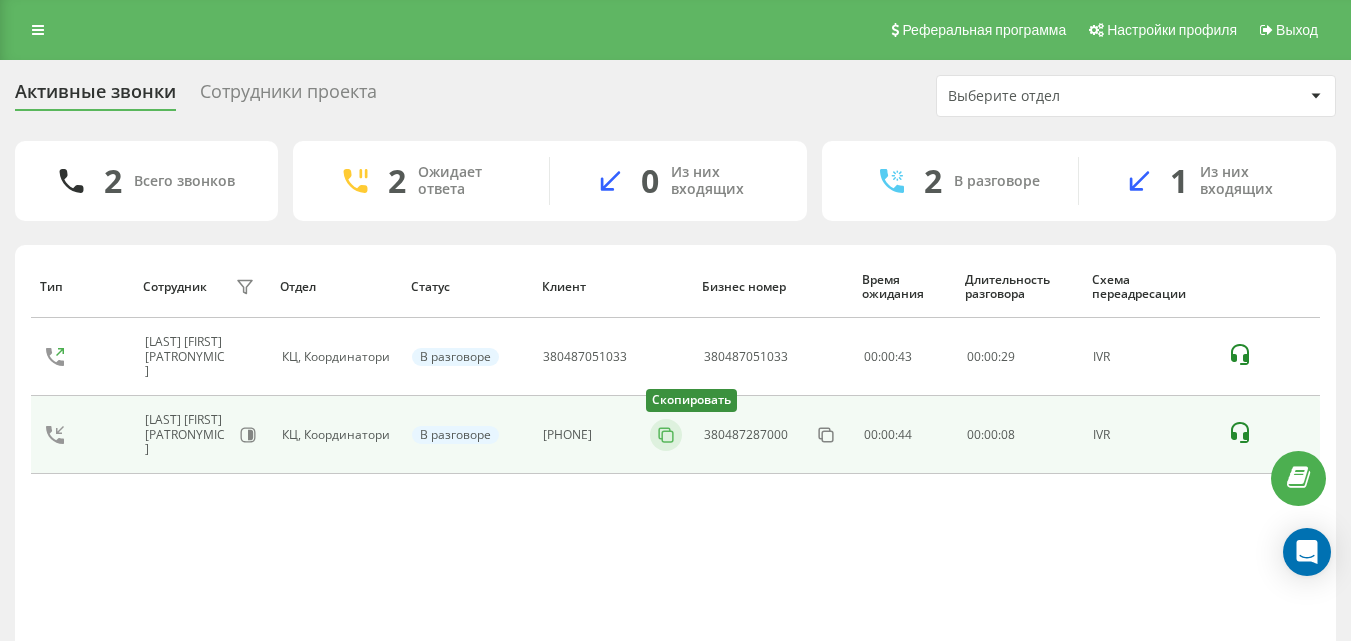 click 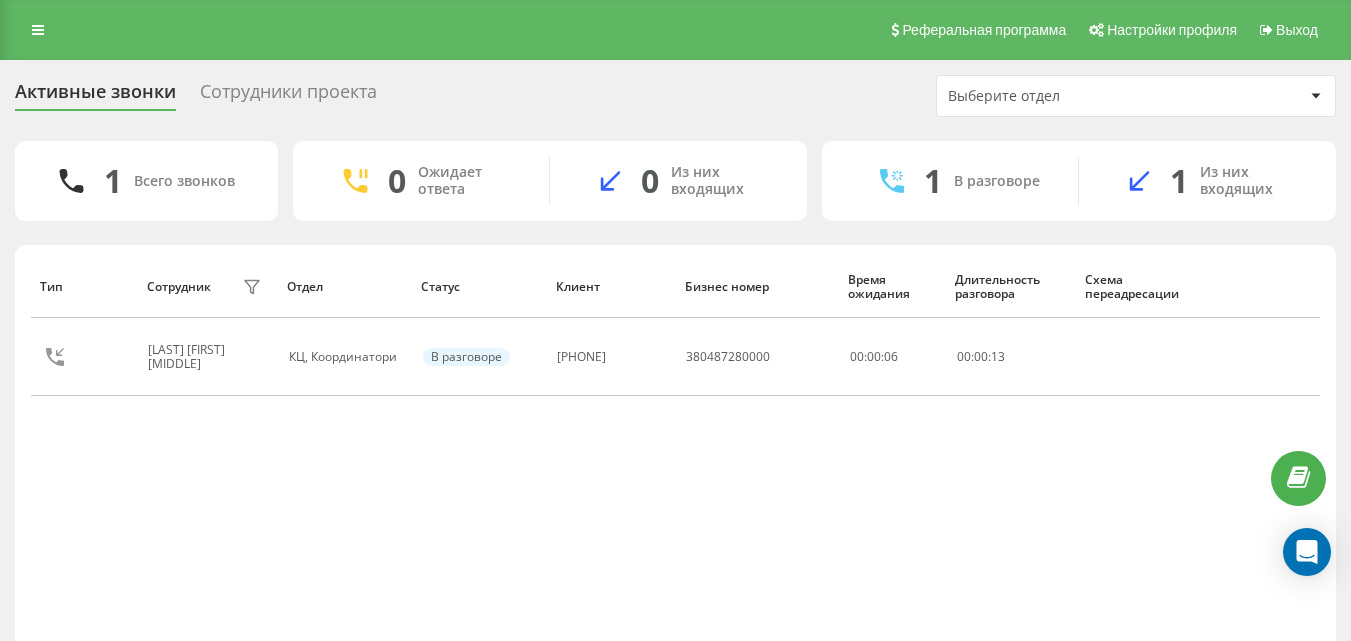 scroll, scrollTop: 0, scrollLeft: 0, axis: both 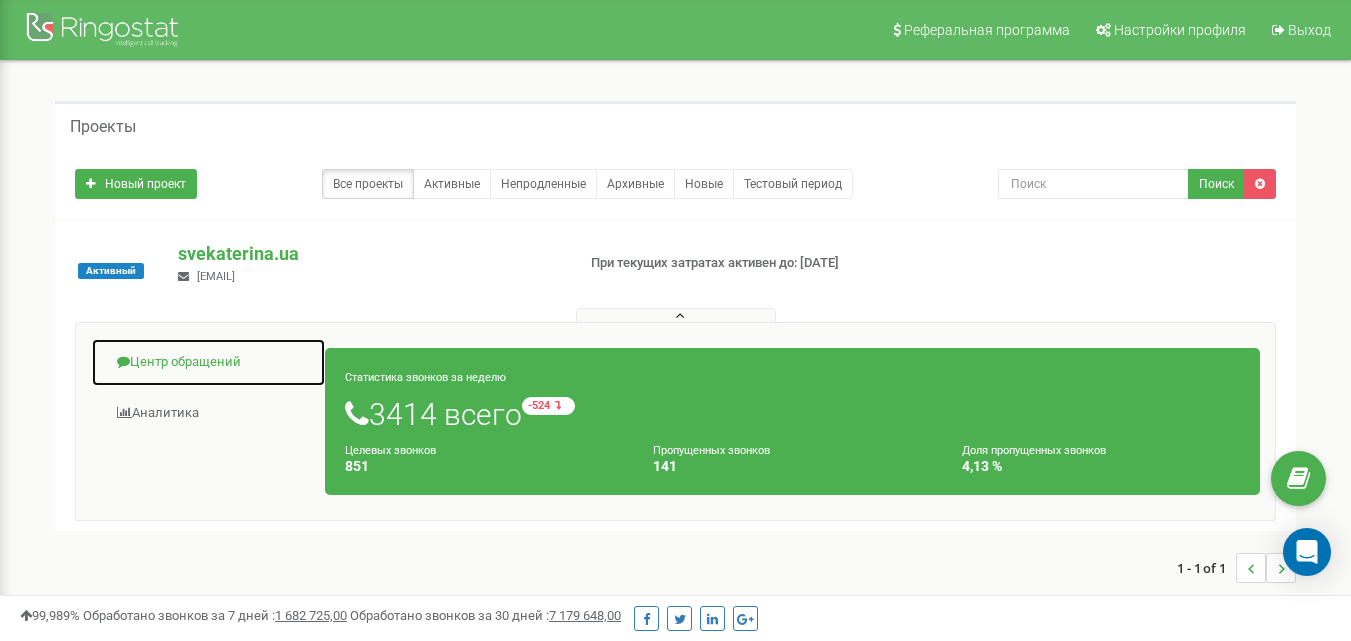 click on "Центр обращений" at bounding box center (208, 362) 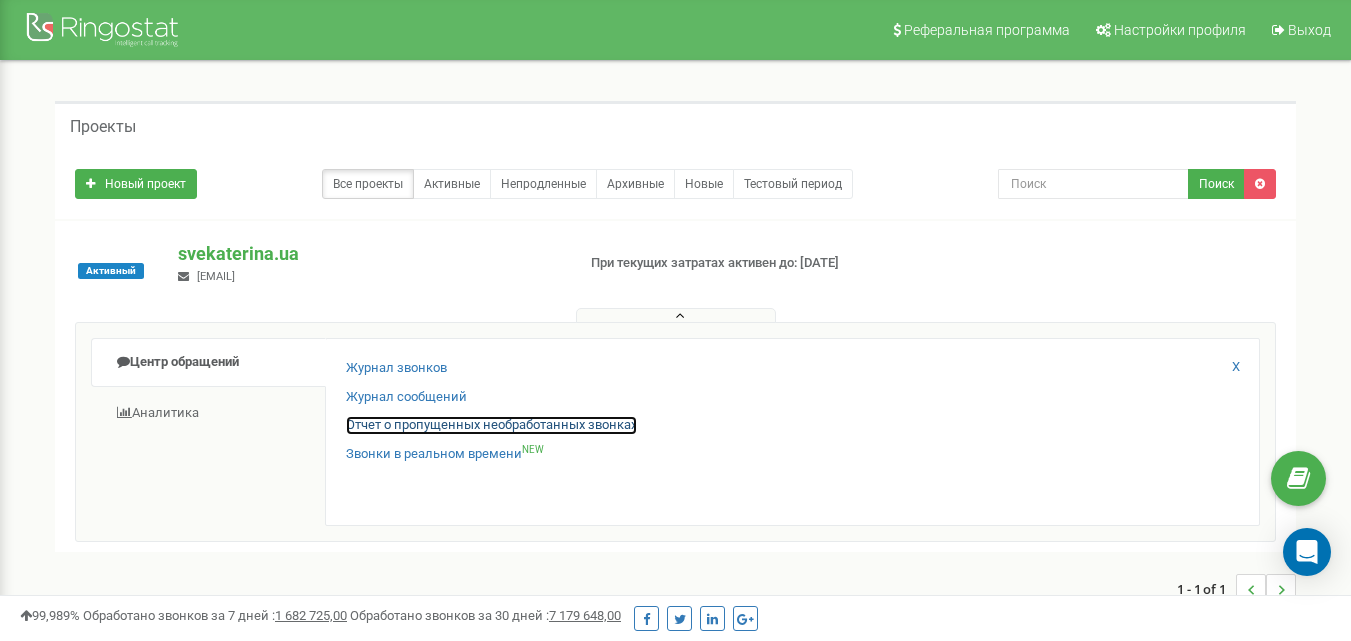 click on "Отчет о пропущенных необработанных звонках" at bounding box center (491, 425) 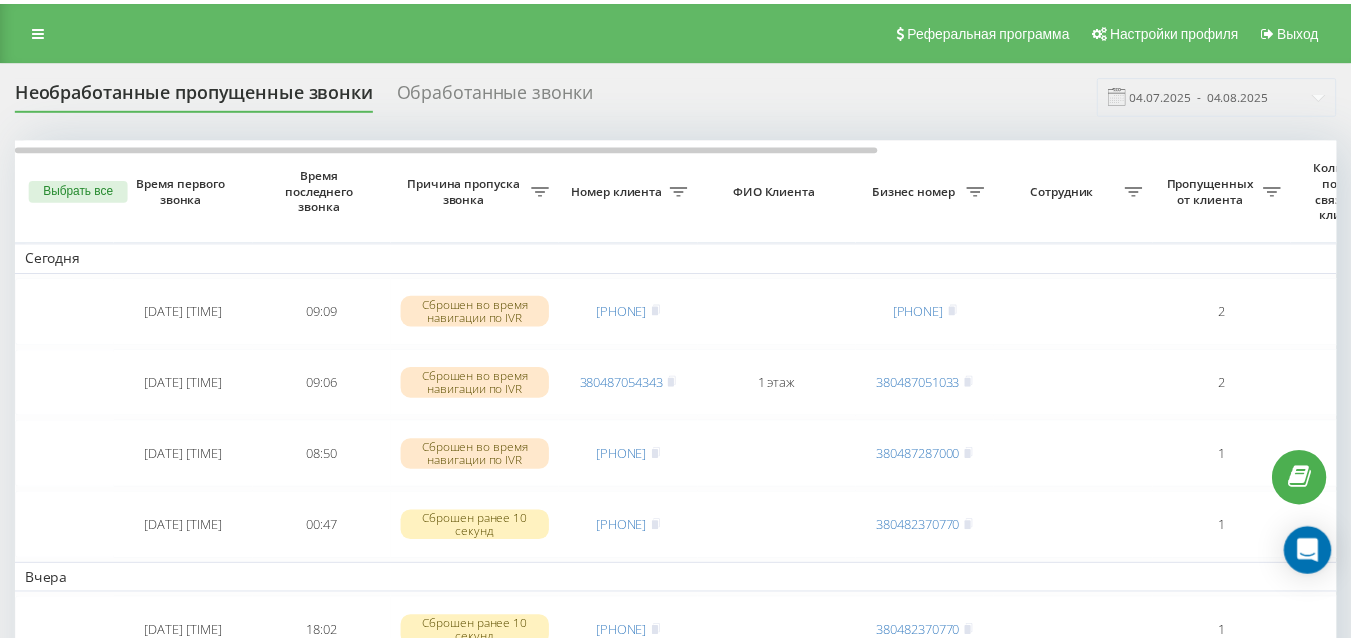 scroll, scrollTop: 0, scrollLeft: 0, axis: both 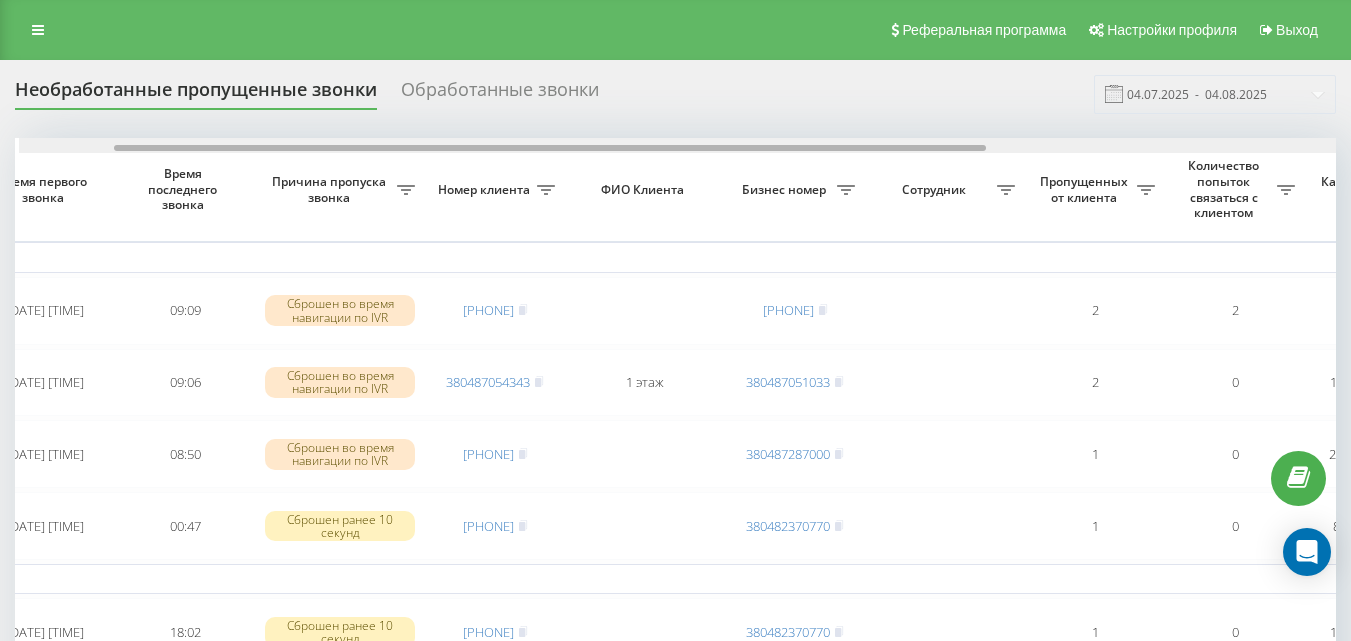 drag, startPoint x: 614, startPoint y: 145, endPoint x: 702, endPoint y: 190, distance: 98.83825 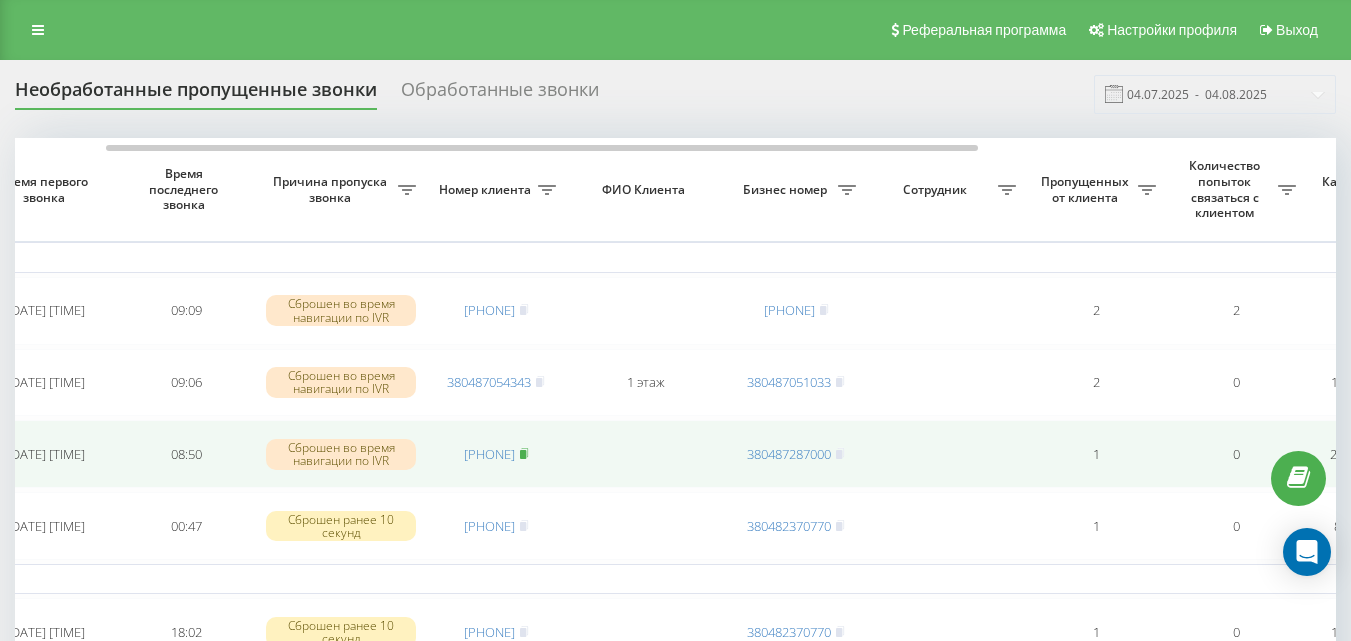 click 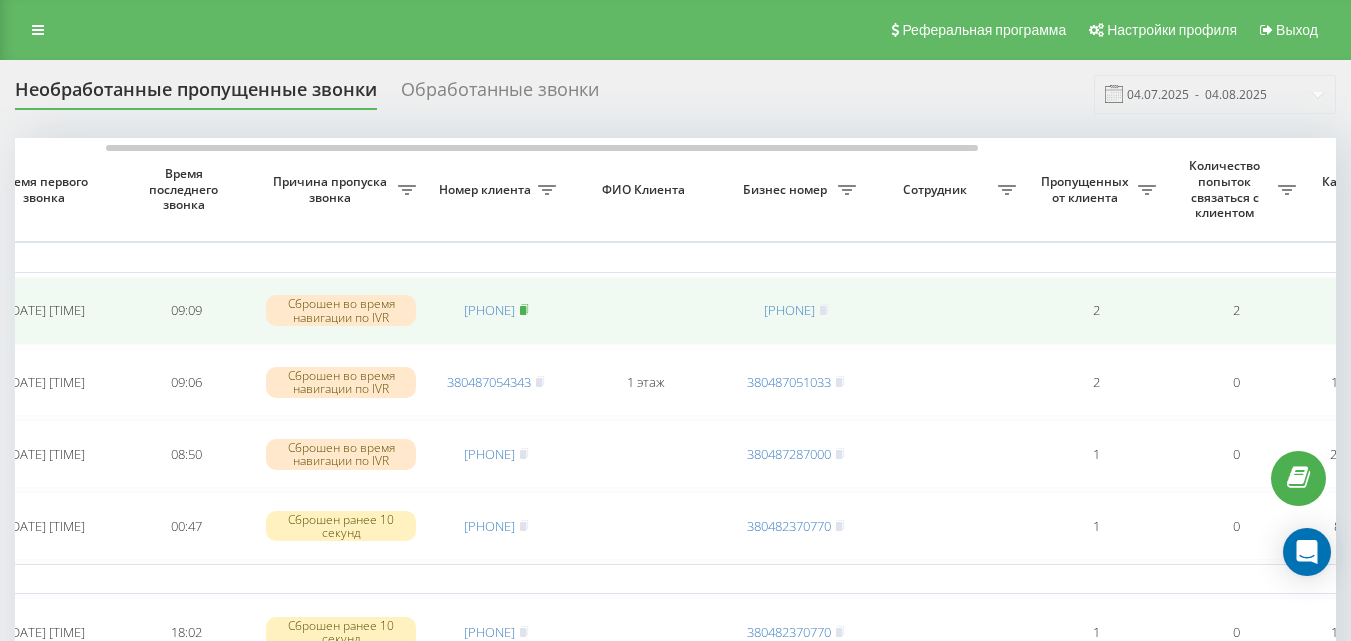 click 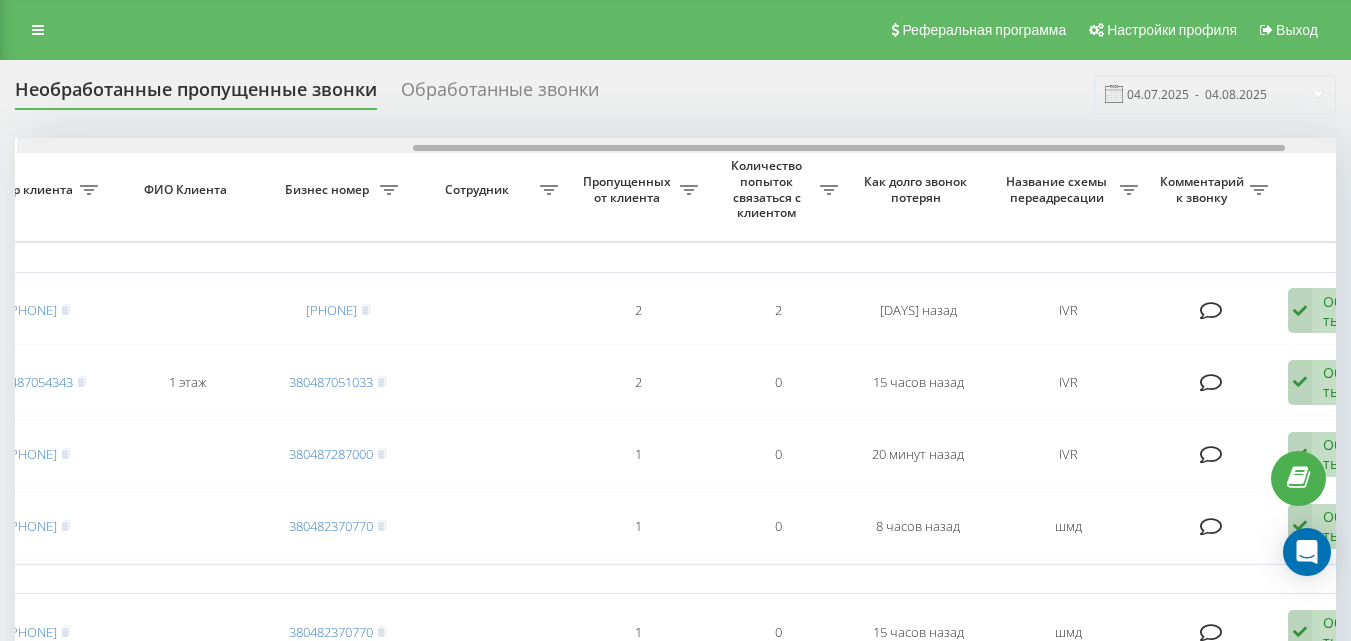 scroll, scrollTop: 0, scrollLeft: 599, axis: horizontal 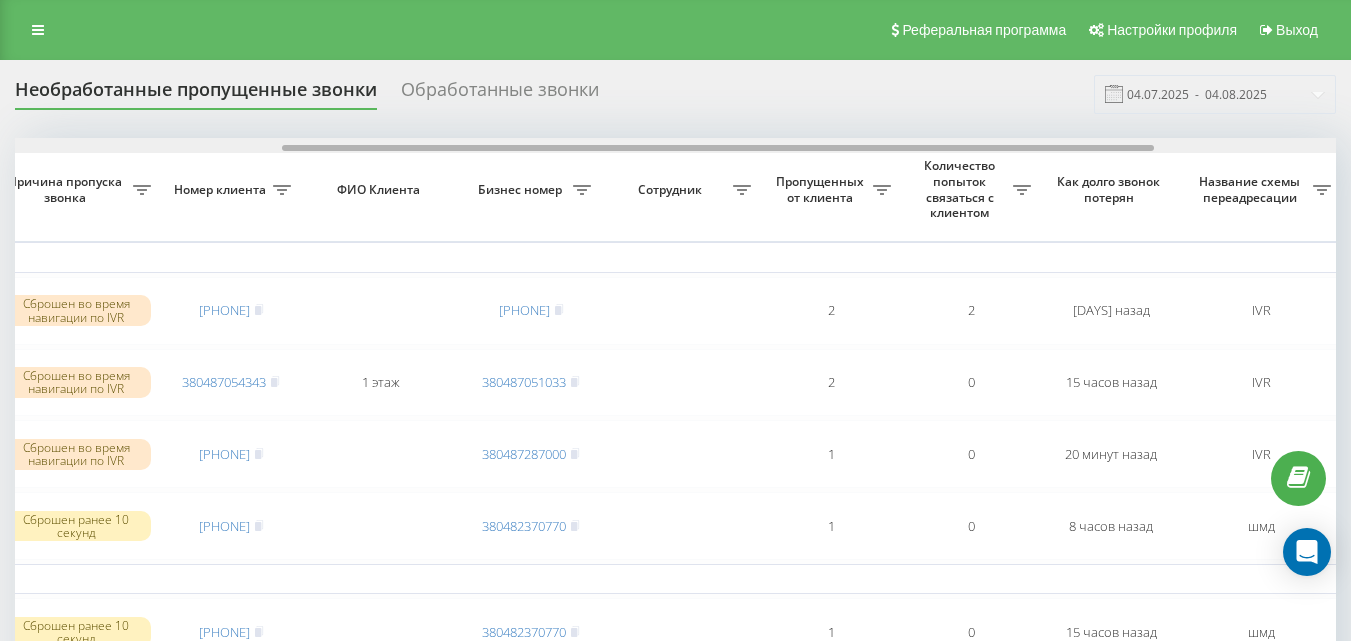 drag, startPoint x: 553, startPoint y: 145, endPoint x: 693, endPoint y: 154, distance: 140.28899 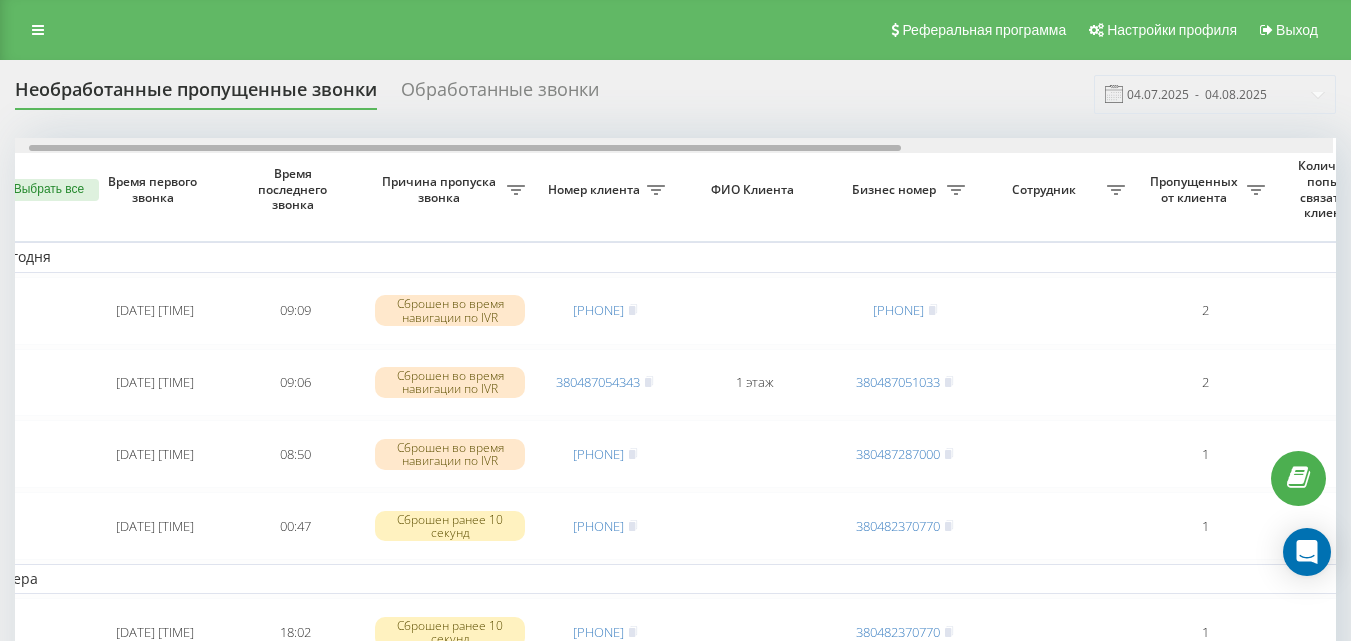 scroll, scrollTop: 0, scrollLeft: 27, axis: horizontal 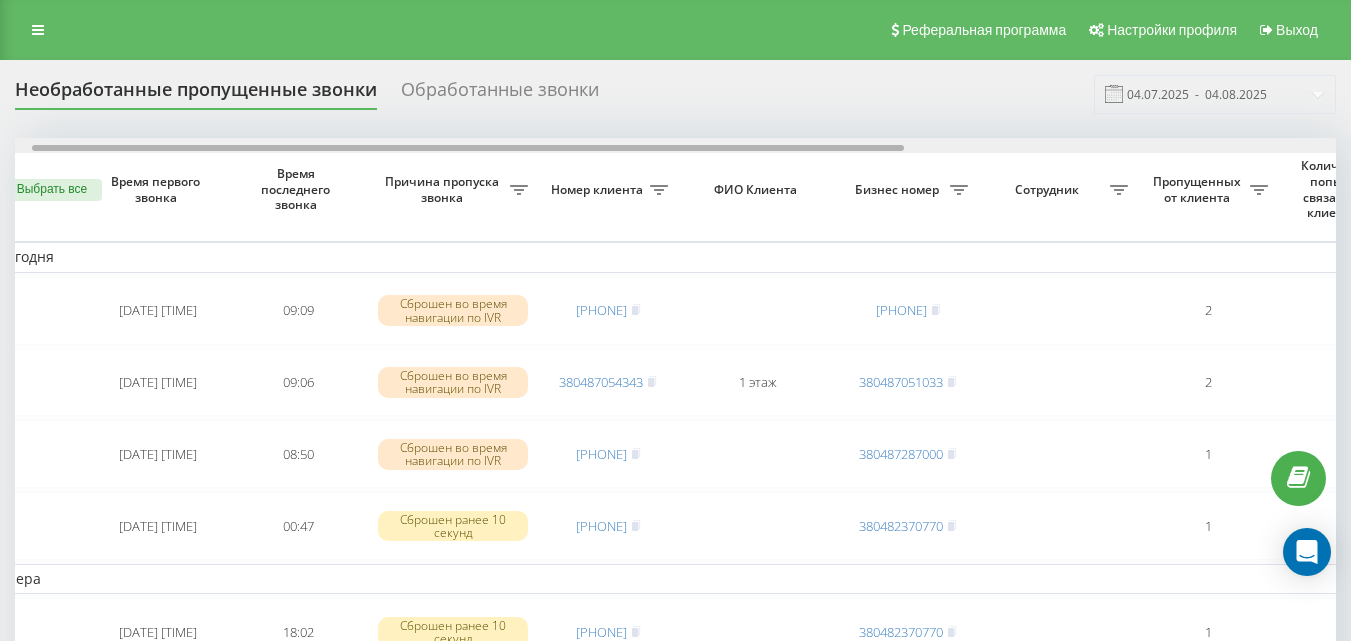 drag, startPoint x: 689, startPoint y: 145, endPoint x: 466, endPoint y: 150, distance: 223.05605 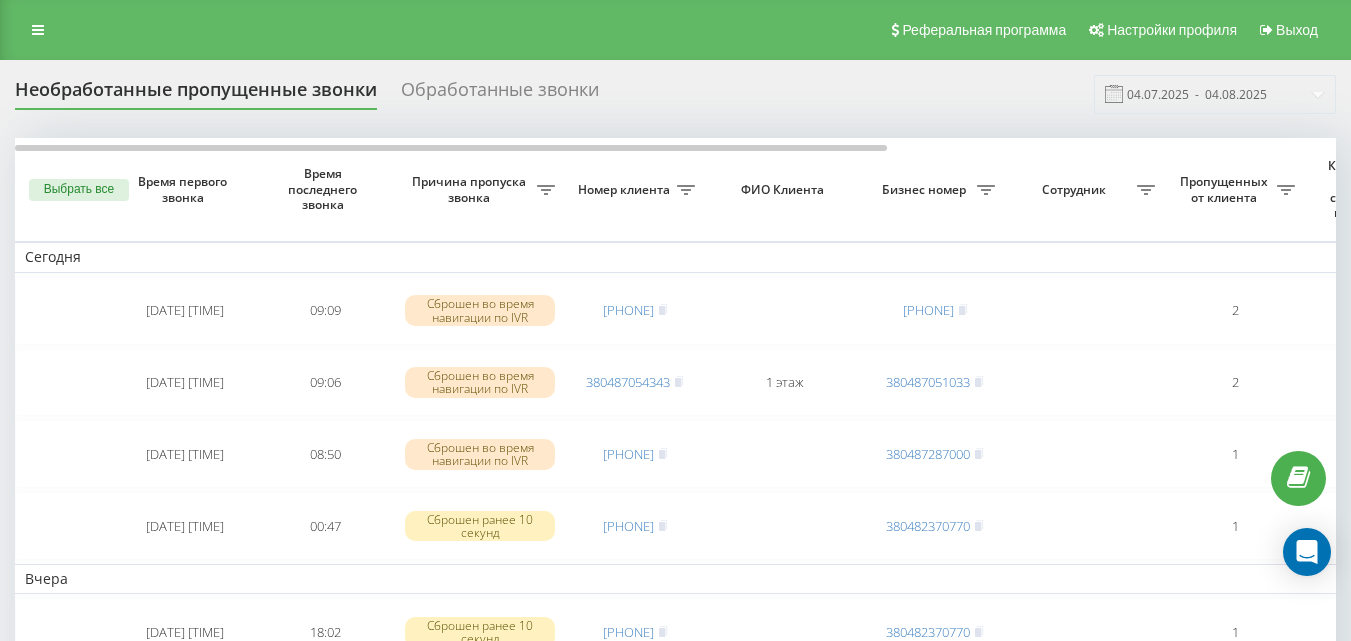 scroll, scrollTop: 0, scrollLeft: 0, axis: both 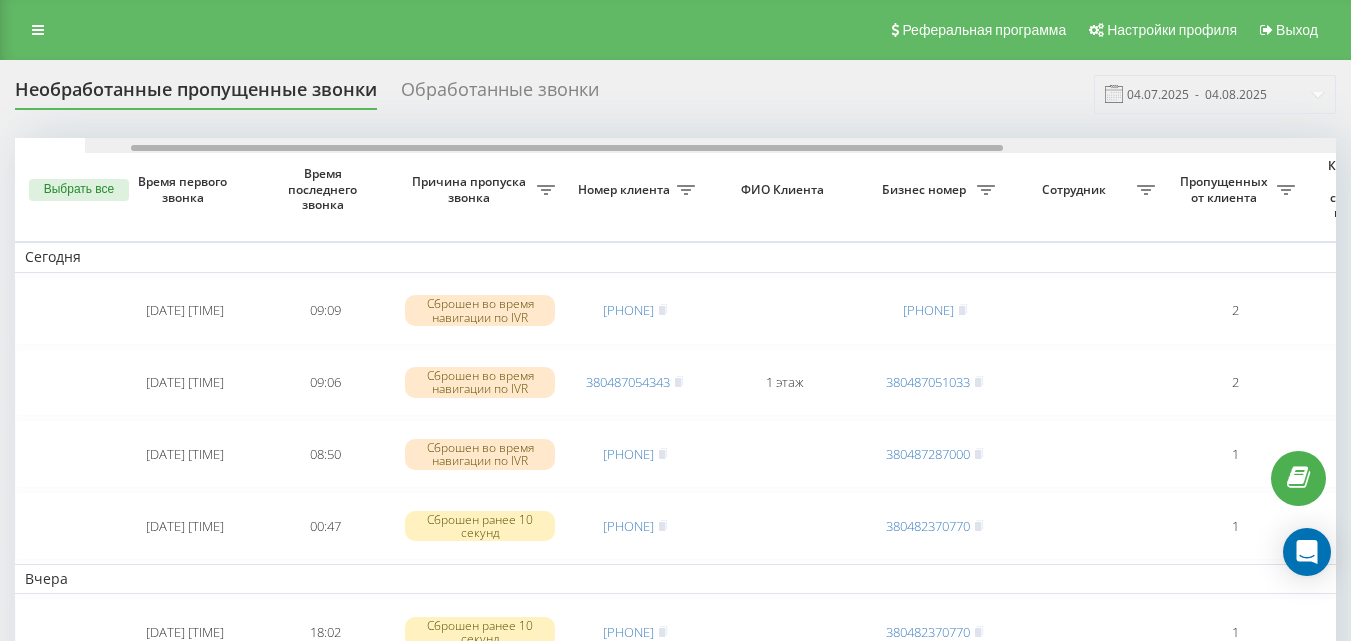 drag, startPoint x: 627, startPoint y: 149, endPoint x: 496, endPoint y: 81, distance: 147.59743 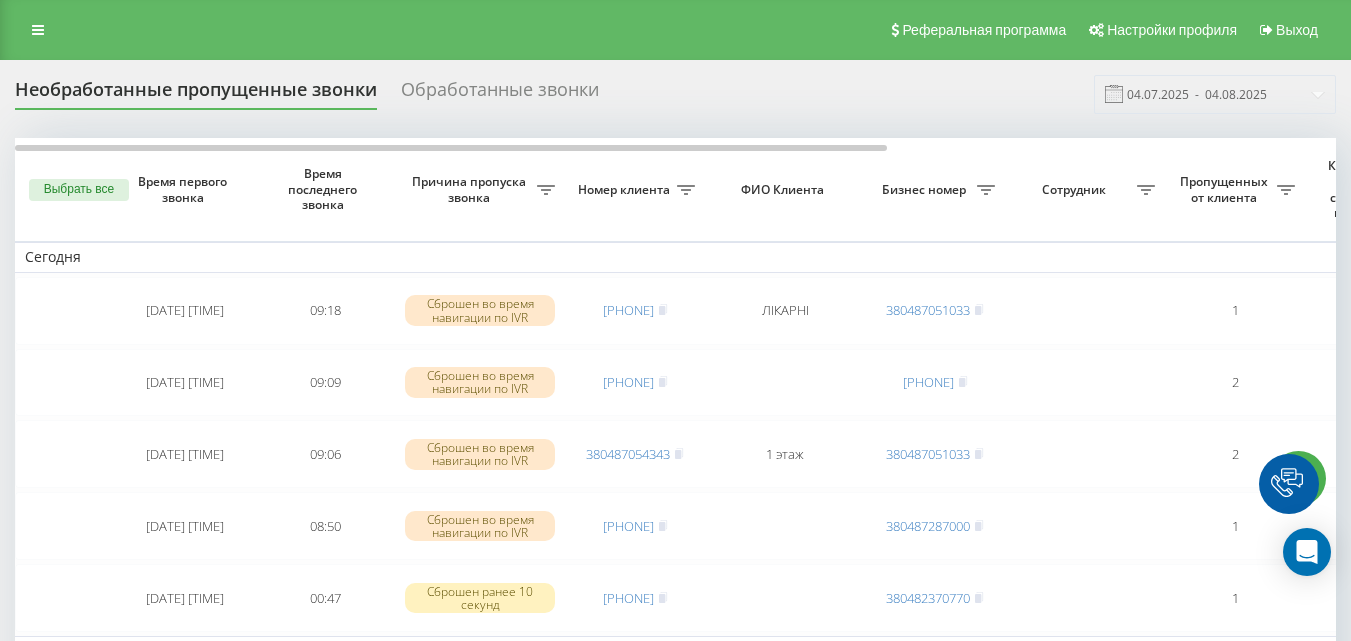 scroll, scrollTop: 0, scrollLeft: 0, axis: both 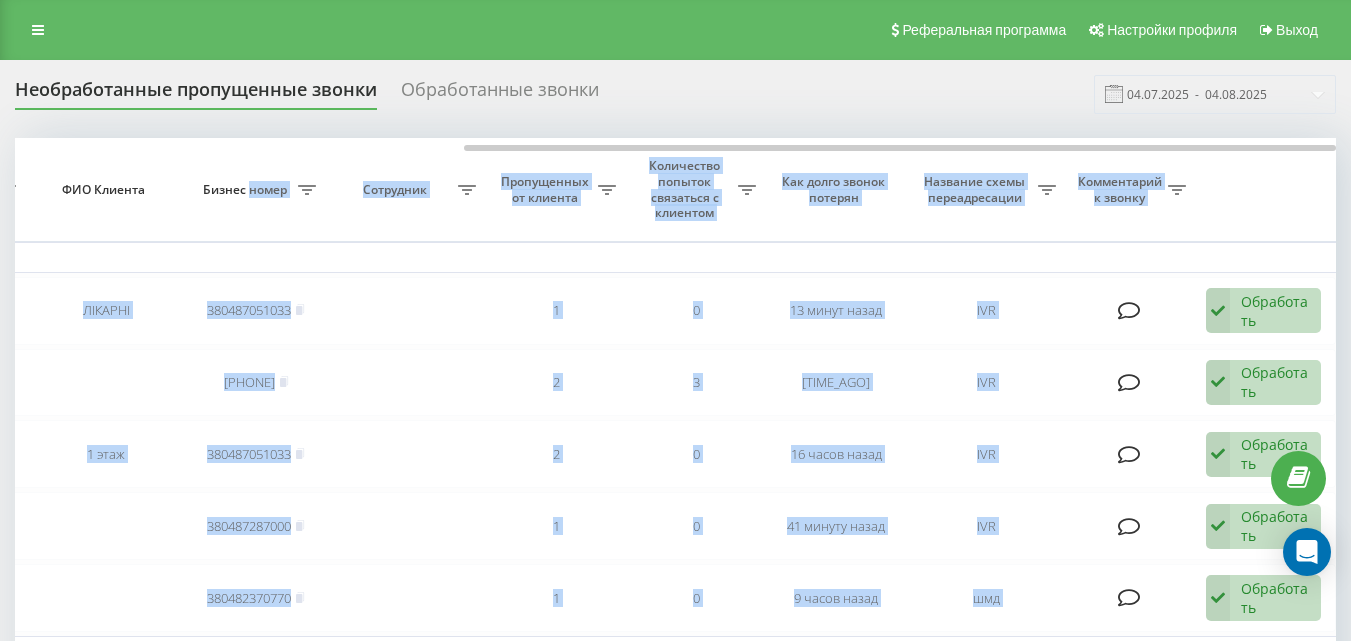 drag, startPoint x: 571, startPoint y: 144, endPoint x: 247, endPoint y: 169, distance: 324.96307 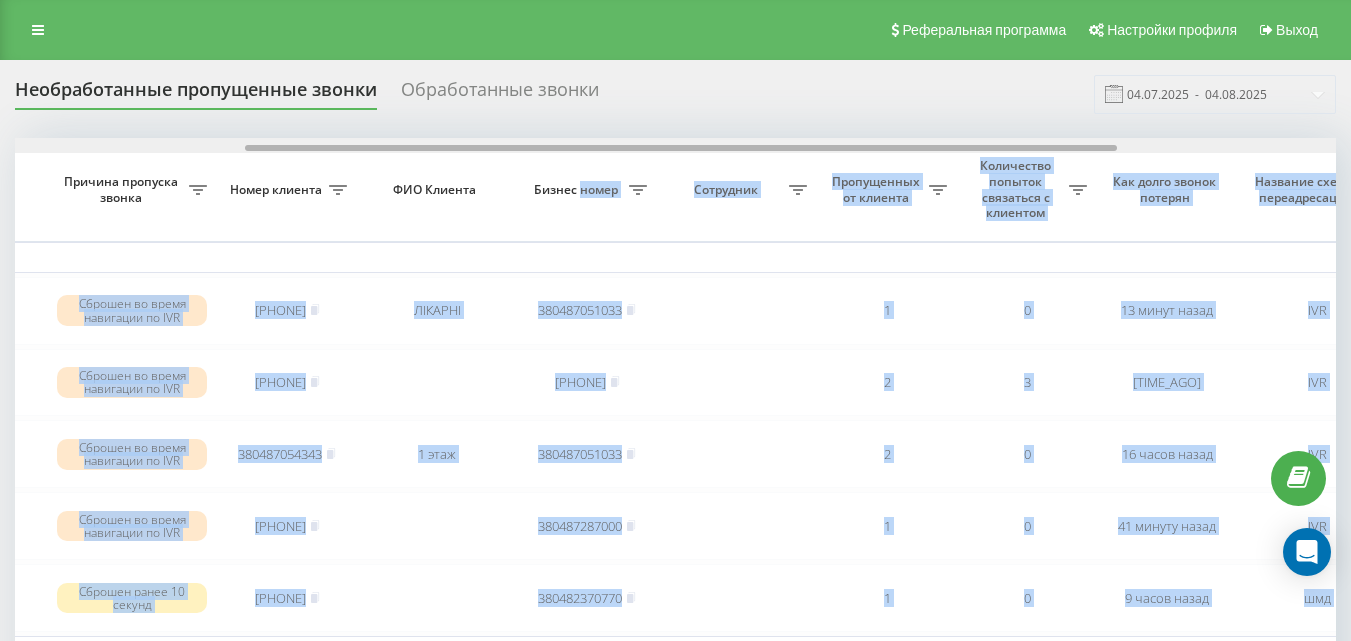 scroll, scrollTop: 0, scrollLeft: 301, axis: horizontal 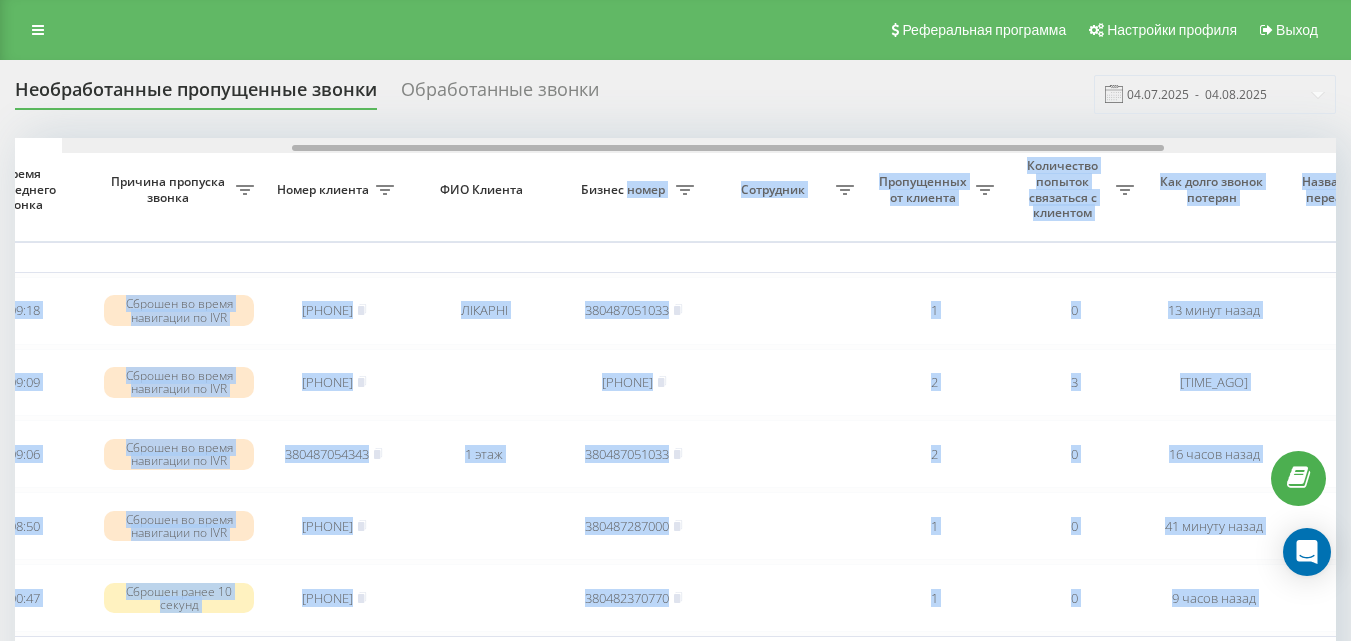 drag, startPoint x: 512, startPoint y: 151, endPoint x: 262, endPoint y: 155, distance: 250.032 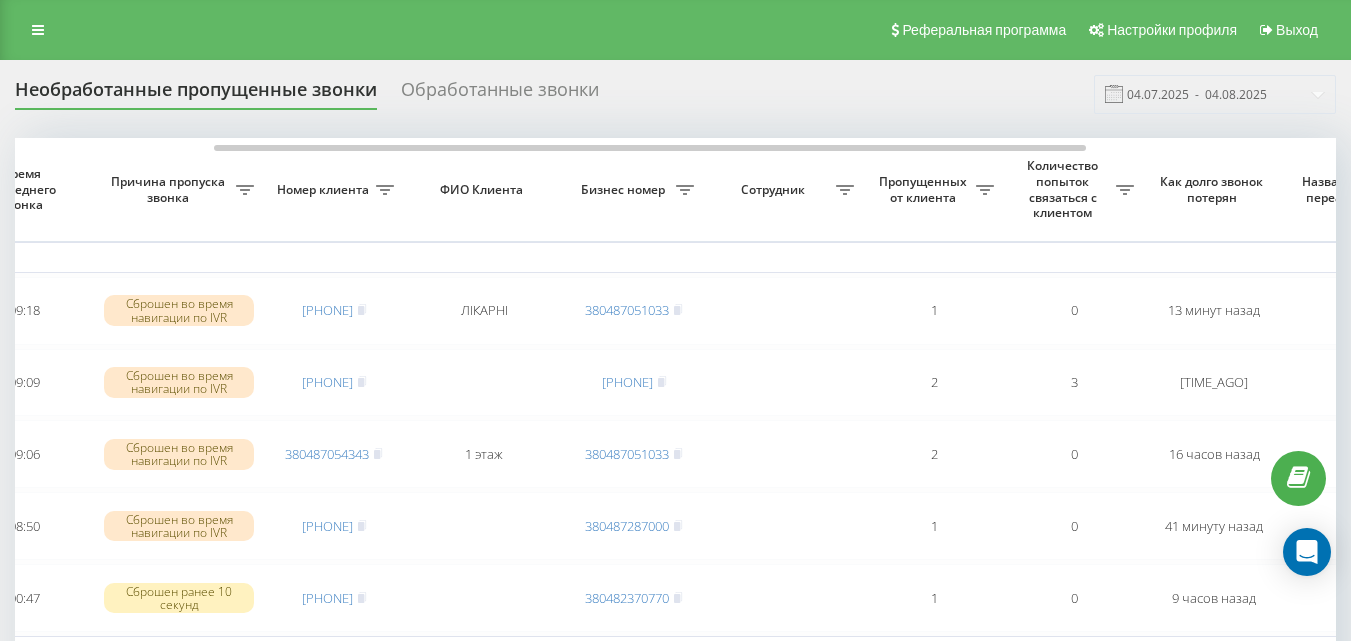 click on "ФИО Клиента" at bounding box center (484, 189) 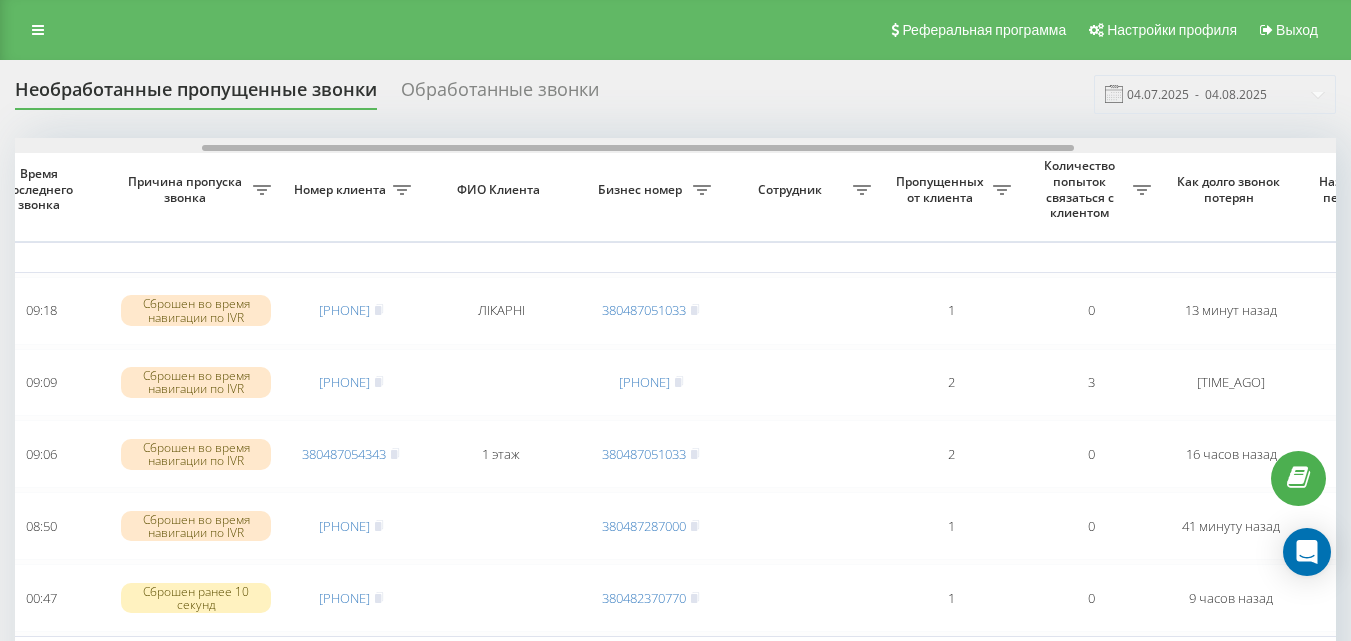 scroll, scrollTop: 0, scrollLeft: 278, axis: horizontal 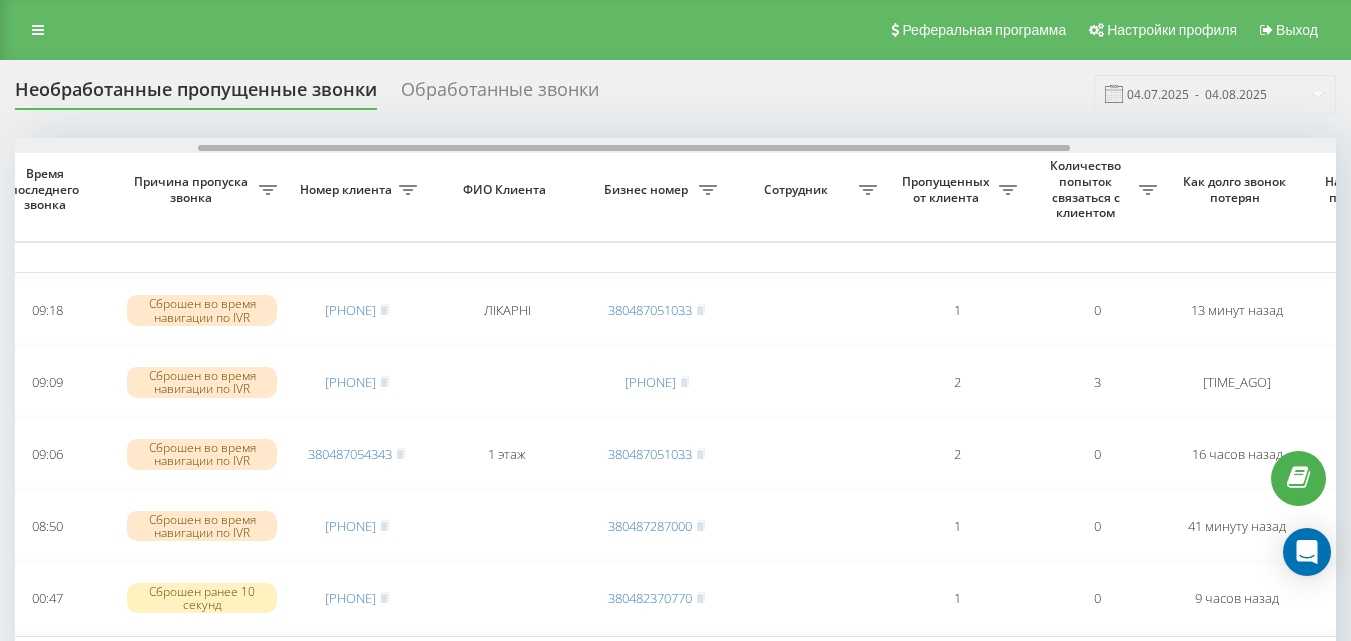 drag, startPoint x: 456, startPoint y: 145, endPoint x: 448, endPoint y: 137, distance: 11.313708 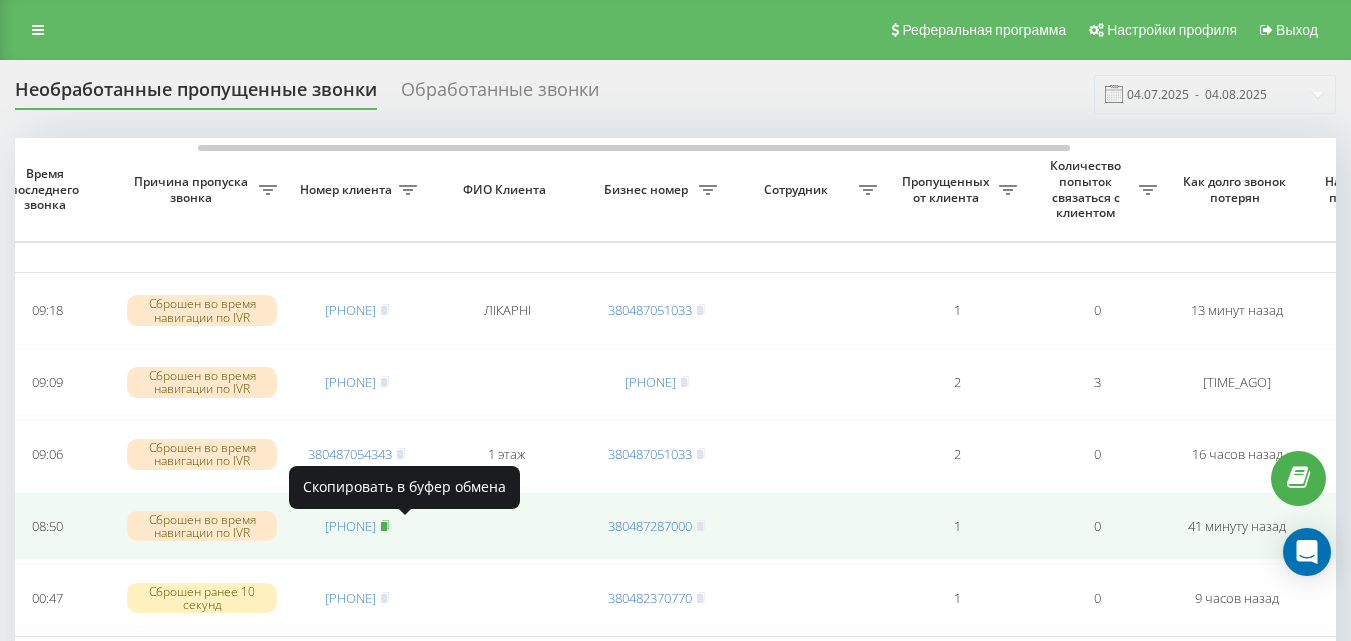 click 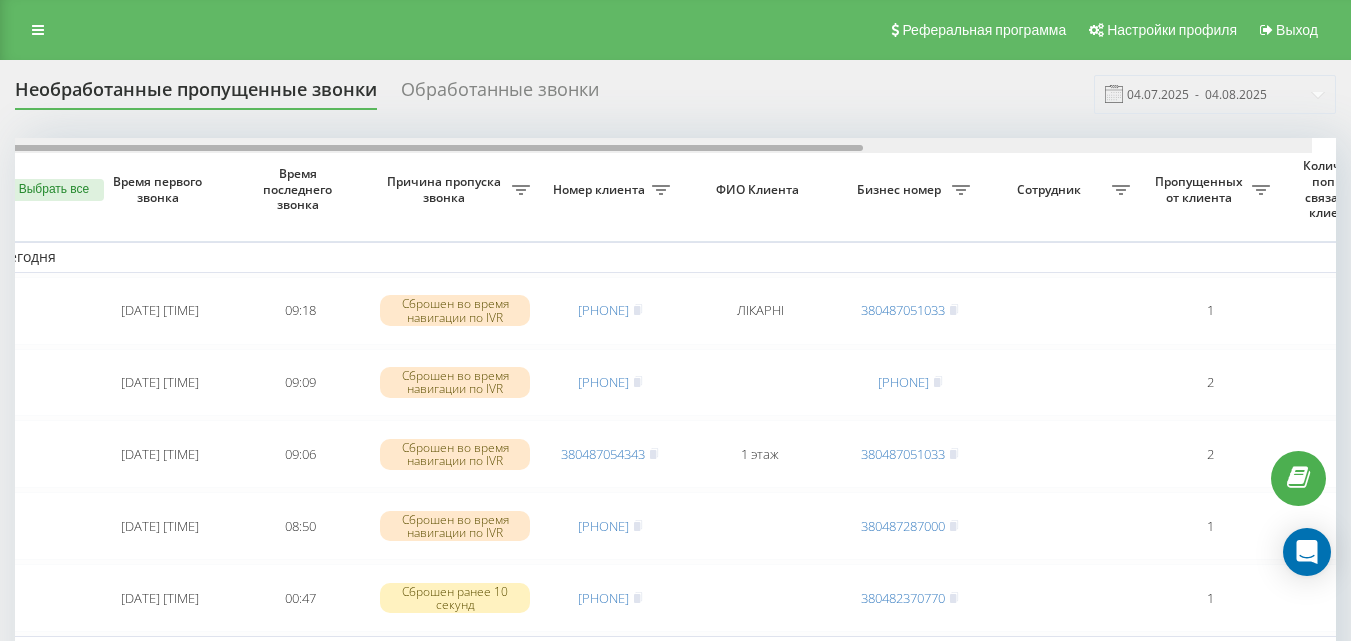 scroll, scrollTop: 0, scrollLeft: 0, axis: both 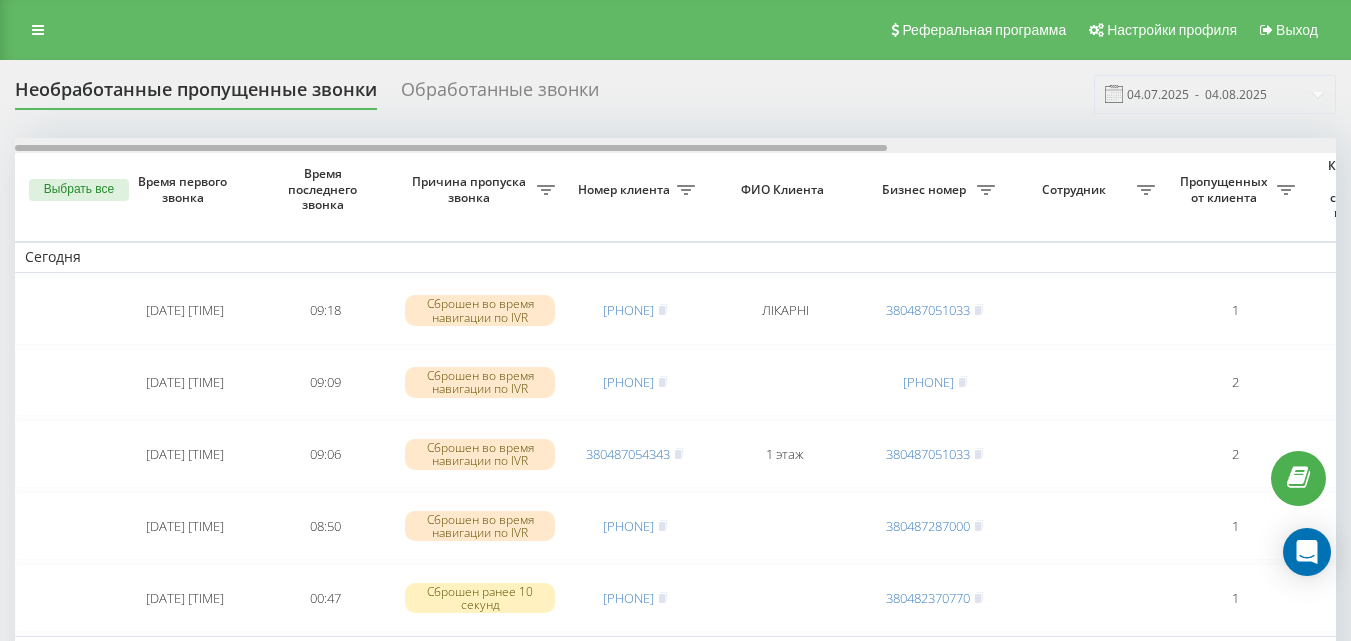 drag, startPoint x: 640, startPoint y: 147, endPoint x: 443, endPoint y: 146, distance: 197.00253 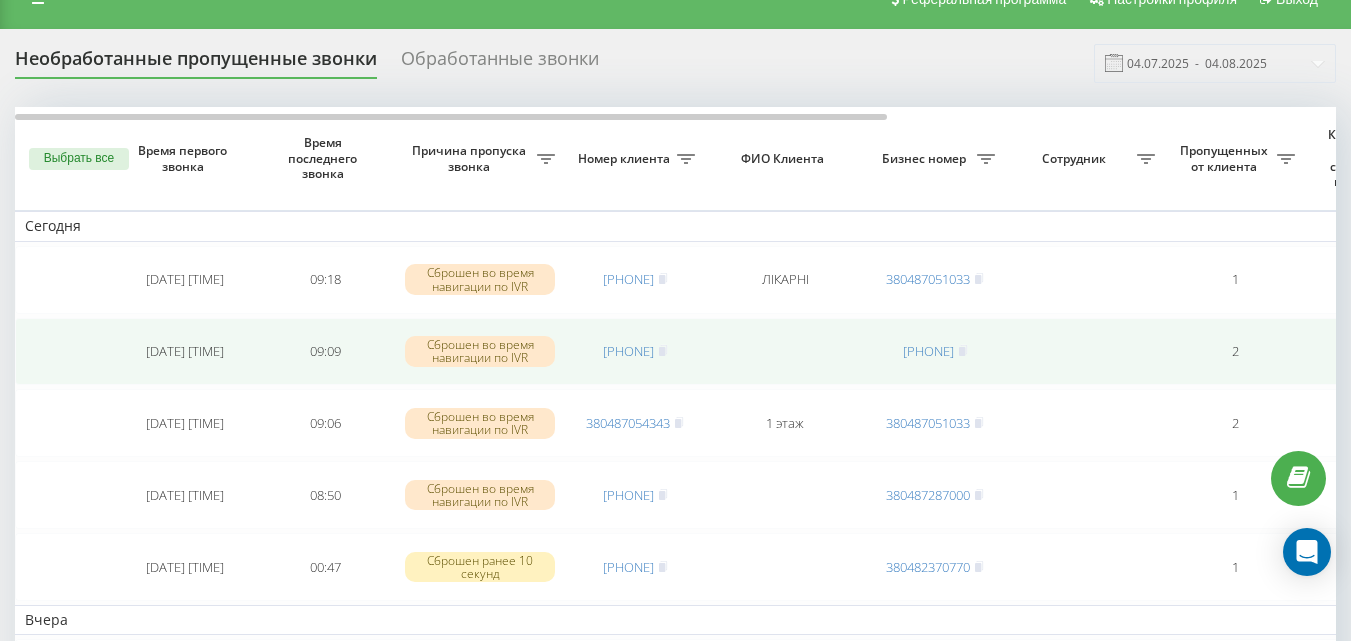 scroll, scrollTop: 0, scrollLeft: 0, axis: both 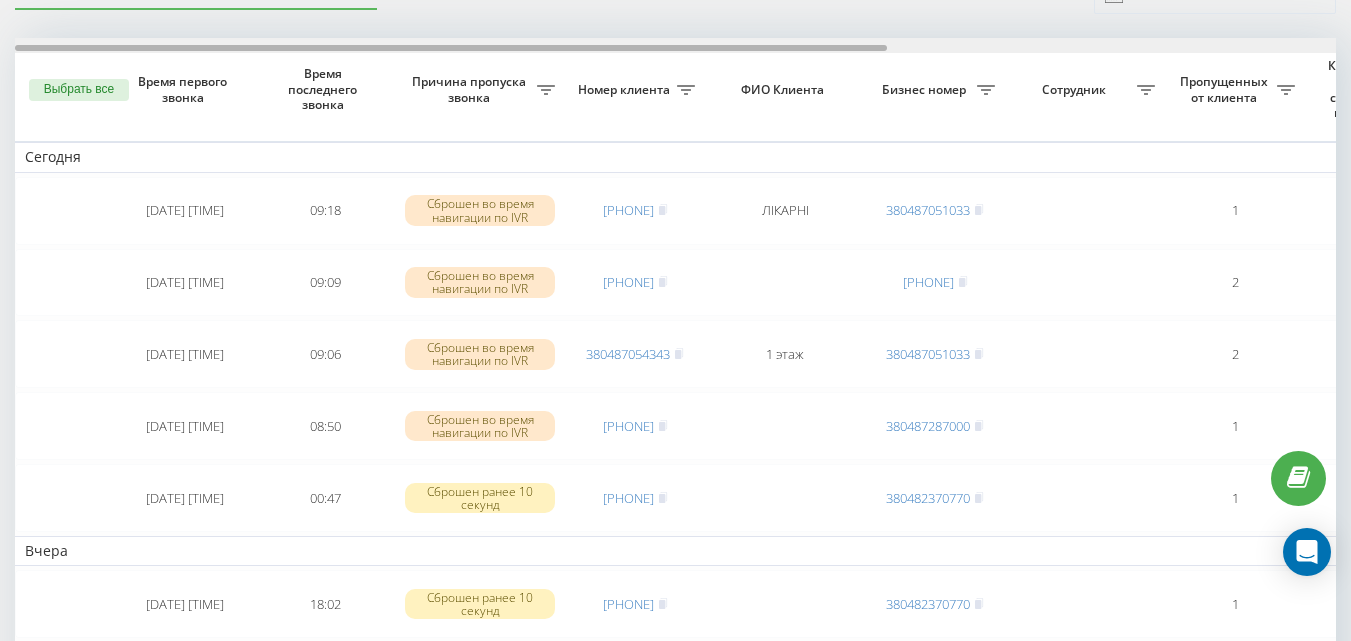 drag, startPoint x: 554, startPoint y: 46, endPoint x: 413, endPoint y: 86, distance: 146.56398 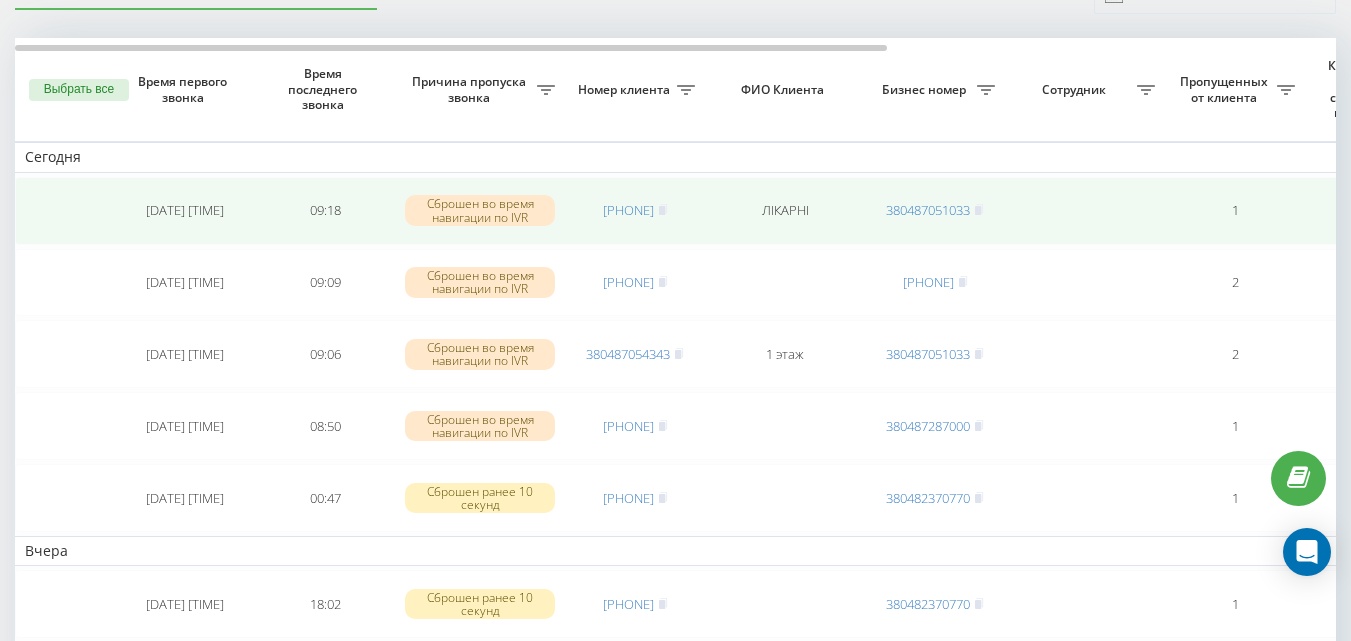 scroll, scrollTop: 0, scrollLeft: 0, axis: both 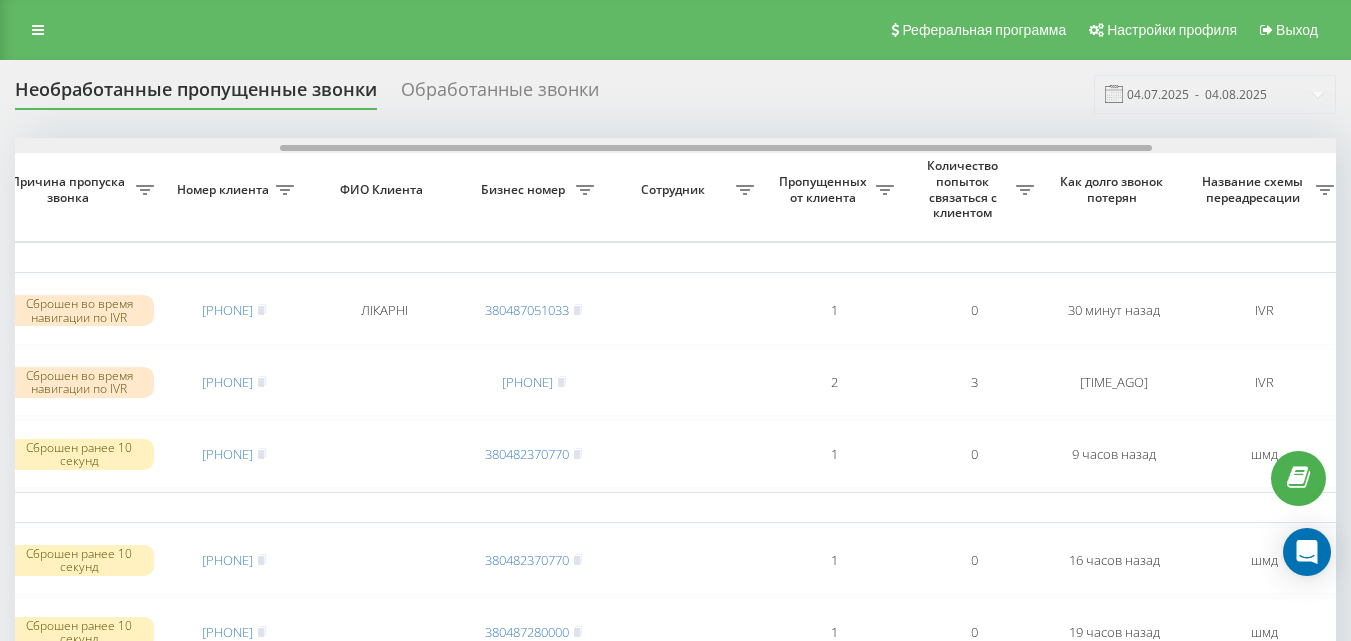 drag, startPoint x: 518, startPoint y: 145, endPoint x: 860, endPoint y: 168, distance: 342.77252 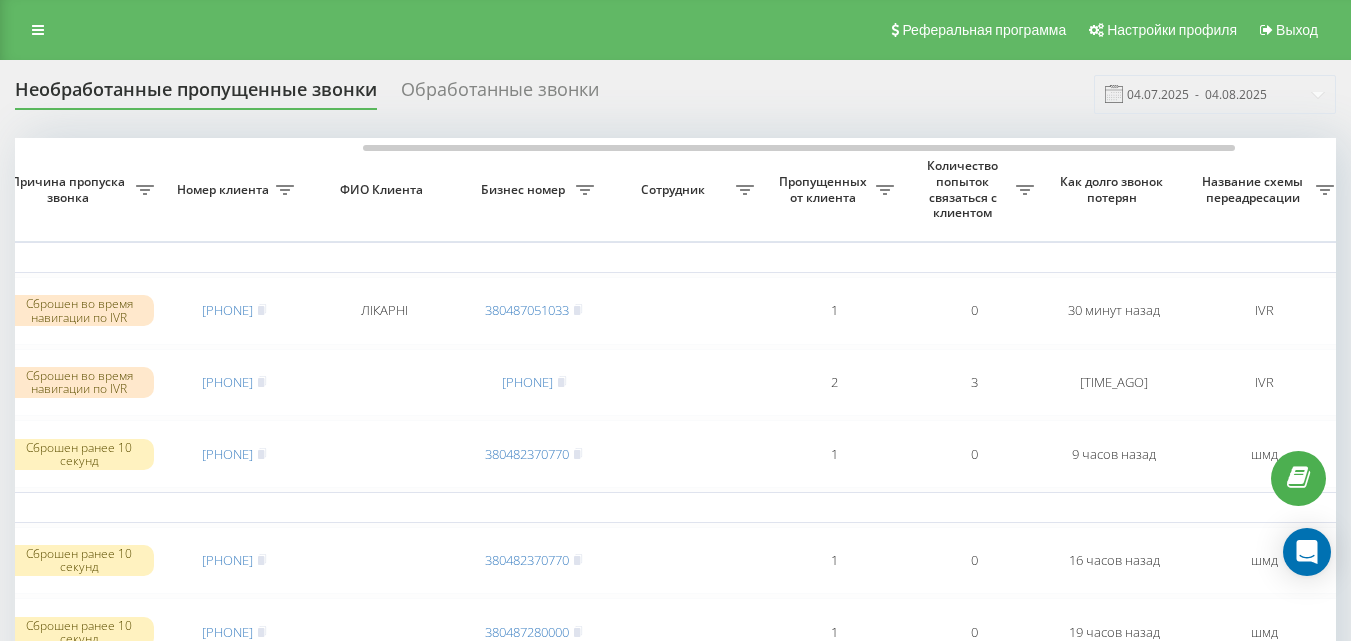 scroll, scrollTop: 0, scrollLeft: 451, axis: horizontal 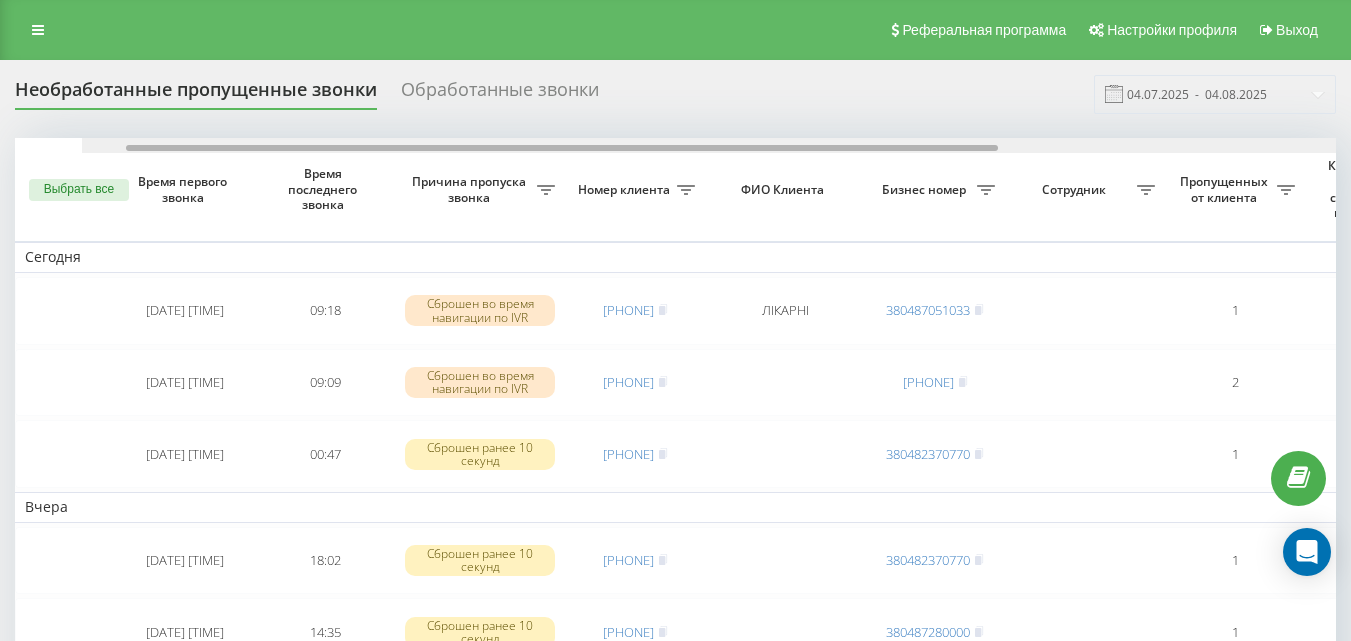 drag, startPoint x: 762, startPoint y: 147, endPoint x: 298, endPoint y: 142, distance: 464.02695 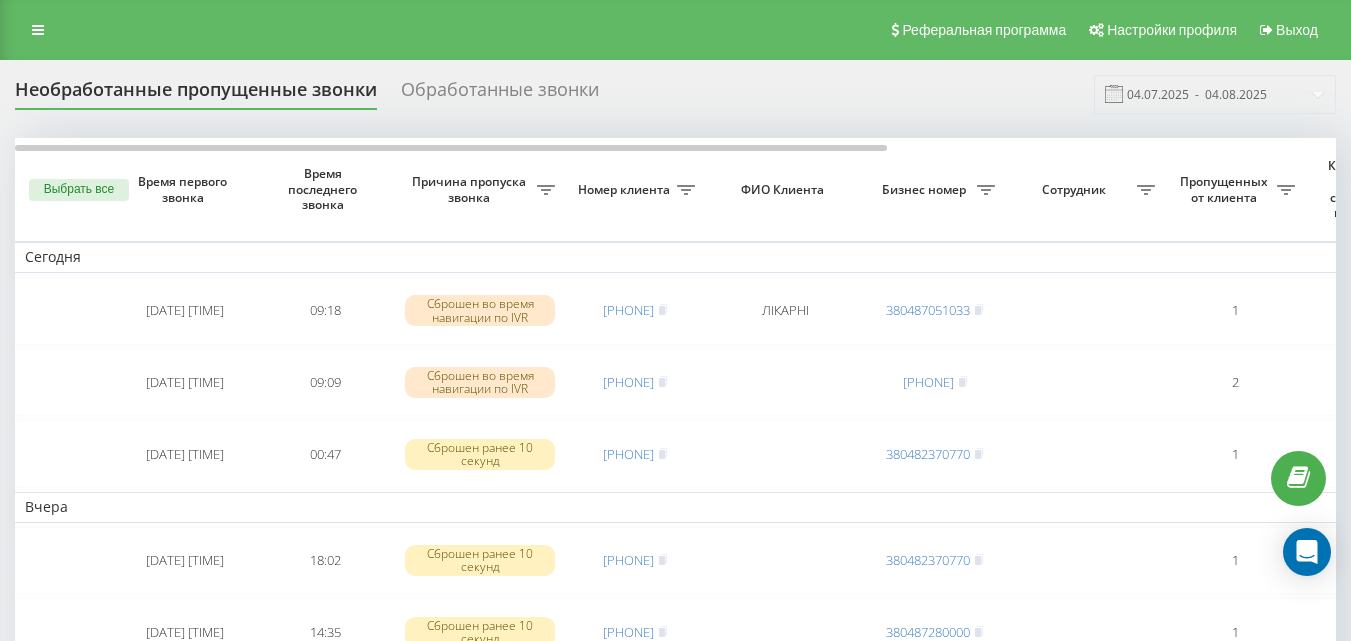 scroll, scrollTop: 0, scrollLeft: 0, axis: both 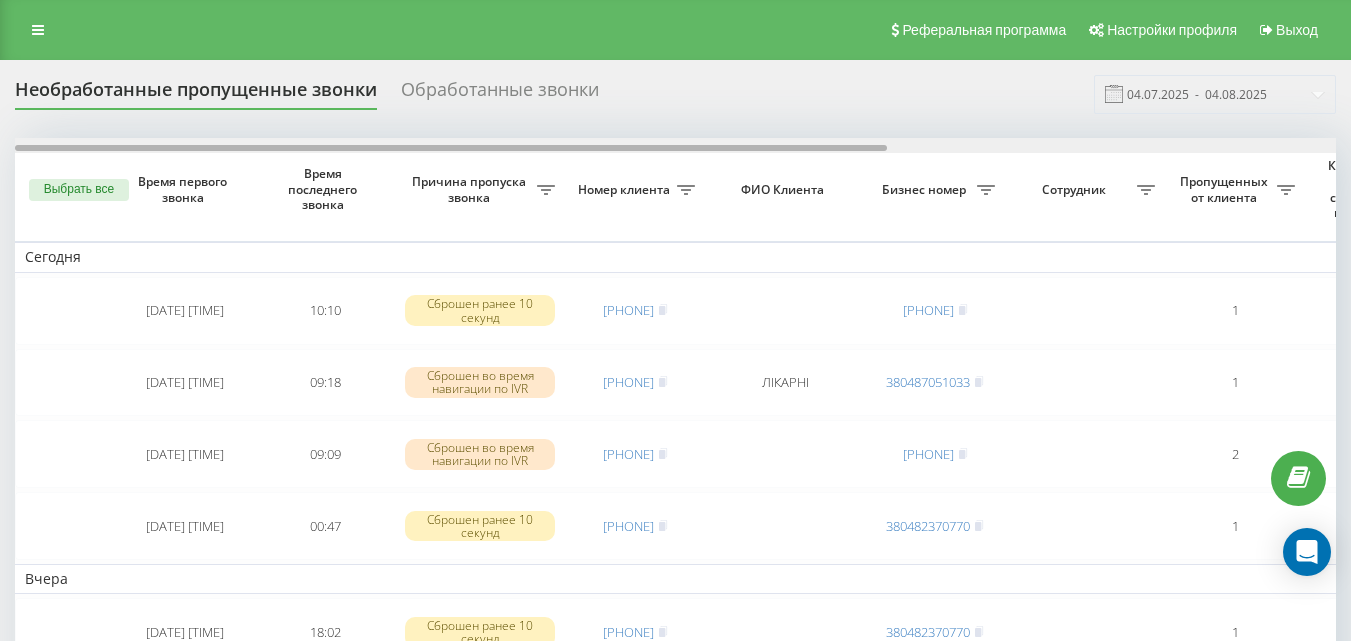 drag, startPoint x: 580, startPoint y: 148, endPoint x: 469, endPoint y: 150, distance: 111.01801 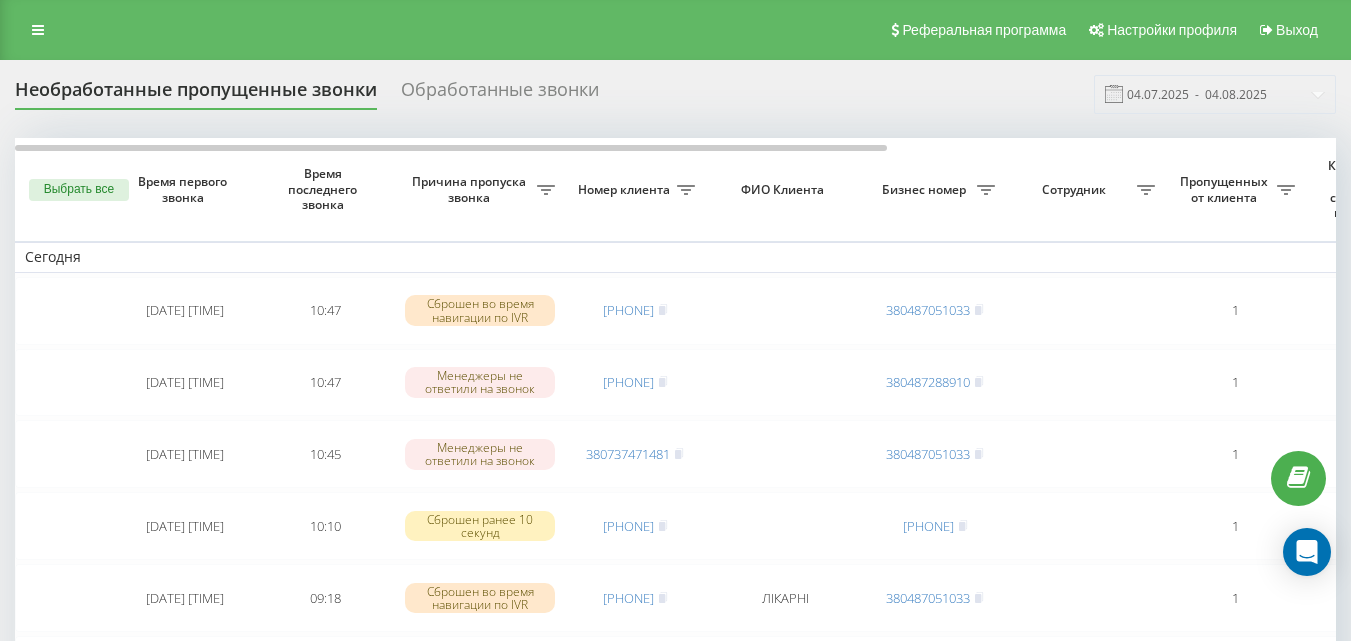 scroll, scrollTop: 0, scrollLeft: 0, axis: both 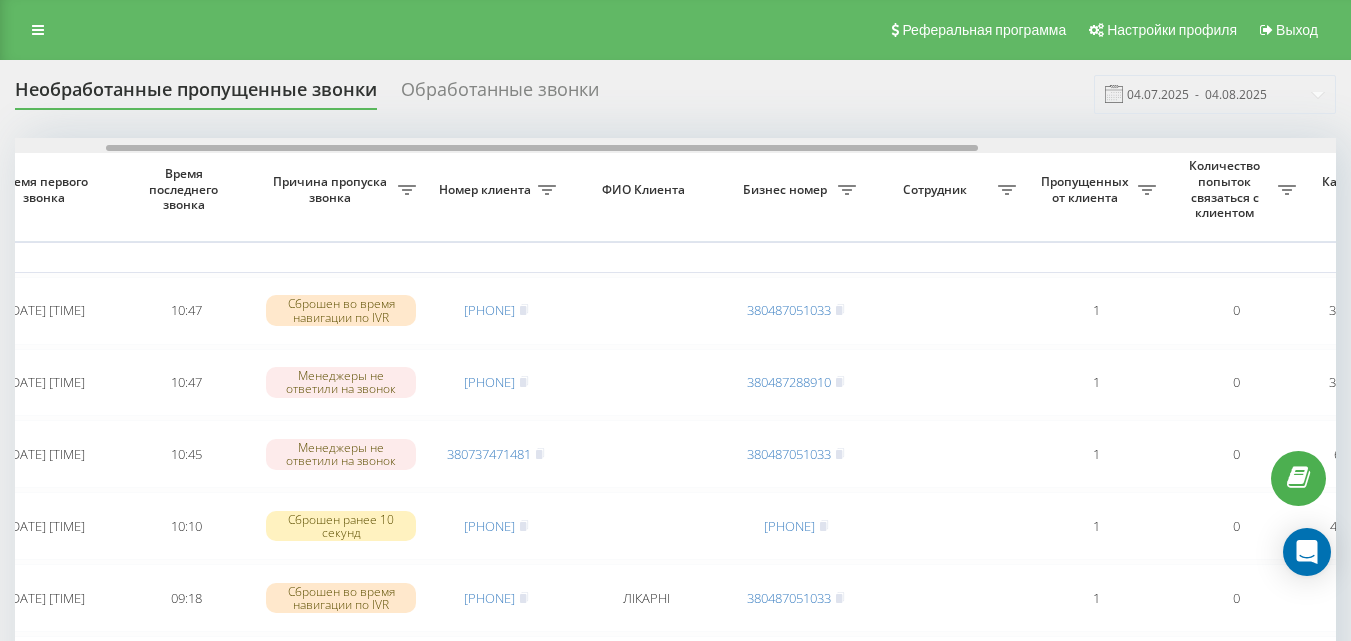 drag, startPoint x: 0, startPoint y: 0, endPoint x: 557, endPoint y: 119, distance: 569.57 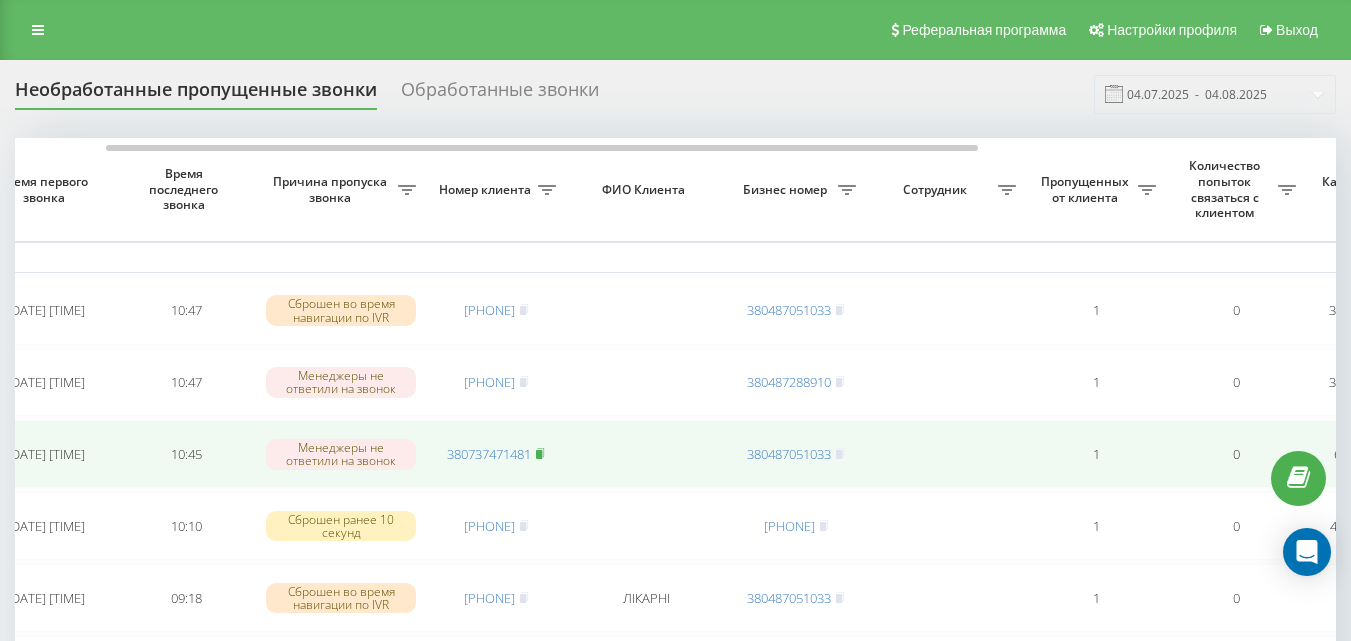 click 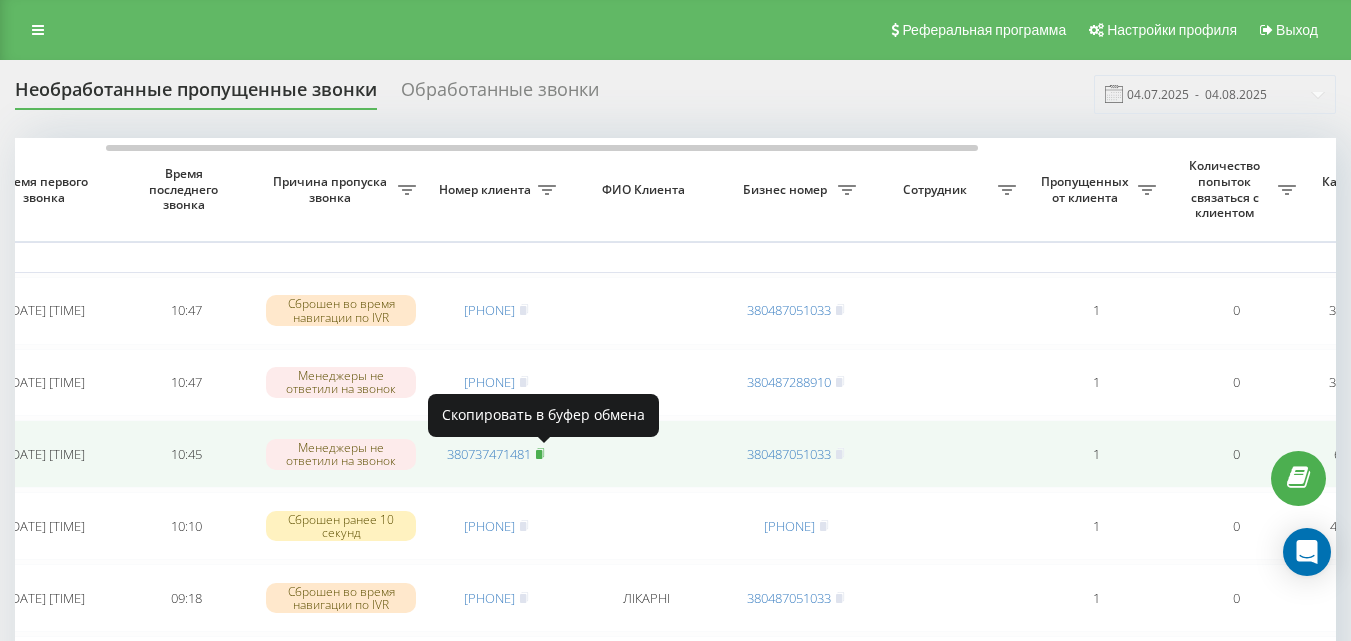 click 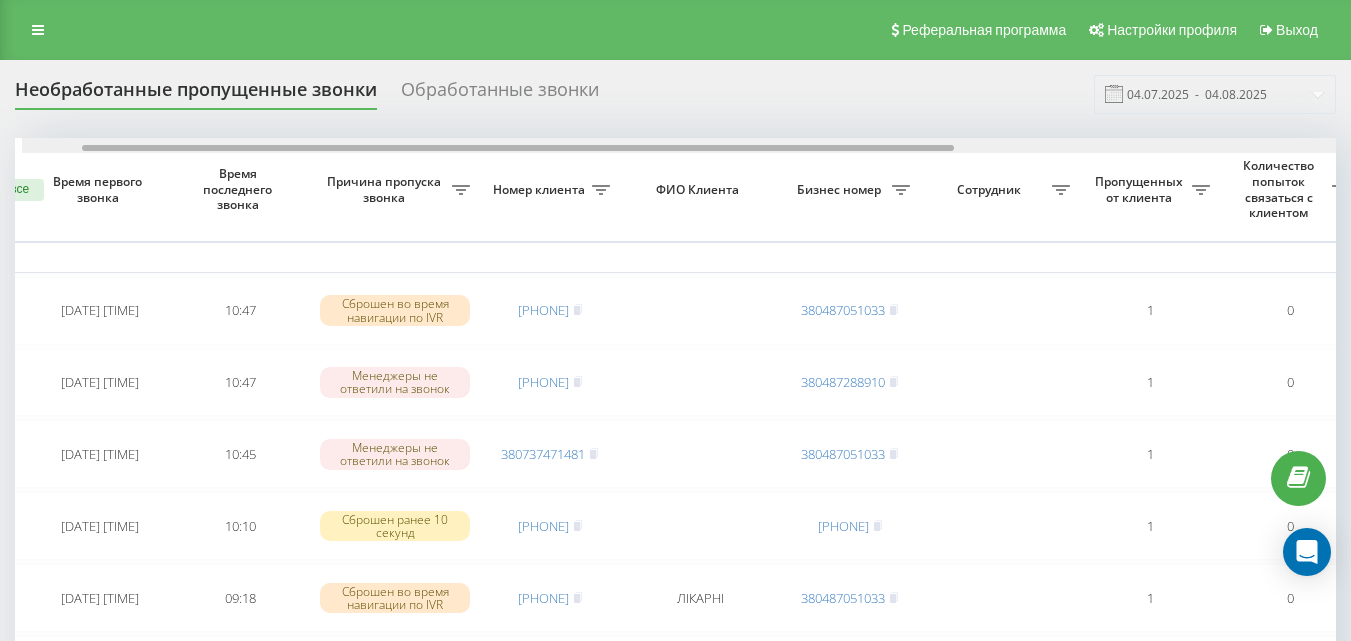 drag, startPoint x: 582, startPoint y: 150, endPoint x: 538, endPoint y: 211, distance: 75.21303 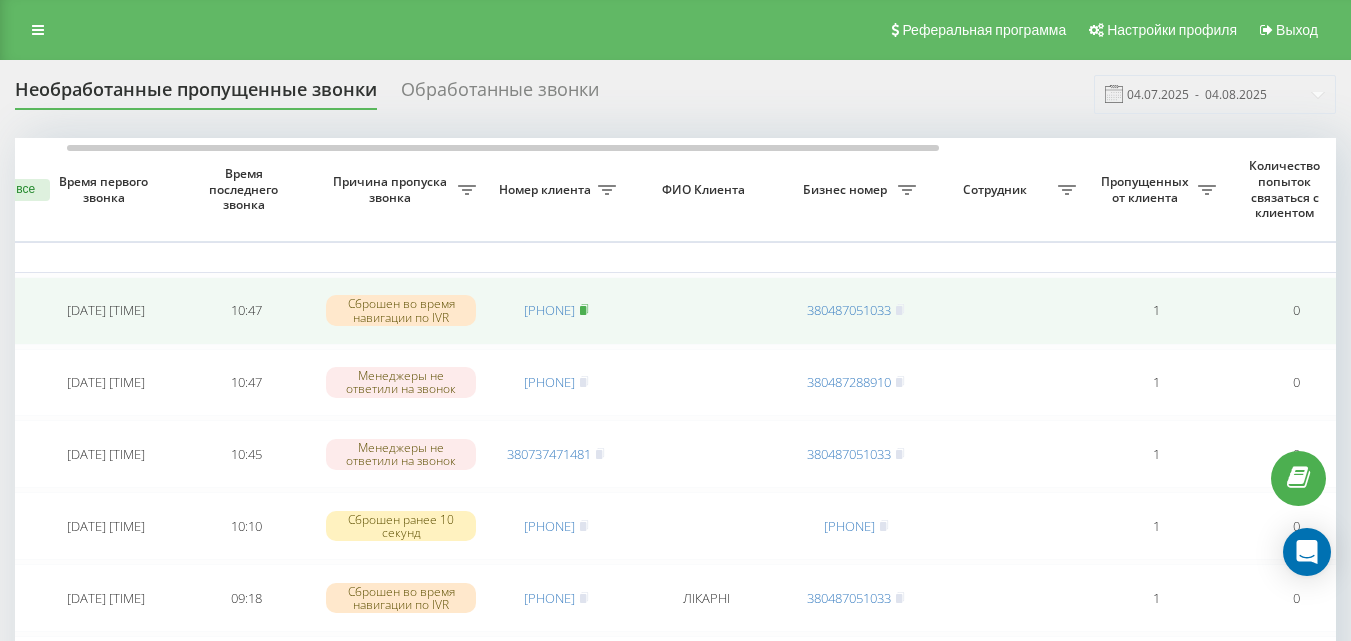 click 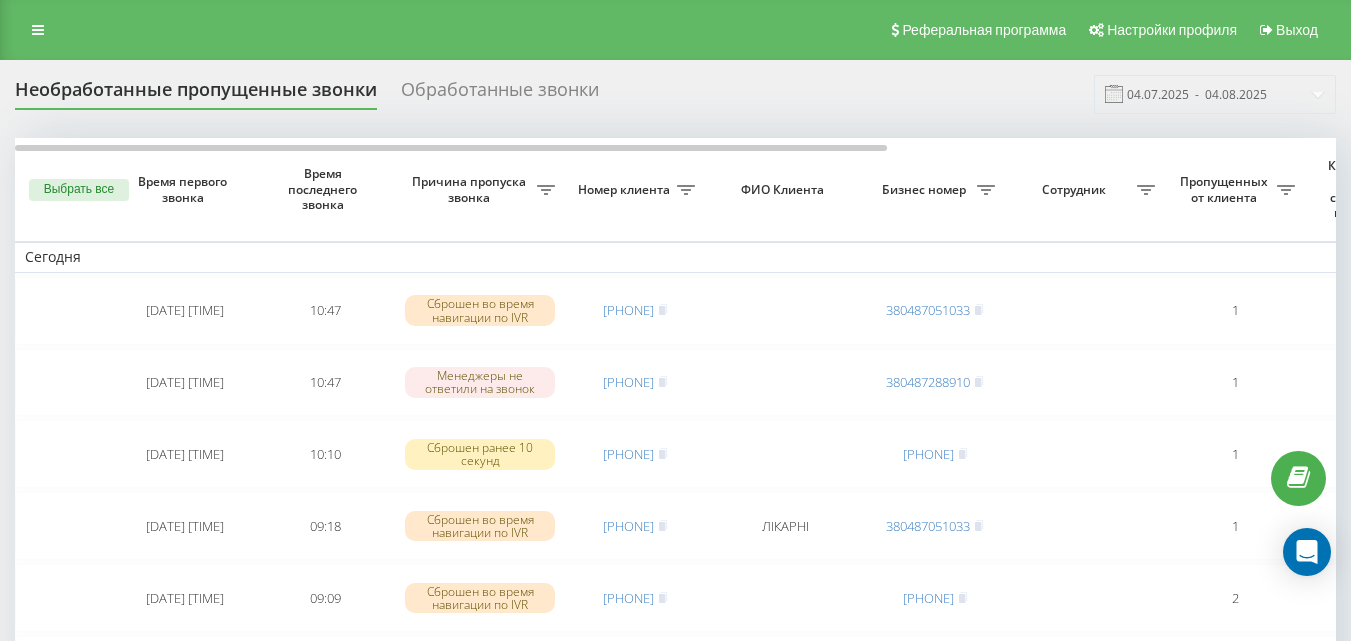scroll, scrollTop: 0, scrollLeft: 0, axis: both 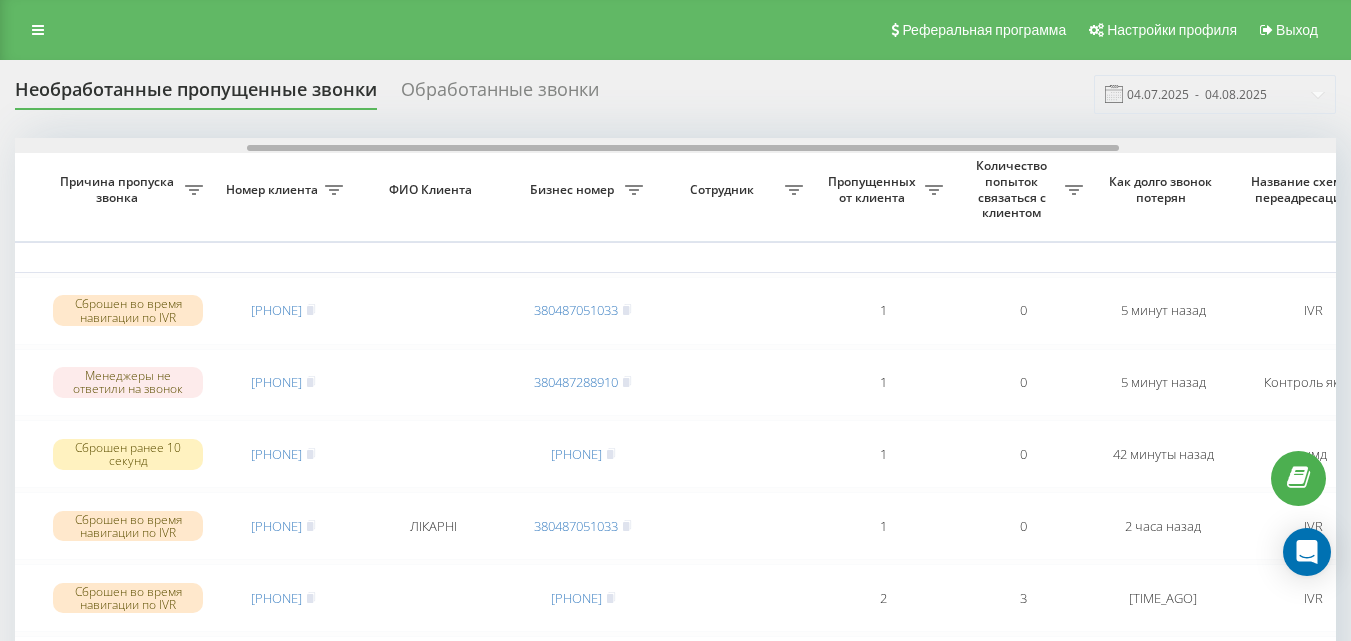 drag, startPoint x: 511, startPoint y: 147, endPoint x: 744, endPoint y: 176, distance: 234.79779 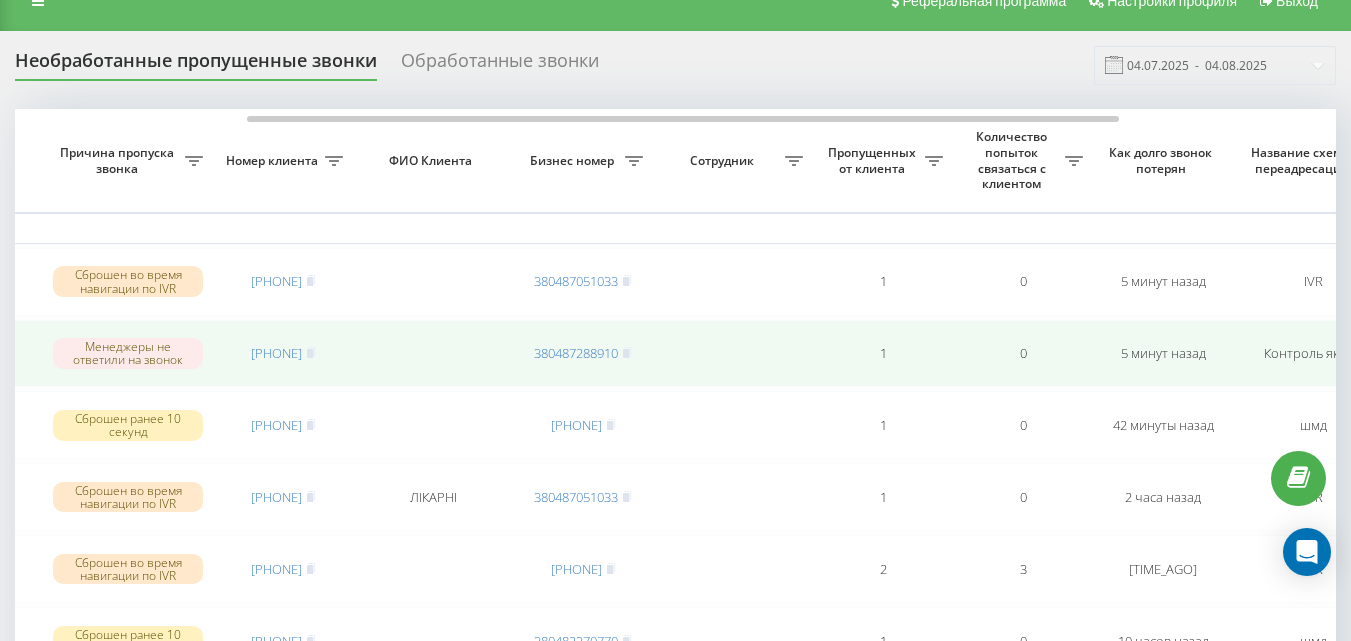 scroll, scrollTop: 0, scrollLeft: 0, axis: both 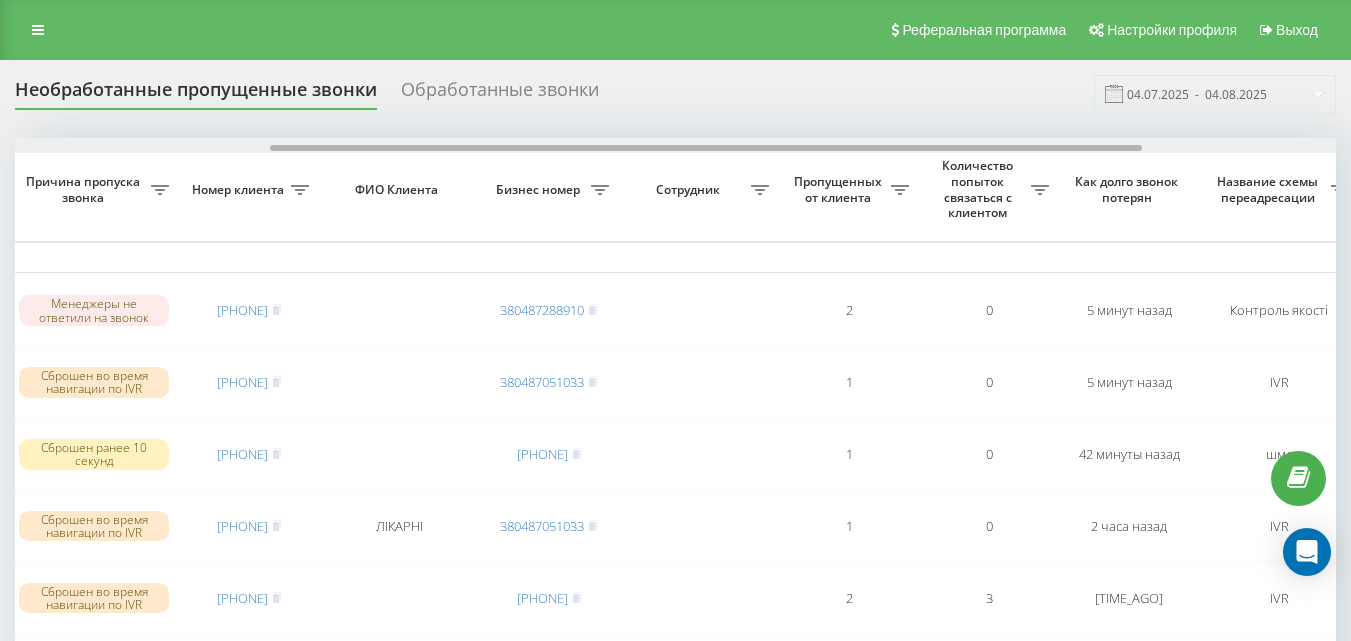 drag, startPoint x: 443, startPoint y: 147, endPoint x: 698, endPoint y: 148, distance: 255.00197 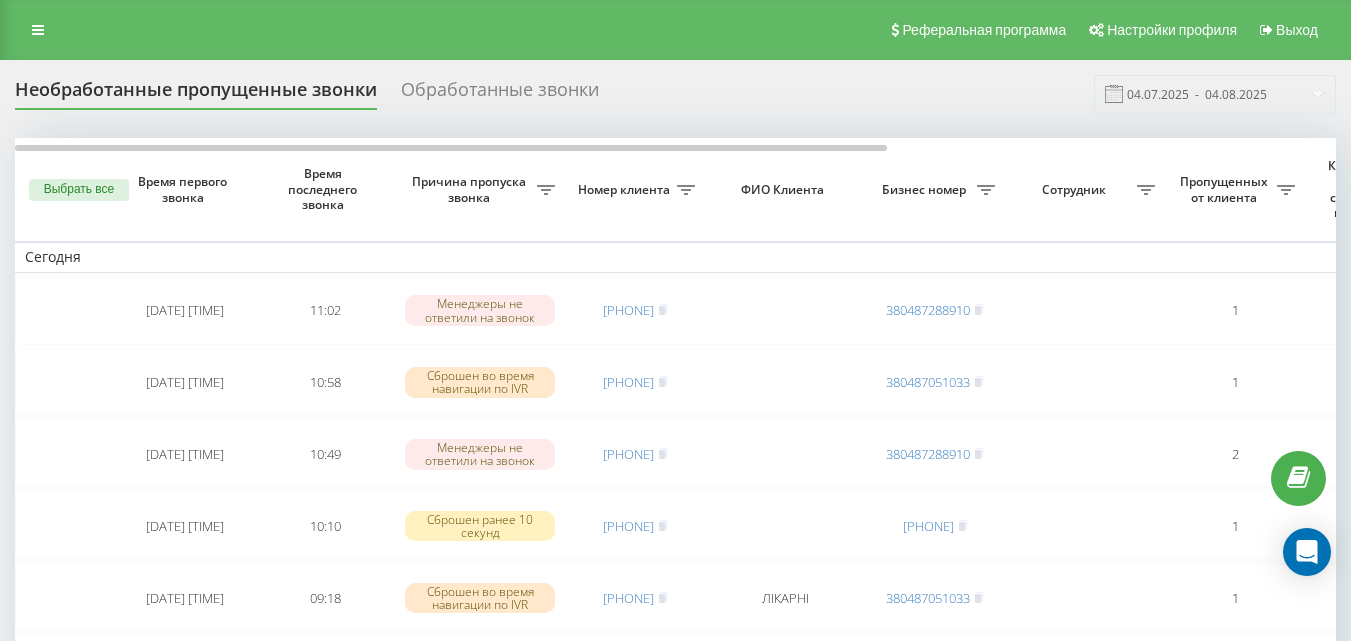 scroll, scrollTop: 0, scrollLeft: 0, axis: both 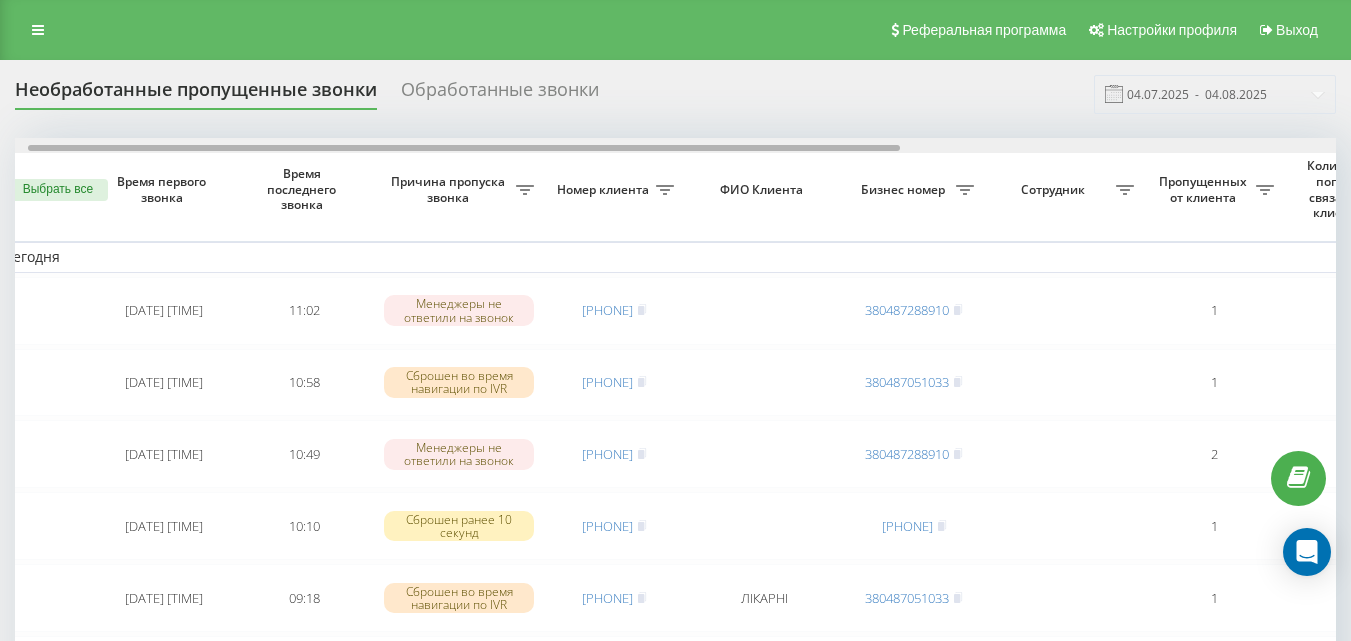 drag, startPoint x: 648, startPoint y: 148, endPoint x: 662, endPoint y: 156, distance: 16.124516 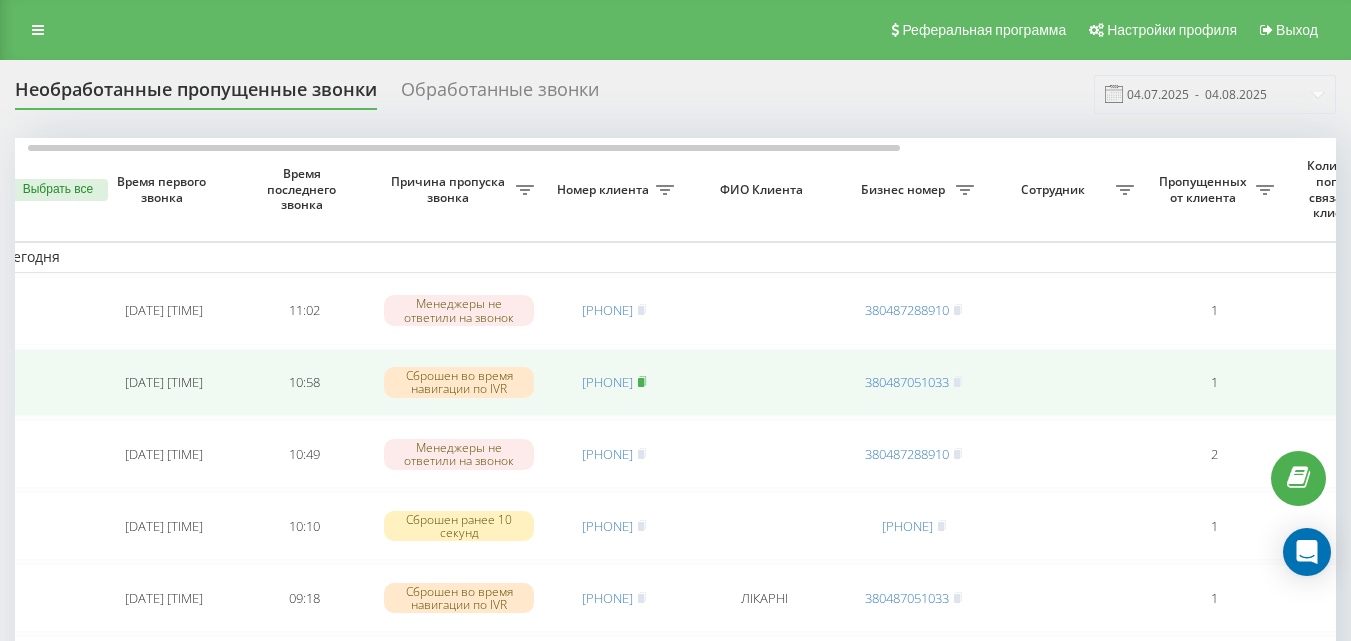 click 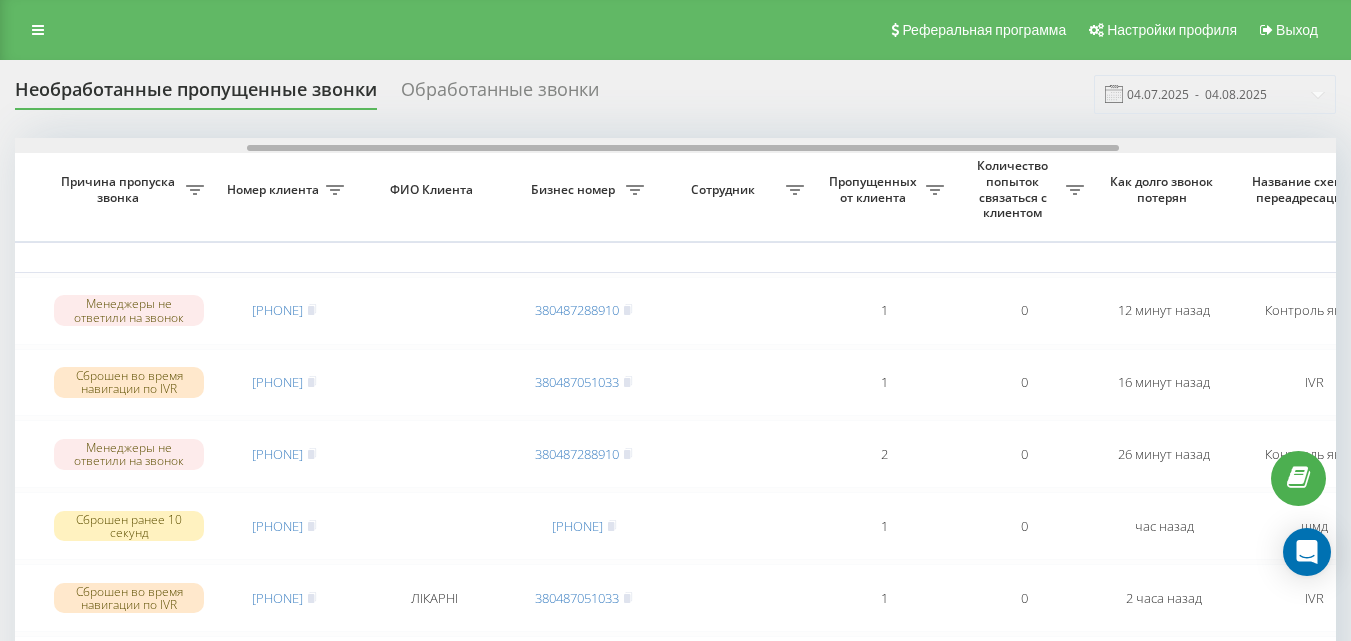 scroll, scrollTop: 0, scrollLeft: 357, axis: horizontal 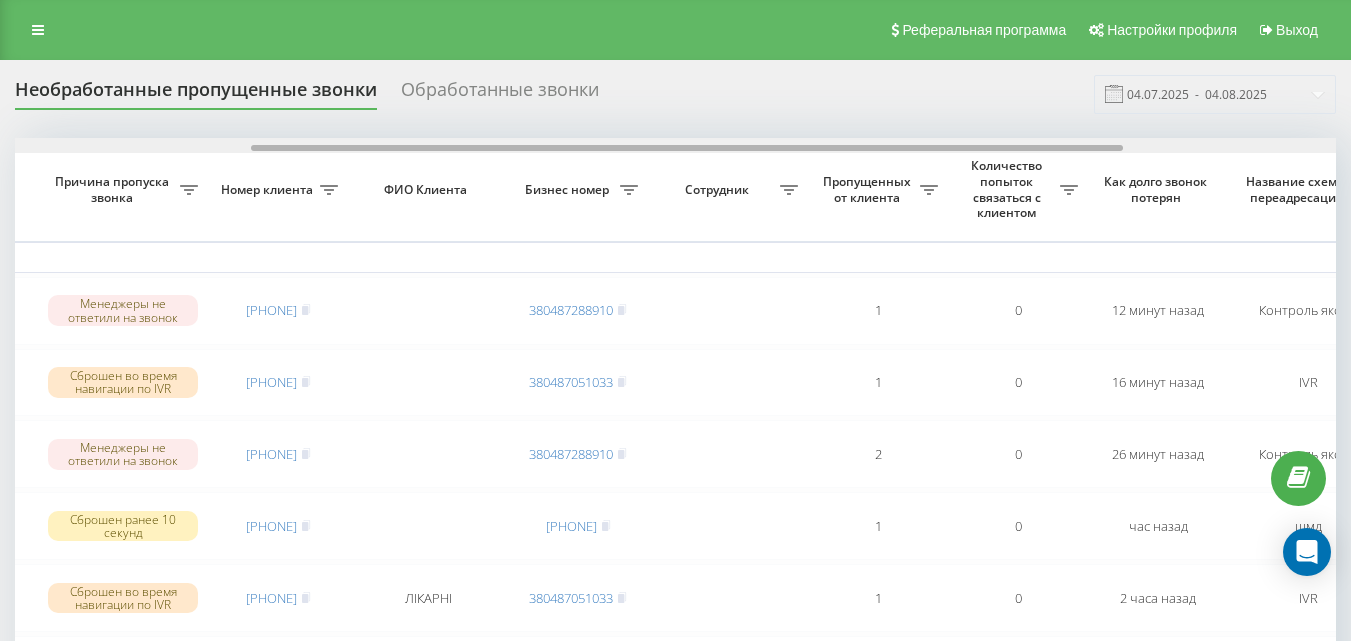 drag, startPoint x: 657, startPoint y: 147, endPoint x: 879, endPoint y: 151, distance: 222.03603 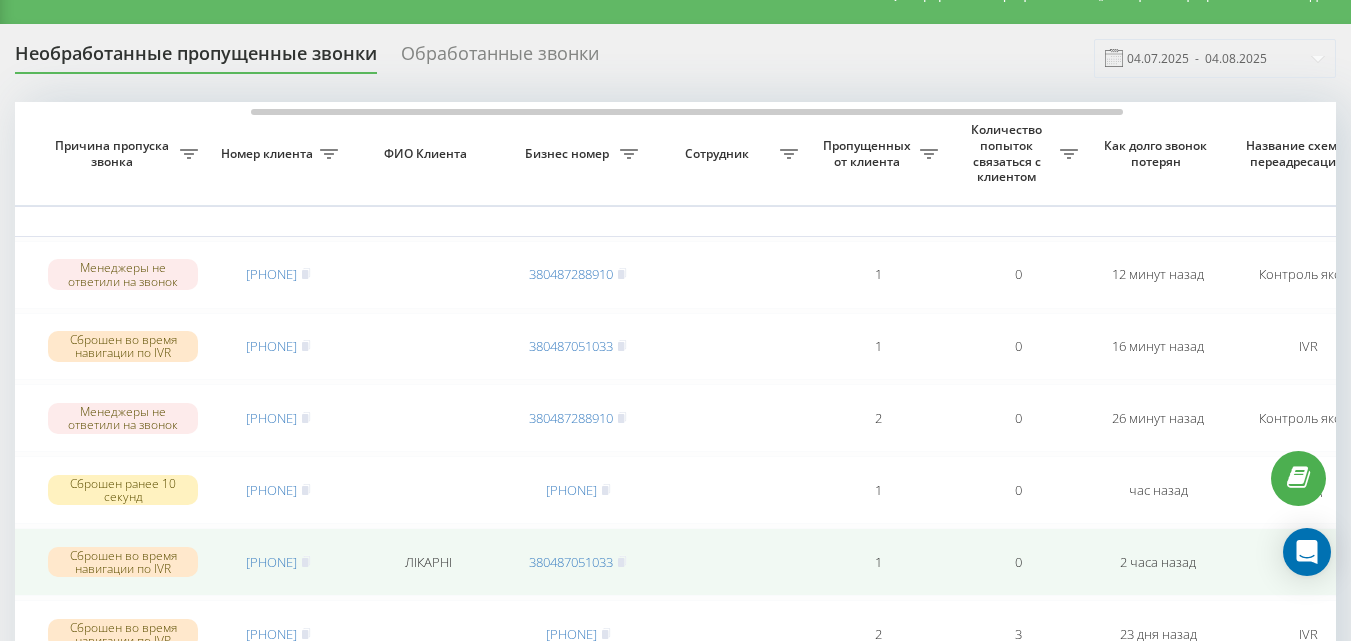 scroll, scrollTop: 0, scrollLeft: 0, axis: both 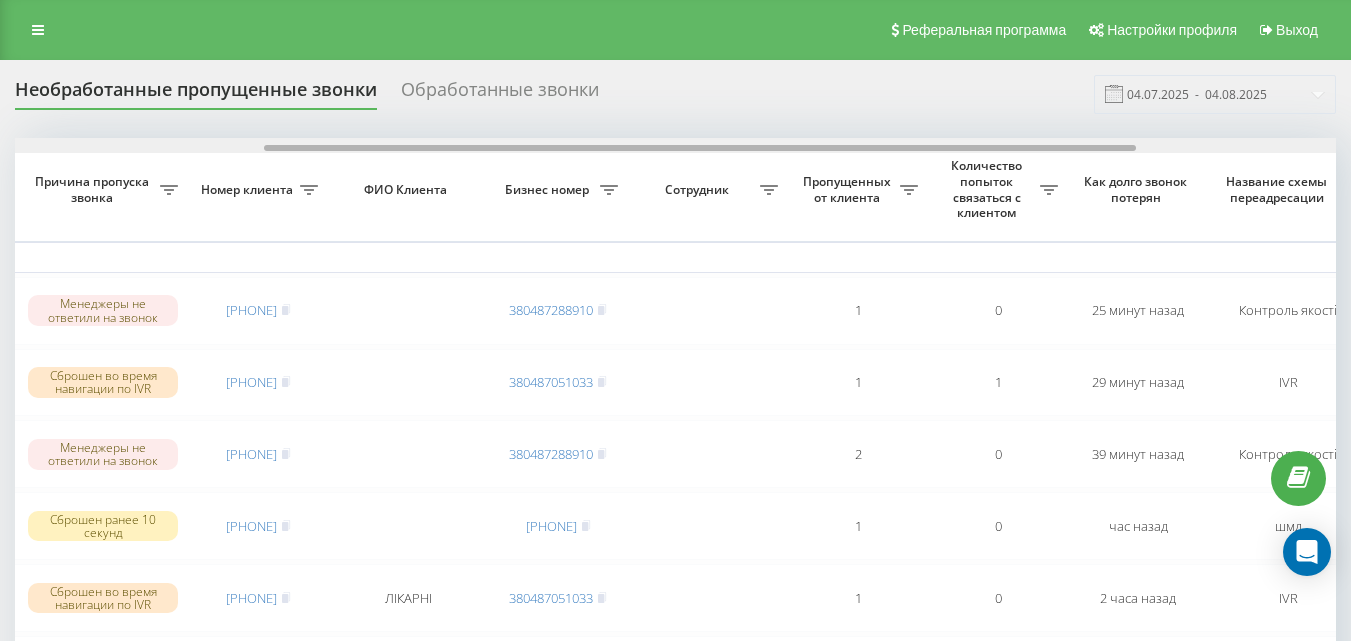 drag, startPoint x: 533, startPoint y: 151, endPoint x: 782, endPoint y: 153, distance: 249.00803 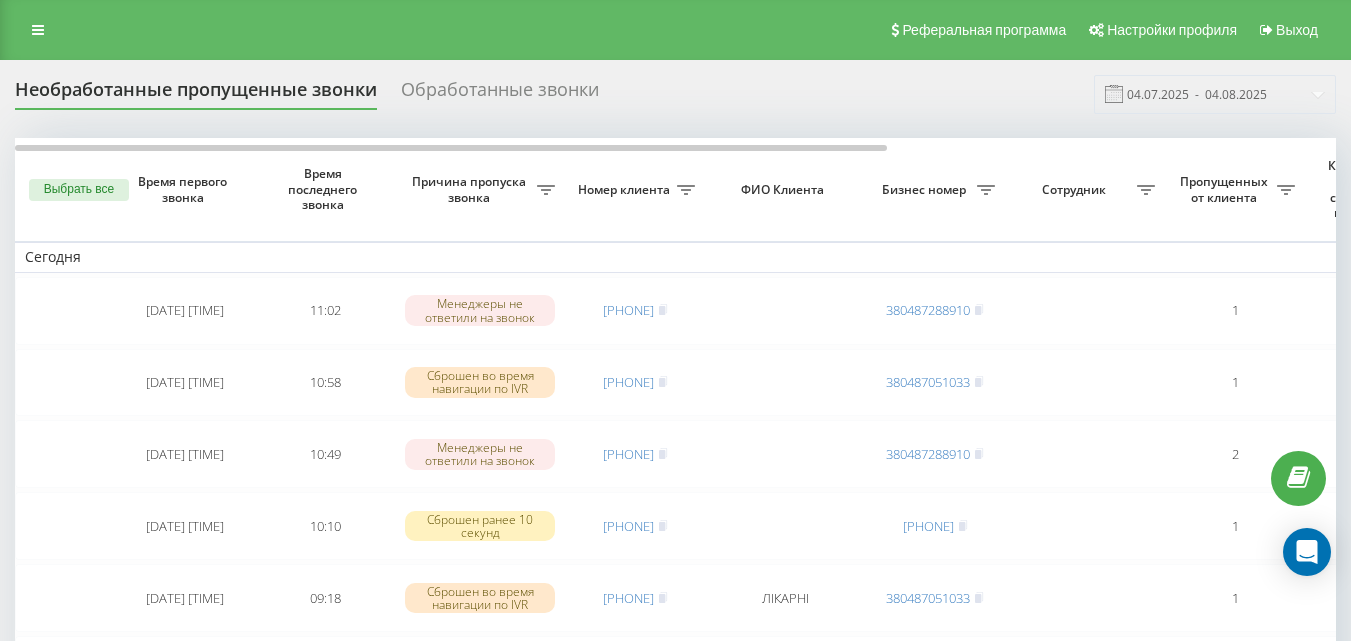 scroll, scrollTop: 0, scrollLeft: 0, axis: both 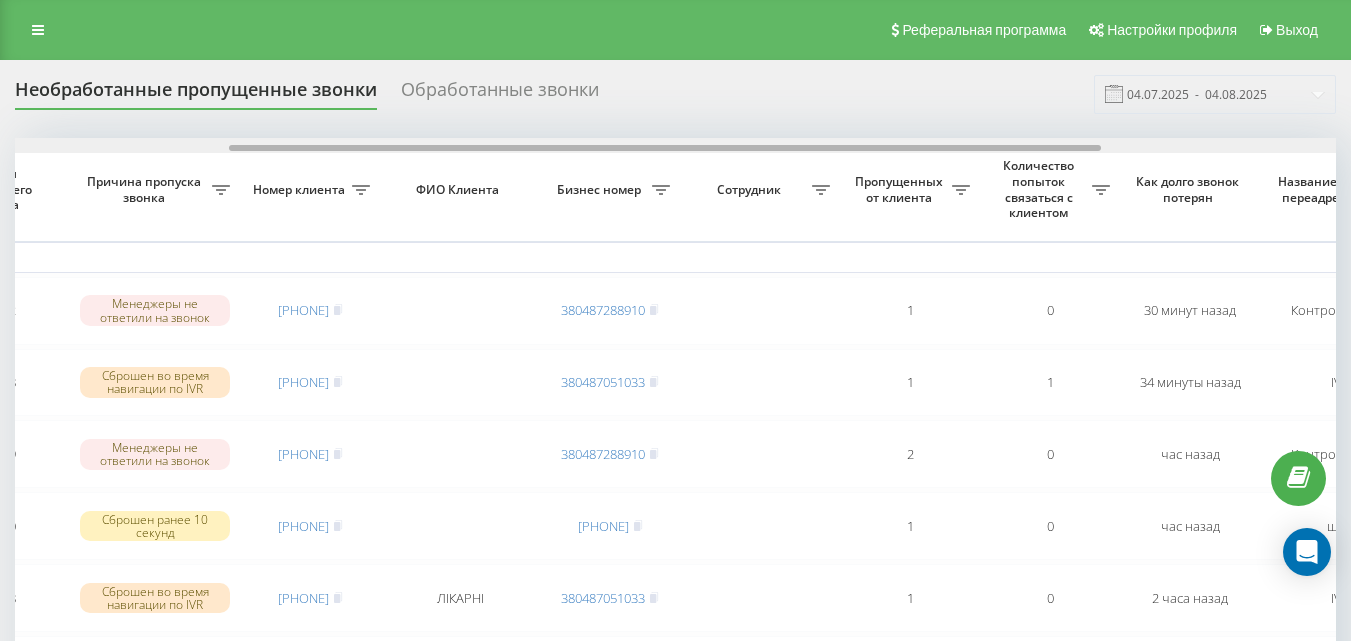 drag, startPoint x: 0, startPoint y: 0, endPoint x: 673, endPoint y: 141, distance: 687.6118 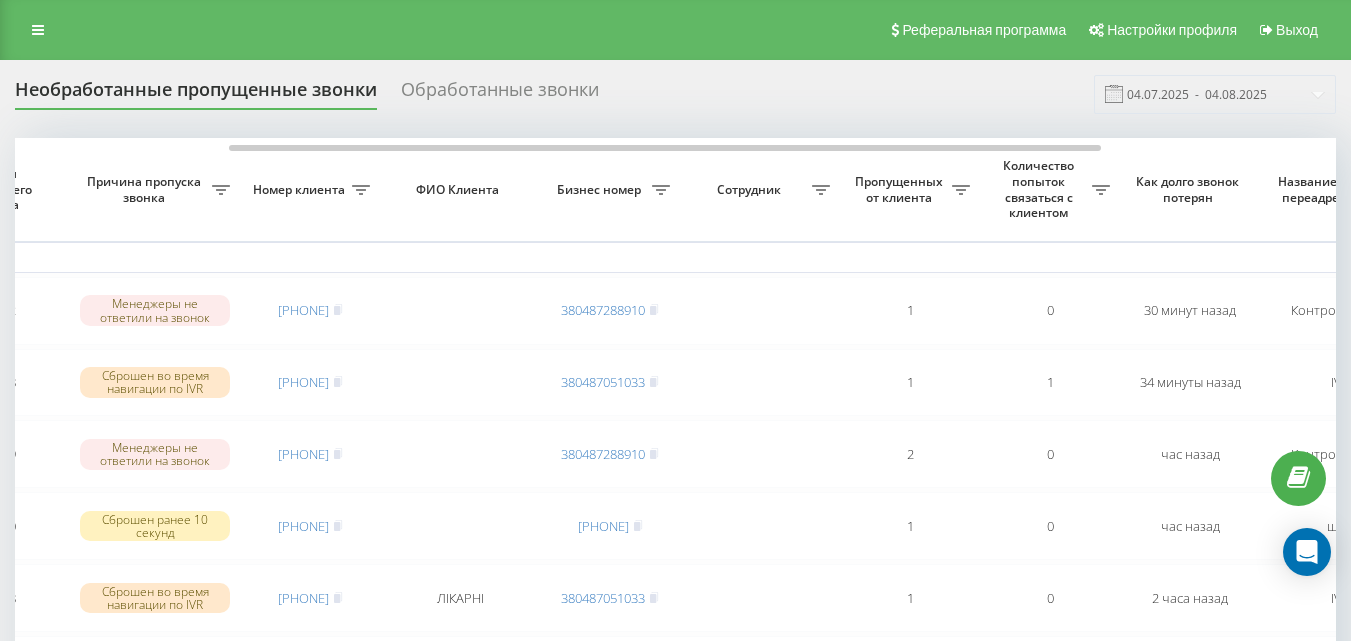 scroll, scrollTop: 100, scrollLeft: 0, axis: vertical 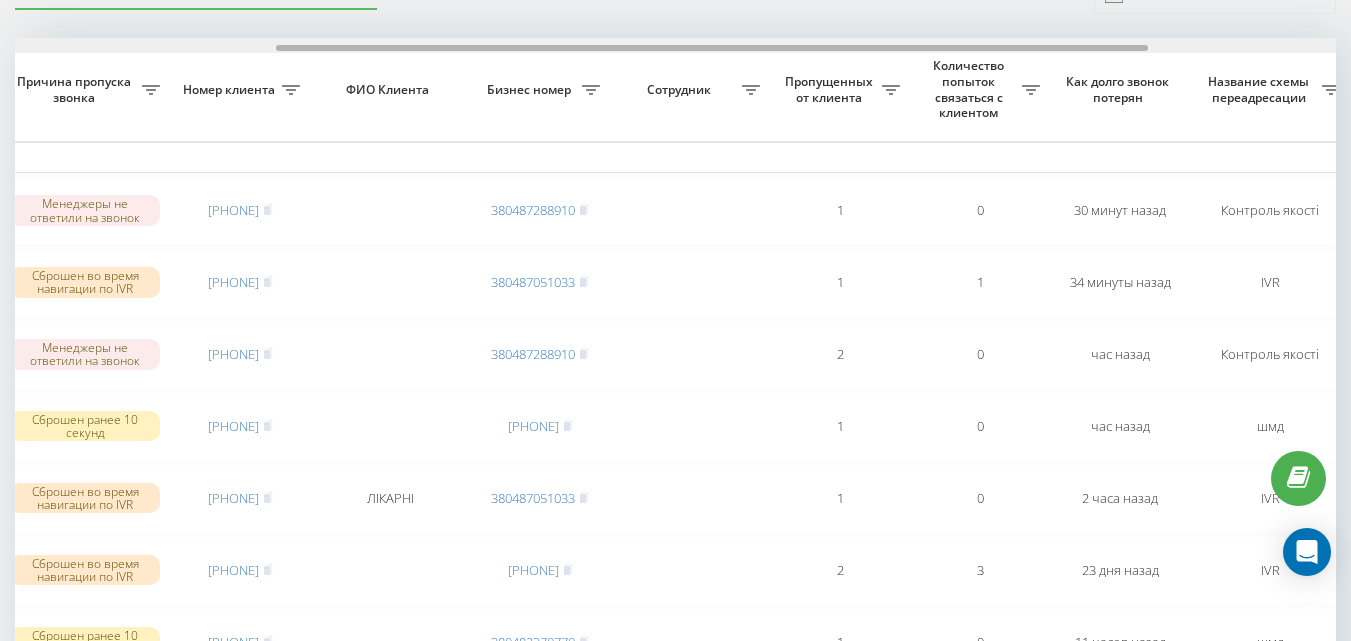 drag, startPoint x: 702, startPoint y: 48, endPoint x: 748, endPoint y: 48, distance: 46 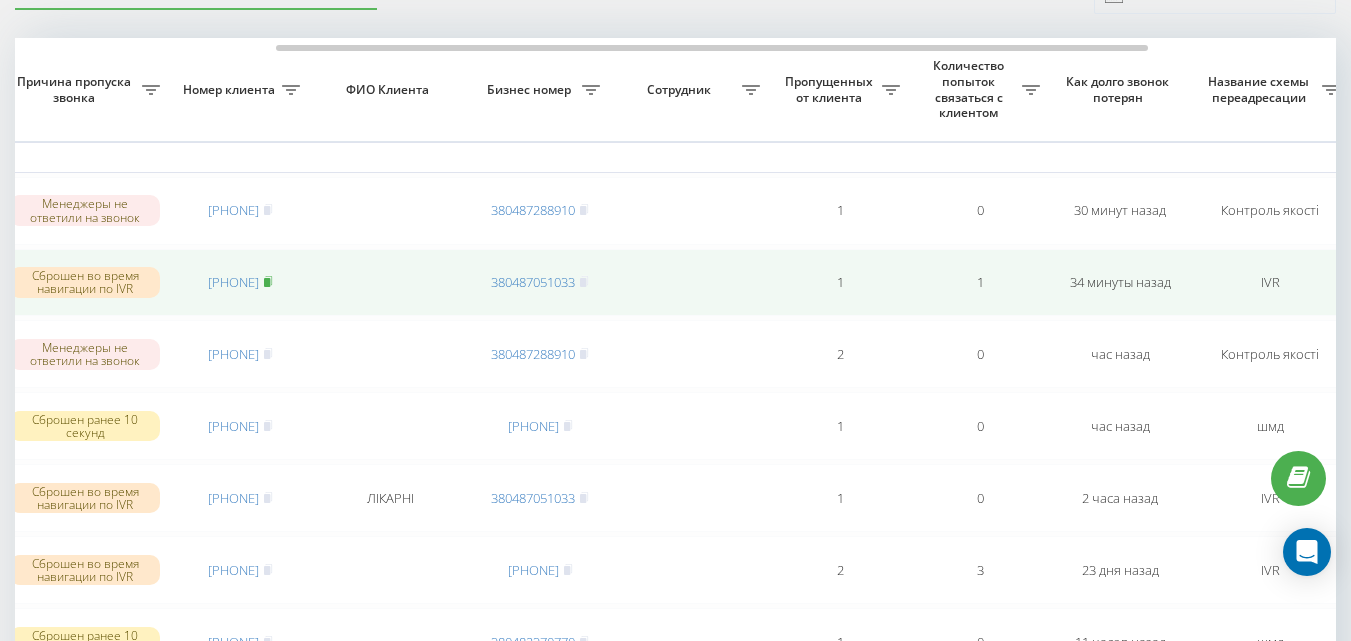 click 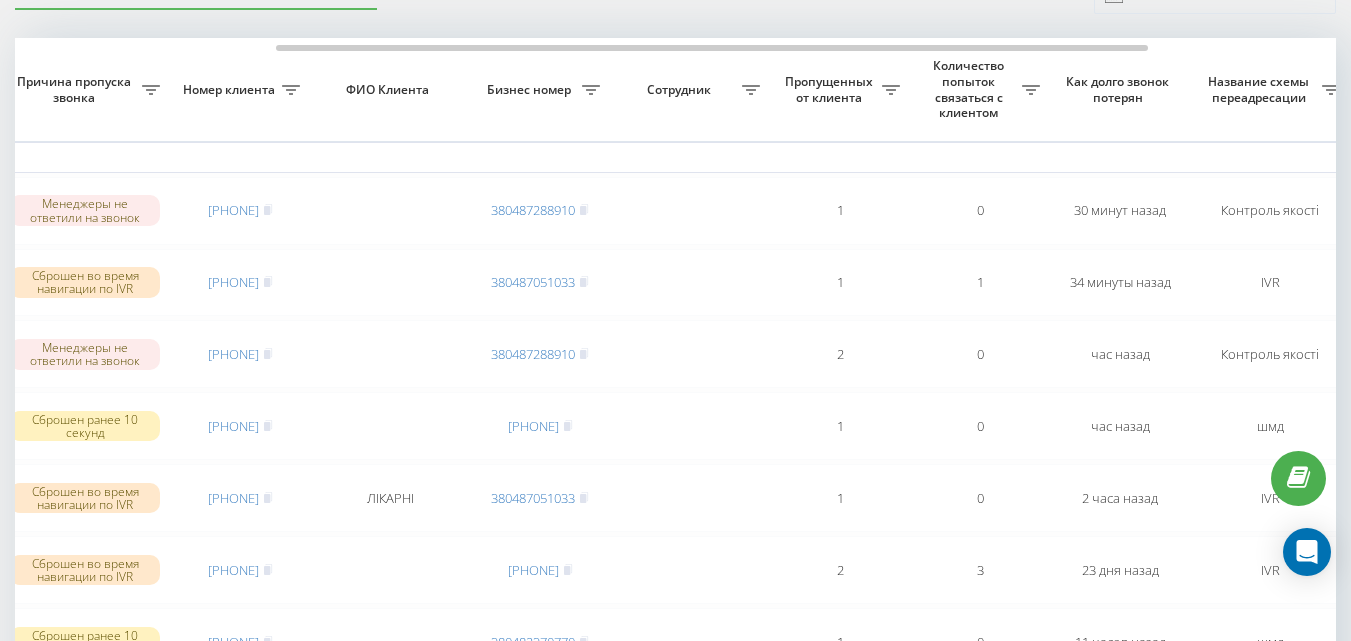 scroll, scrollTop: 0, scrollLeft: 0, axis: both 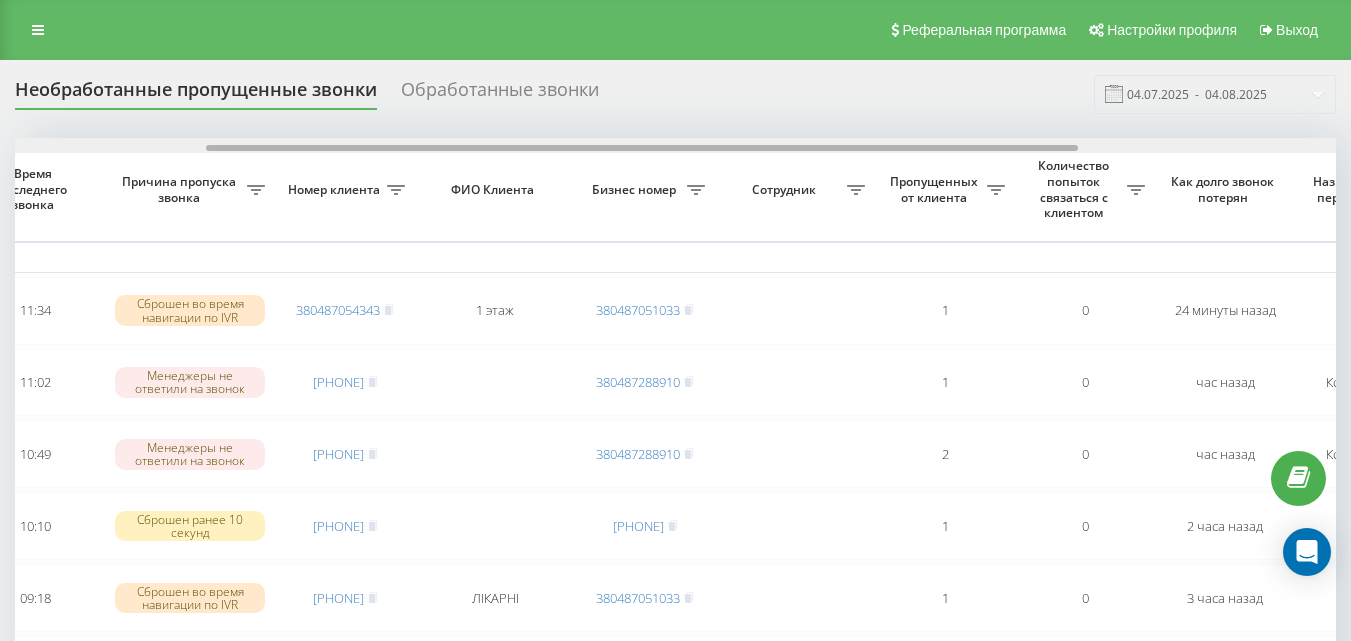 drag, startPoint x: 495, startPoint y: 147, endPoint x: 687, endPoint y: 180, distance: 194.81529 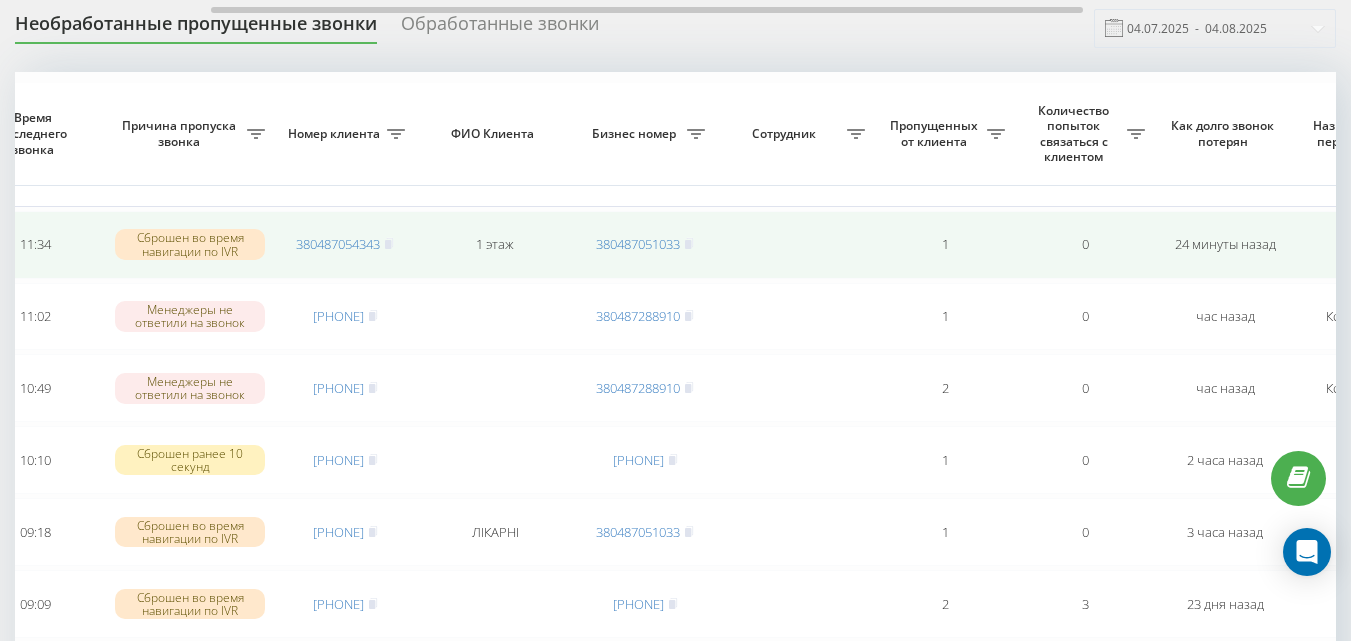 scroll, scrollTop: 200, scrollLeft: 0, axis: vertical 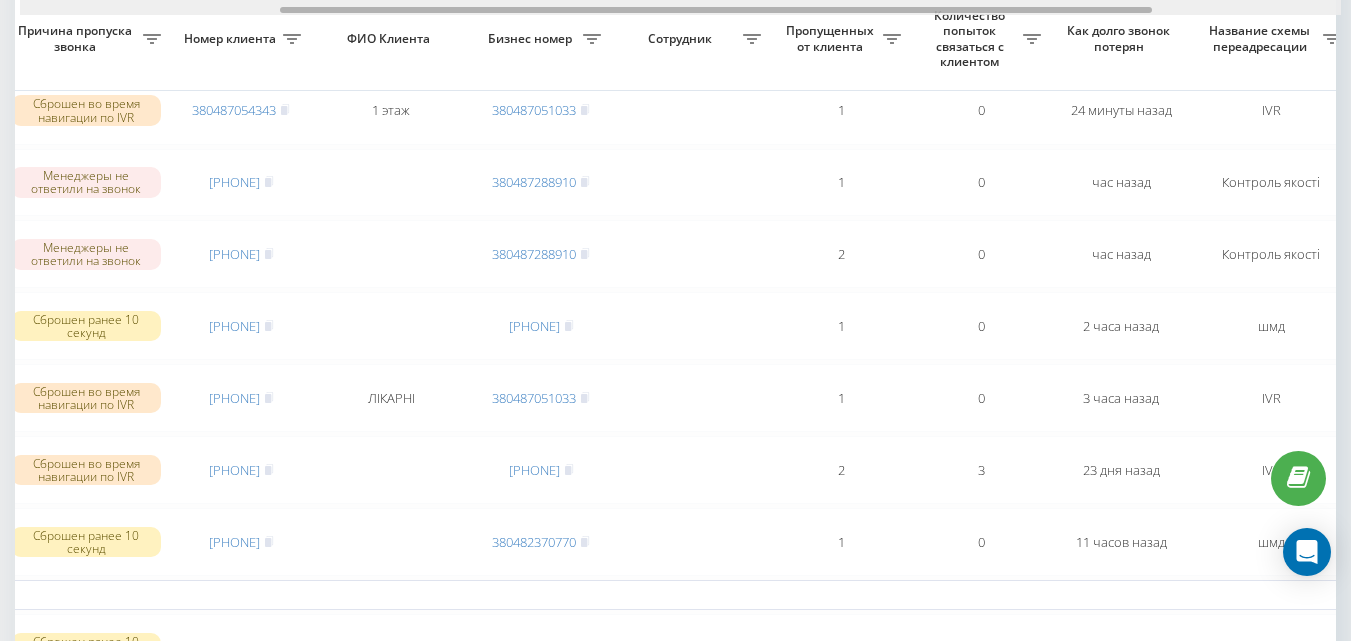 drag, startPoint x: 502, startPoint y: 8, endPoint x: 571, endPoint y: 10, distance: 69.02898 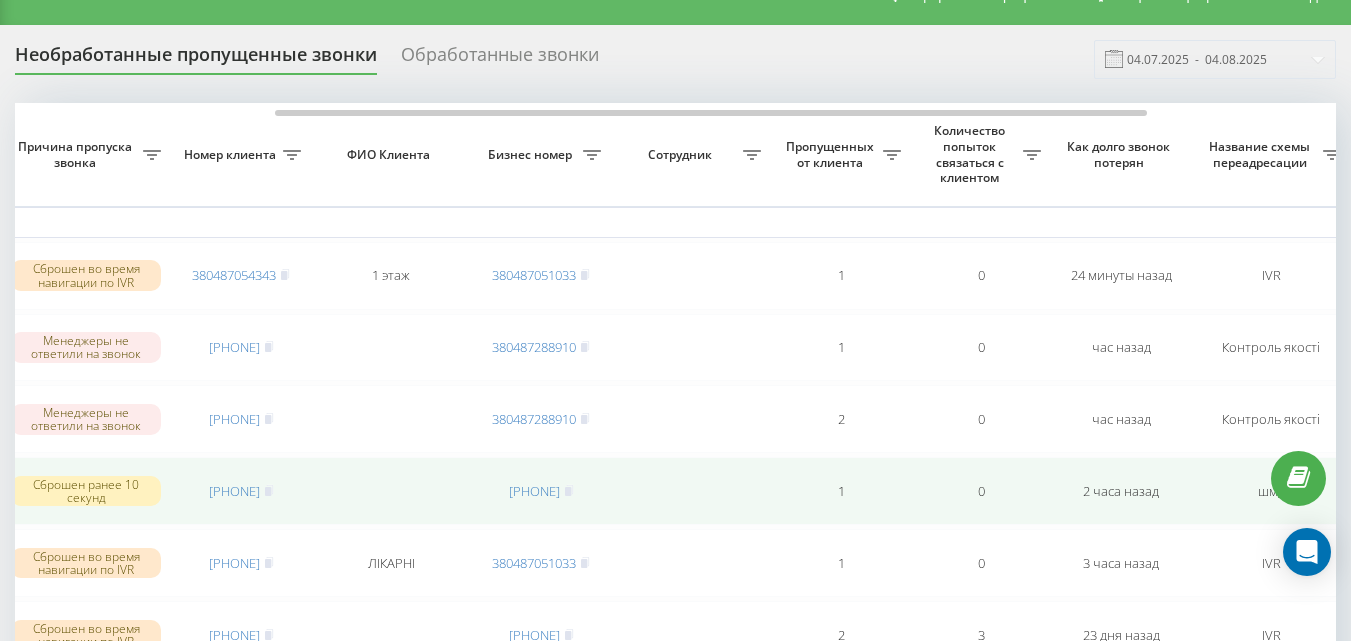 scroll, scrollTop: 0, scrollLeft: 0, axis: both 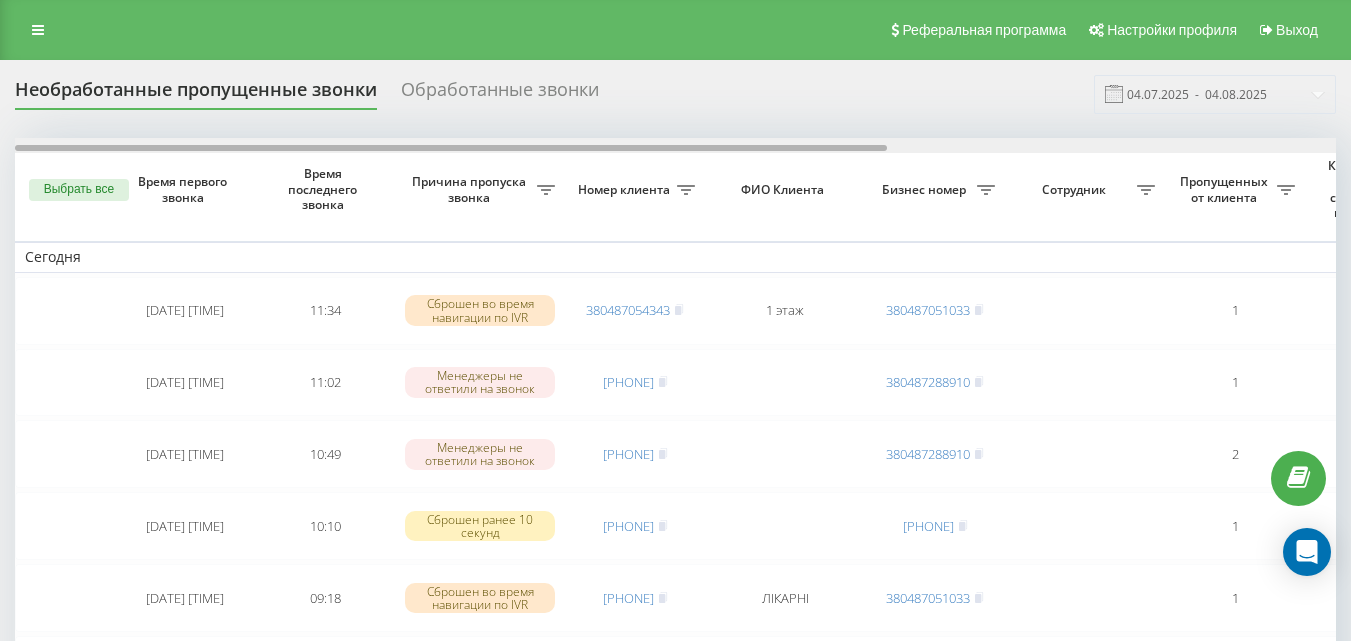 drag, startPoint x: 535, startPoint y: 148, endPoint x: 210, endPoint y: 182, distance: 326.77362 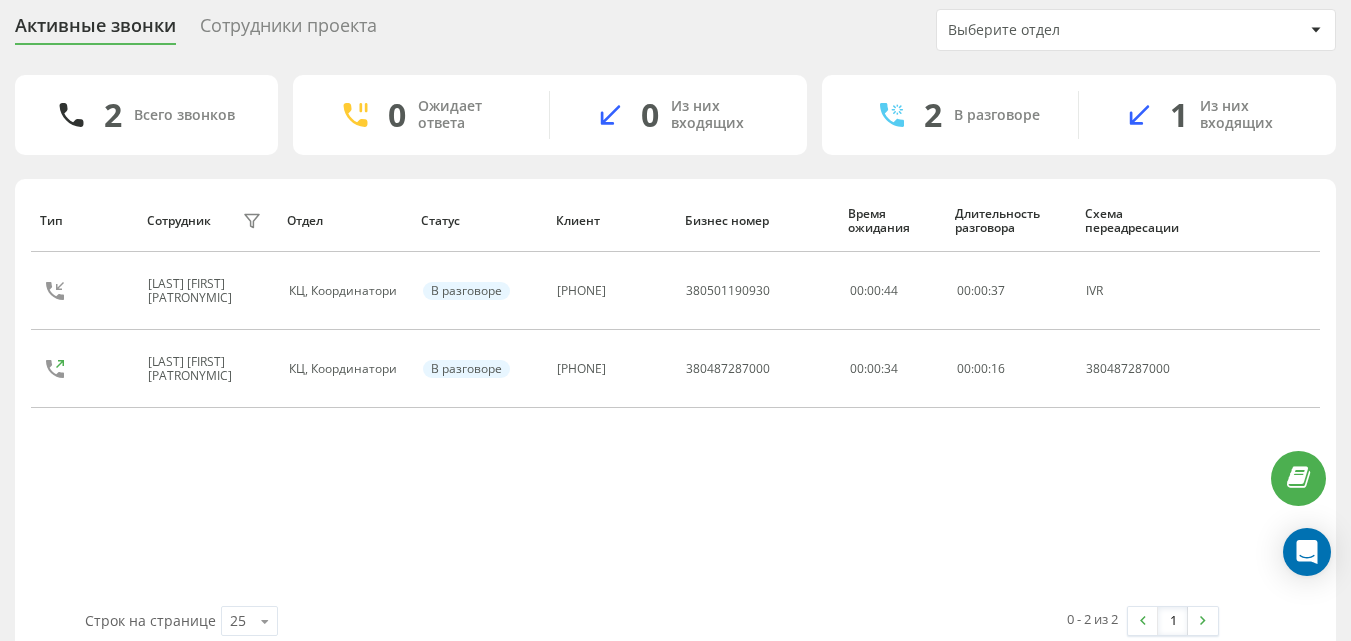 scroll, scrollTop: 66, scrollLeft: 0, axis: vertical 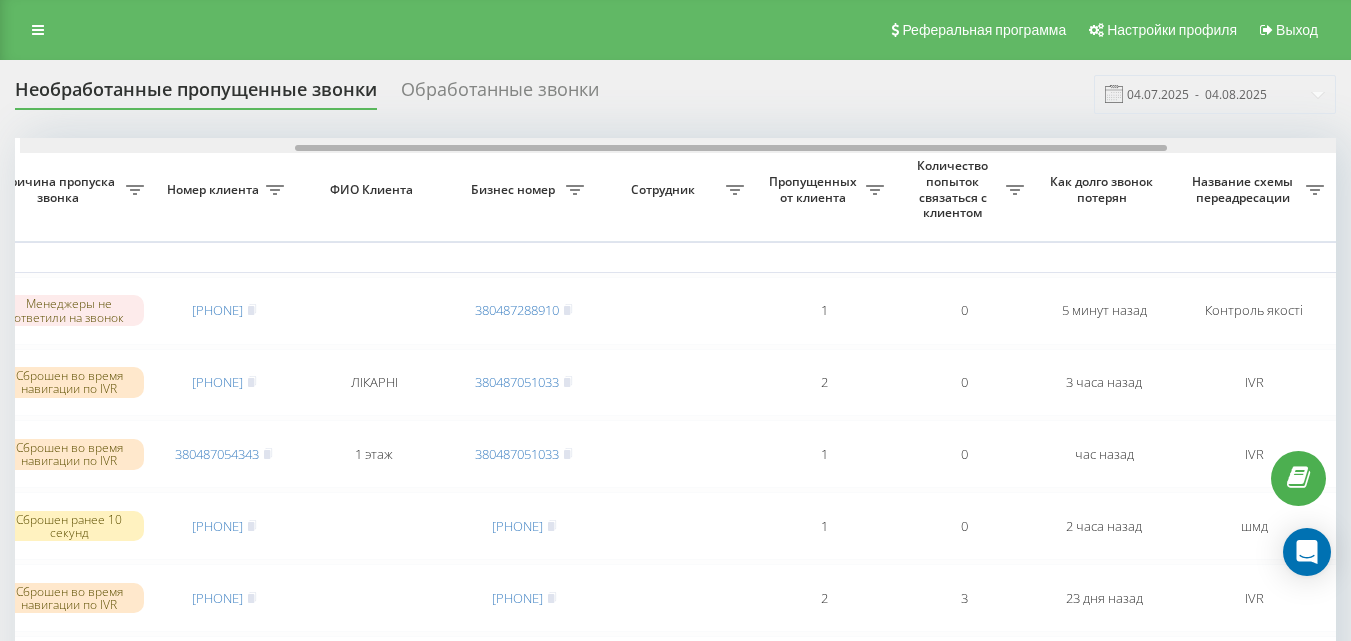 drag, startPoint x: 539, startPoint y: 148, endPoint x: 811, endPoint y: 170, distance: 272.88824 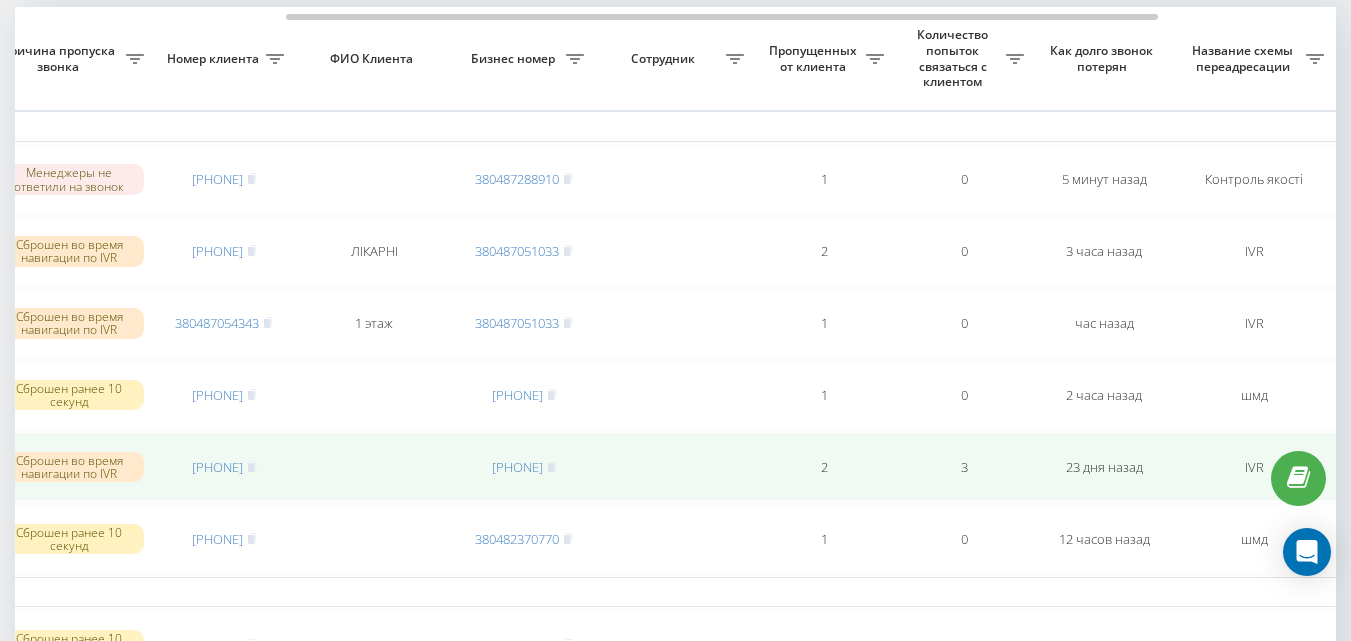 scroll, scrollTop: 0, scrollLeft: 0, axis: both 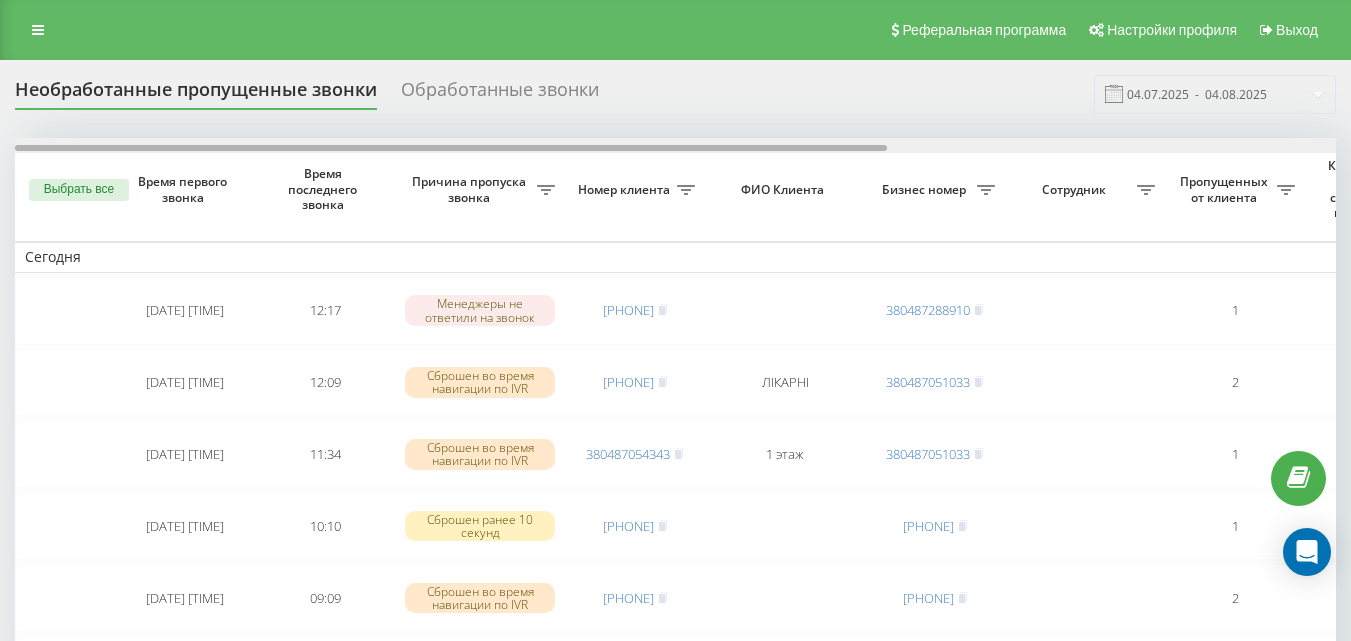 drag, startPoint x: 620, startPoint y: 146, endPoint x: 293, endPoint y: 147, distance: 327.00153 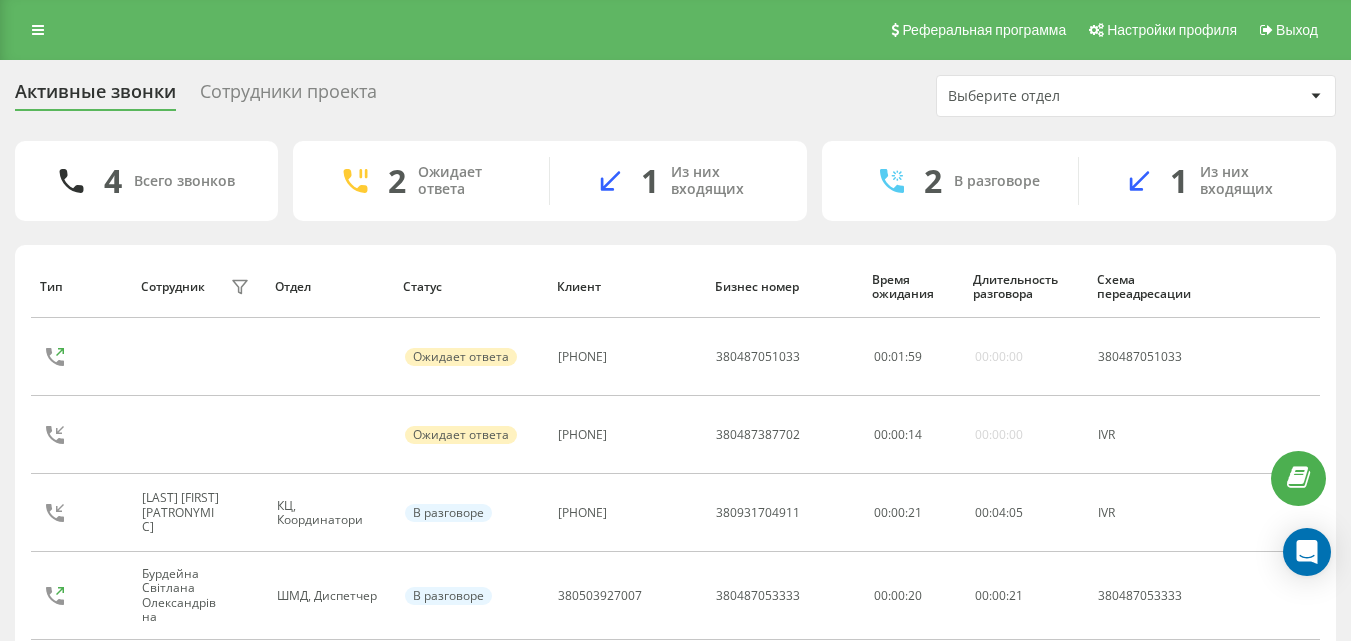 scroll, scrollTop: 96, scrollLeft: 0, axis: vertical 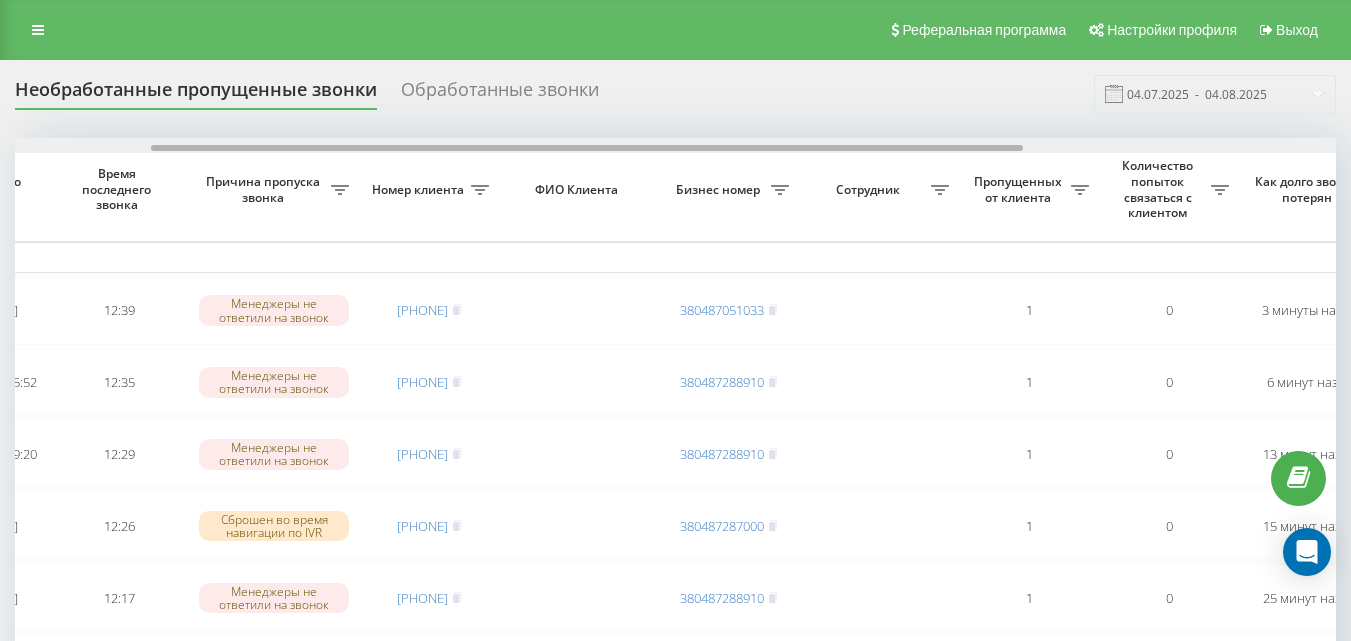 drag, startPoint x: 488, startPoint y: 147, endPoint x: 623, endPoint y: 157, distance: 135.36986 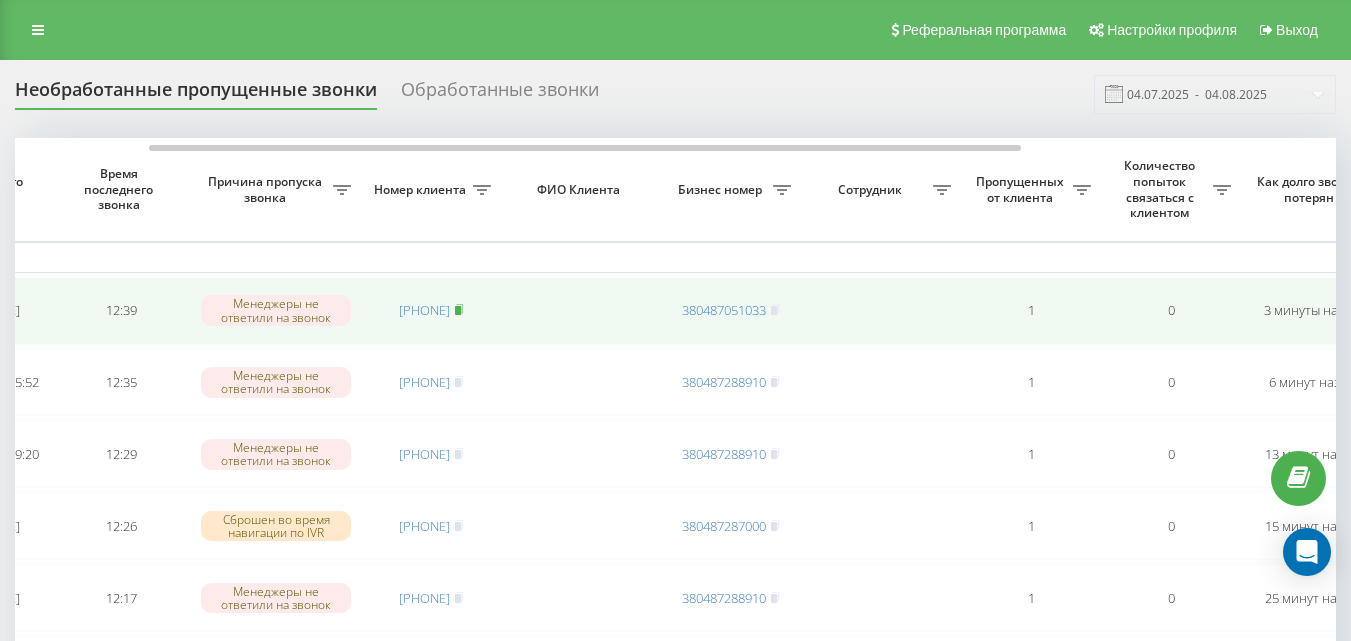 click 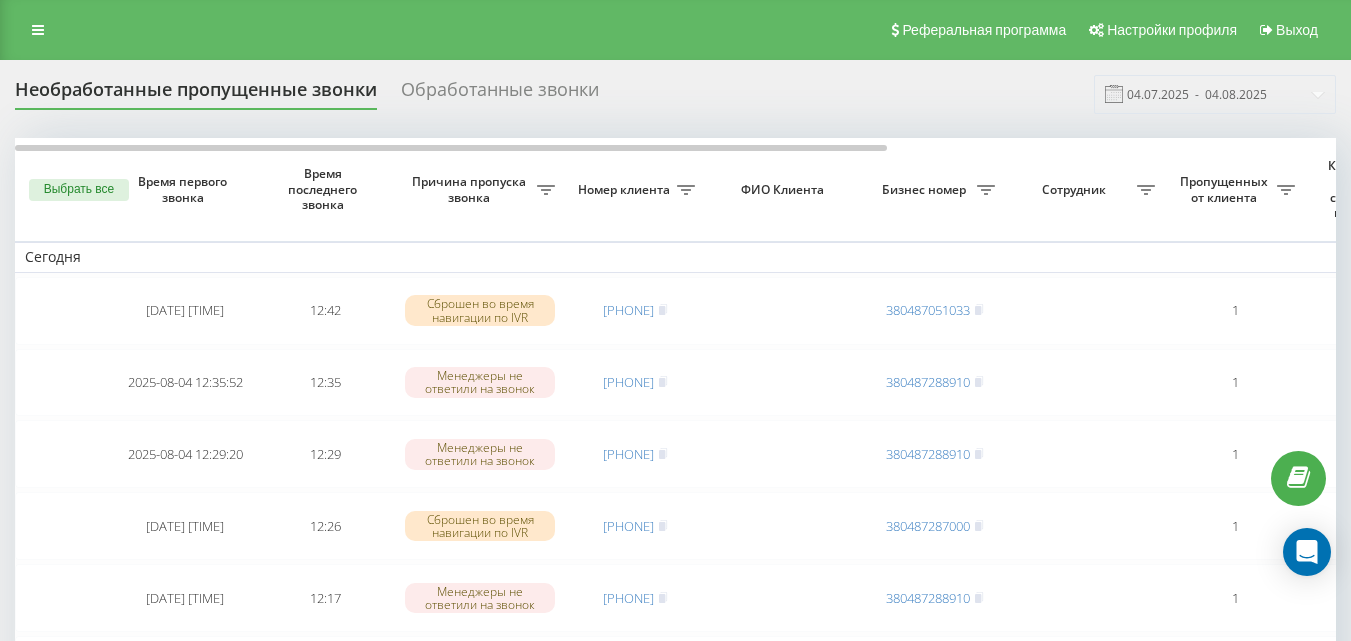 scroll, scrollTop: 0, scrollLeft: 0, axis: both 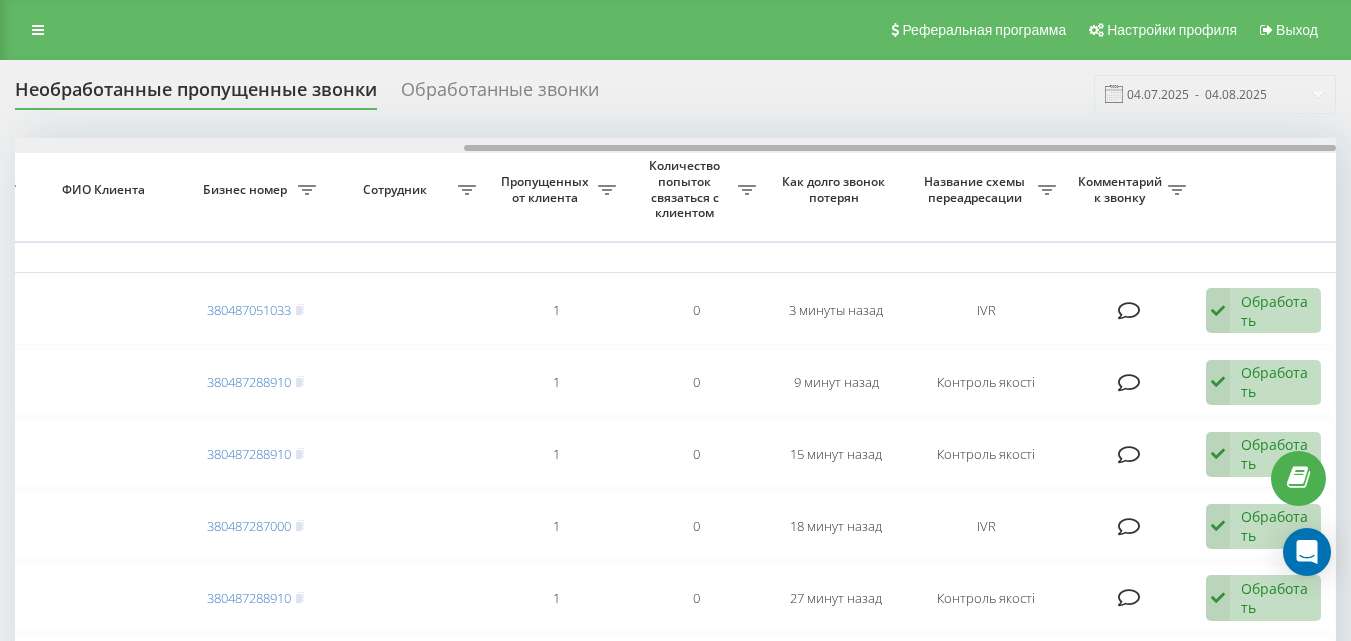 drag, startPoint x: 490, startPoint y: 143, endPoint x: 288, endPoint y: 142, distance: 202.00247 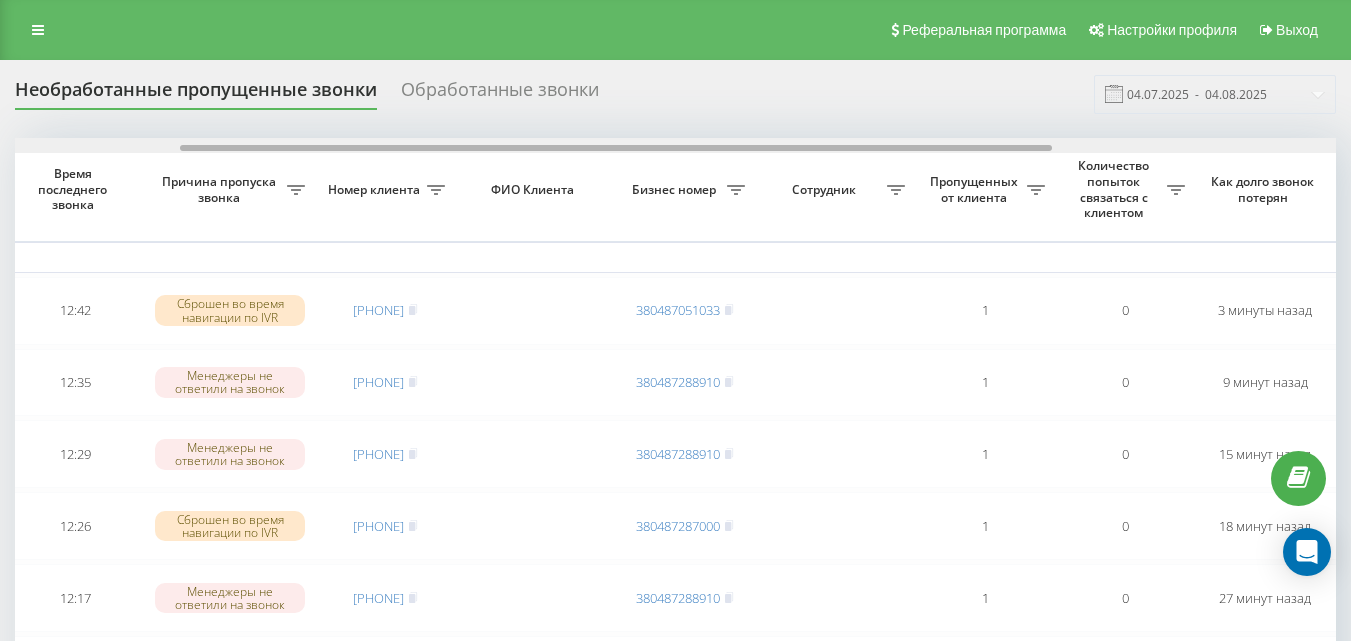 scroll, scrollTop: 0, scrollLeft: 248, axis: horizontal 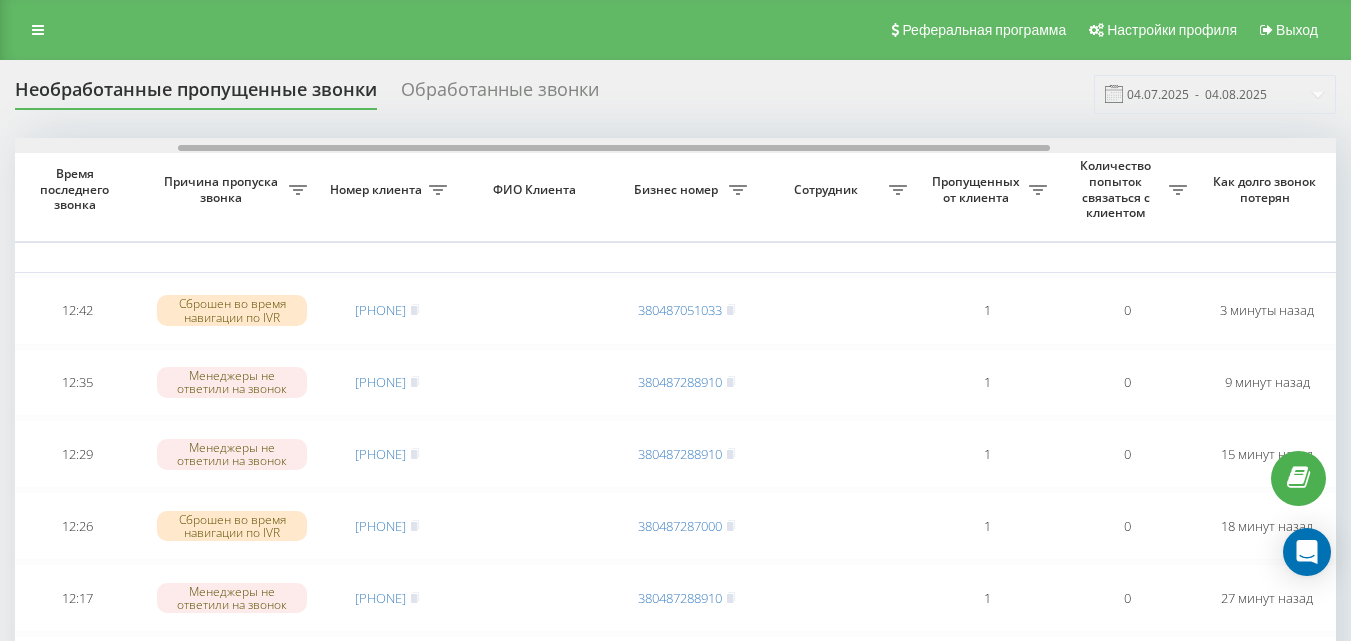 drag, startPoint x: 565, startPoint y: 147, endPoint x: 280, endPoint y: 134, distance: 285.29633 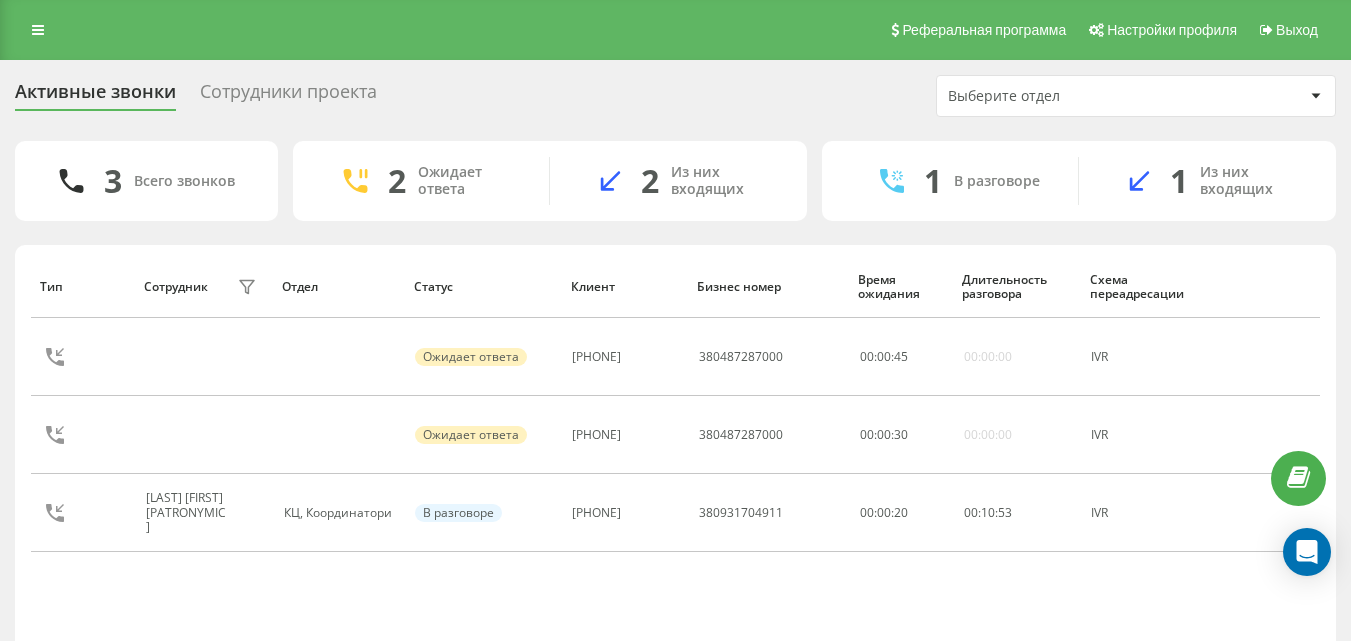 scroll, scrollTop: 96, scrollLeft: 0, axis: vertical 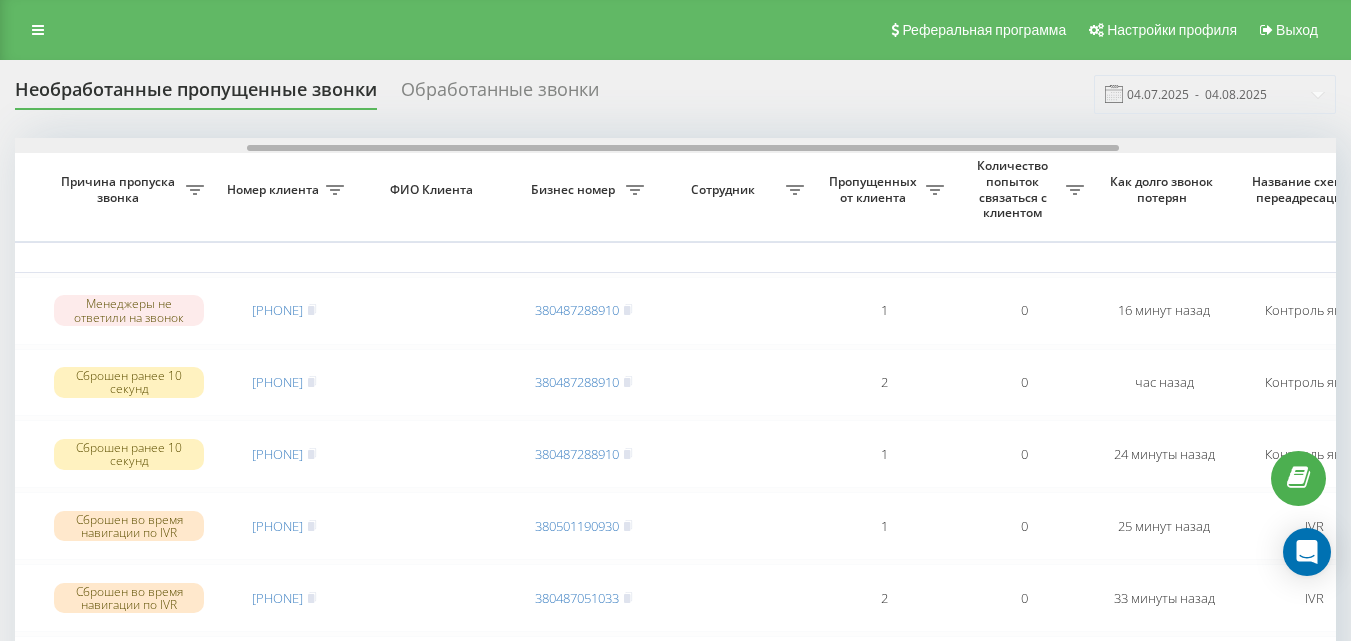 drag, startPoint x: 0, startPoint y: 0, endPoint x: 763, endPoint y: 160, distance: 779.5954 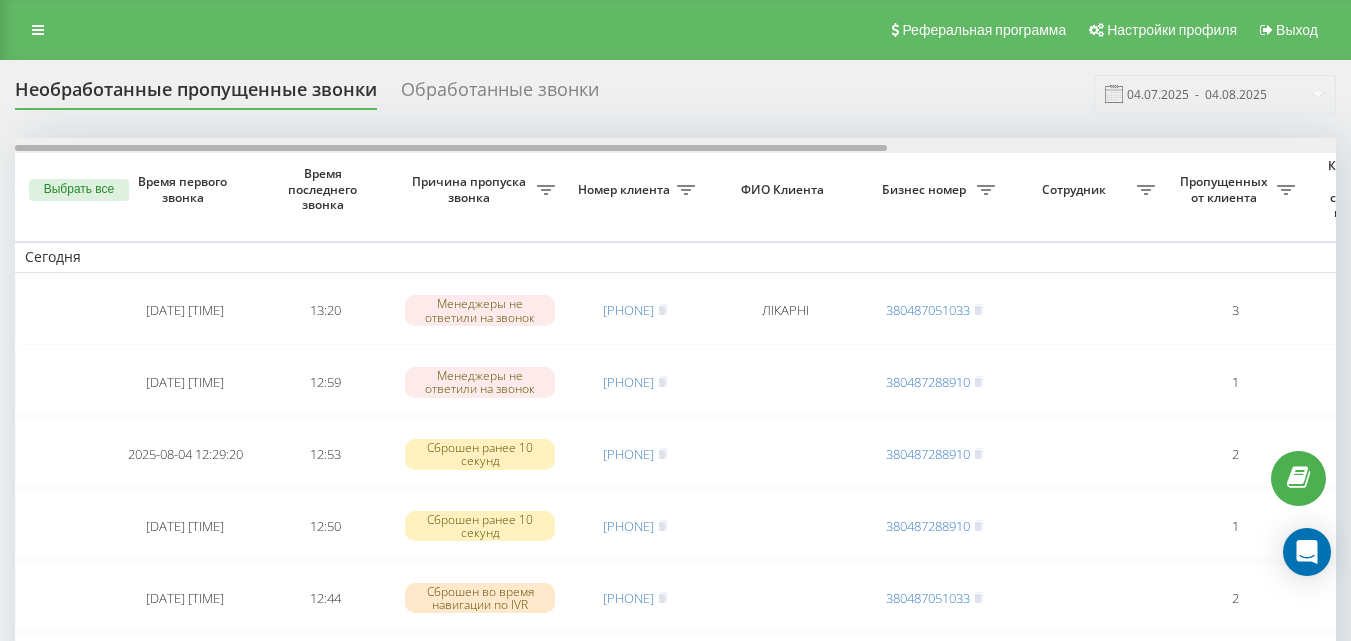 scroll, scrollTop: 0, scrollLeft: 0, axis: both 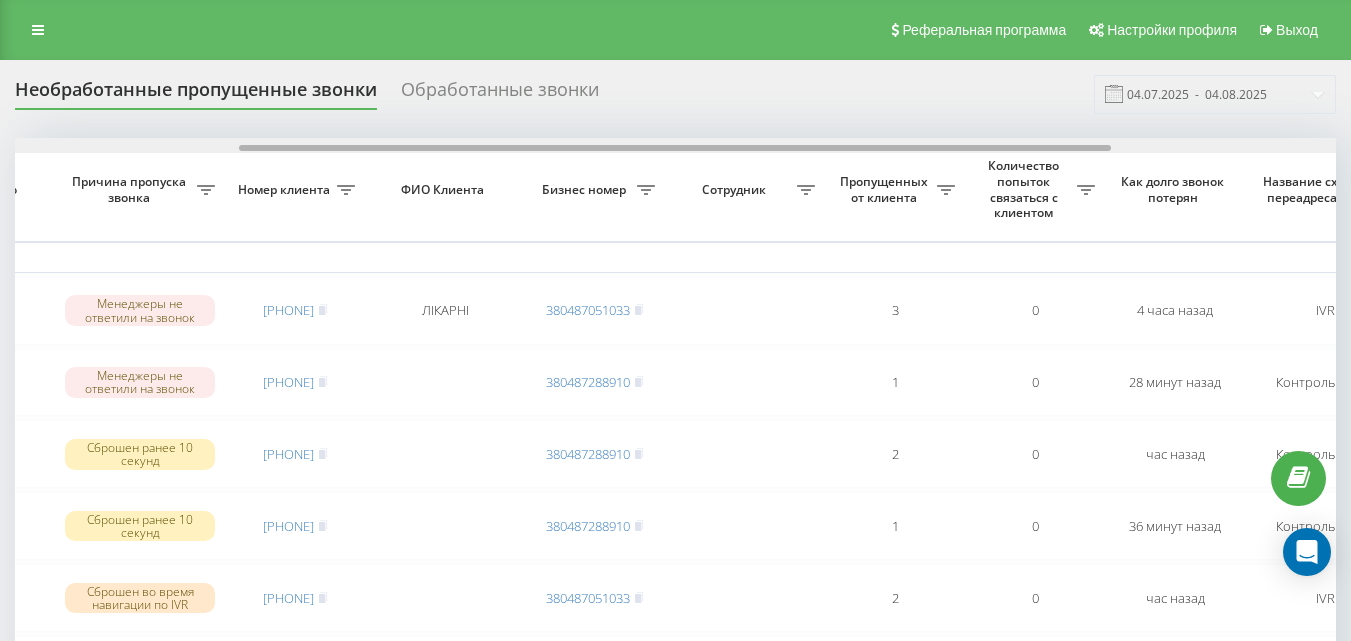 drag, startPoint x: 456, startPoint y: 149, endPoint x: 681, endPoint y: 160, distance: 225.26872 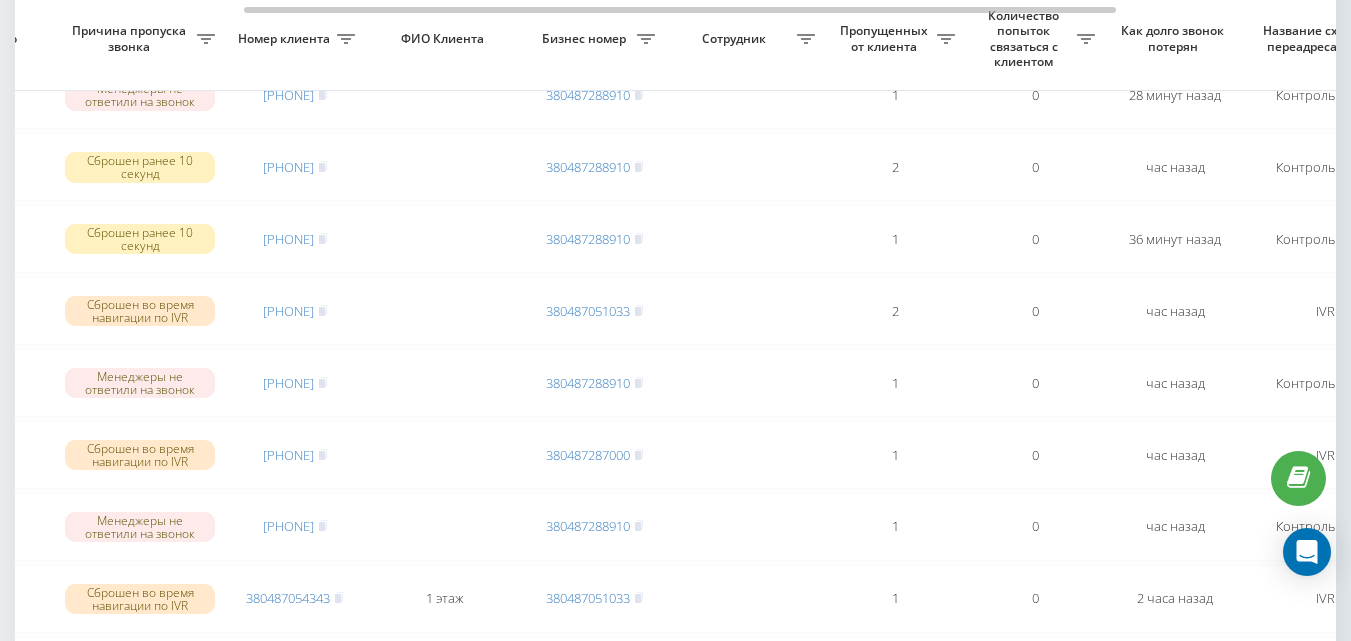 scroll, scrollTop: 300, scrollLeft: 0, axis: vertical 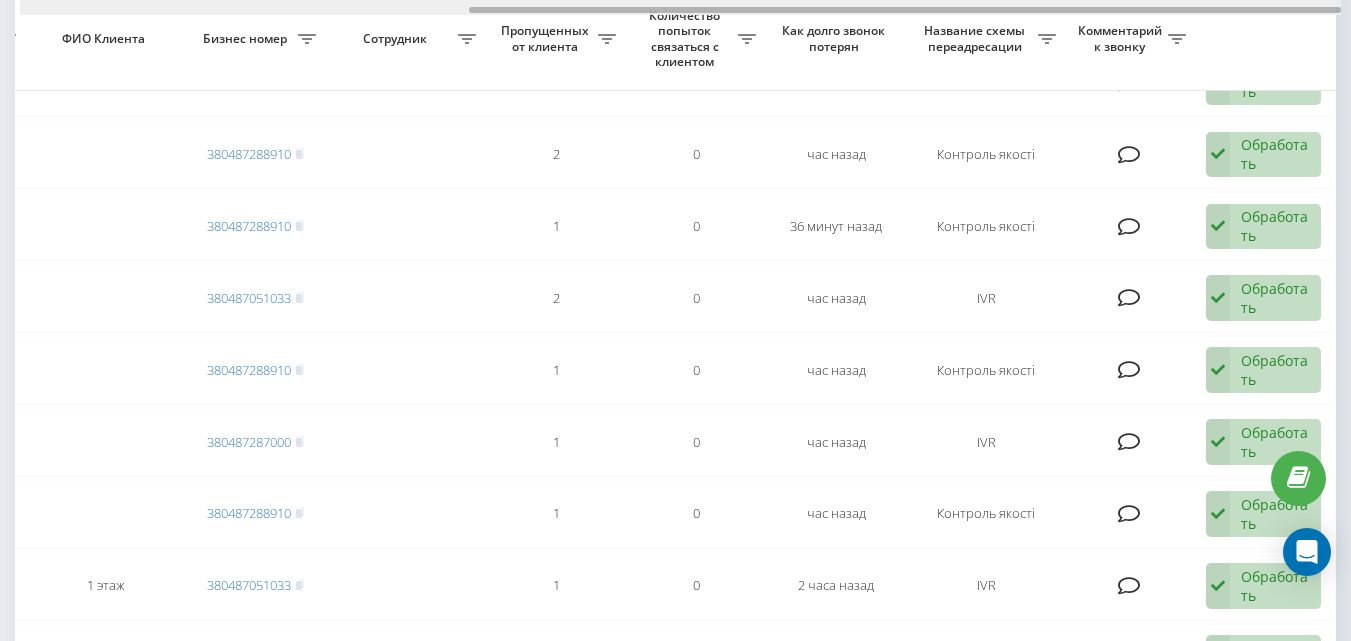 drag, startPoint x: 723, startPoint y: 13, endPoint x: 745, endPoint y: 11, distance: 22.090721 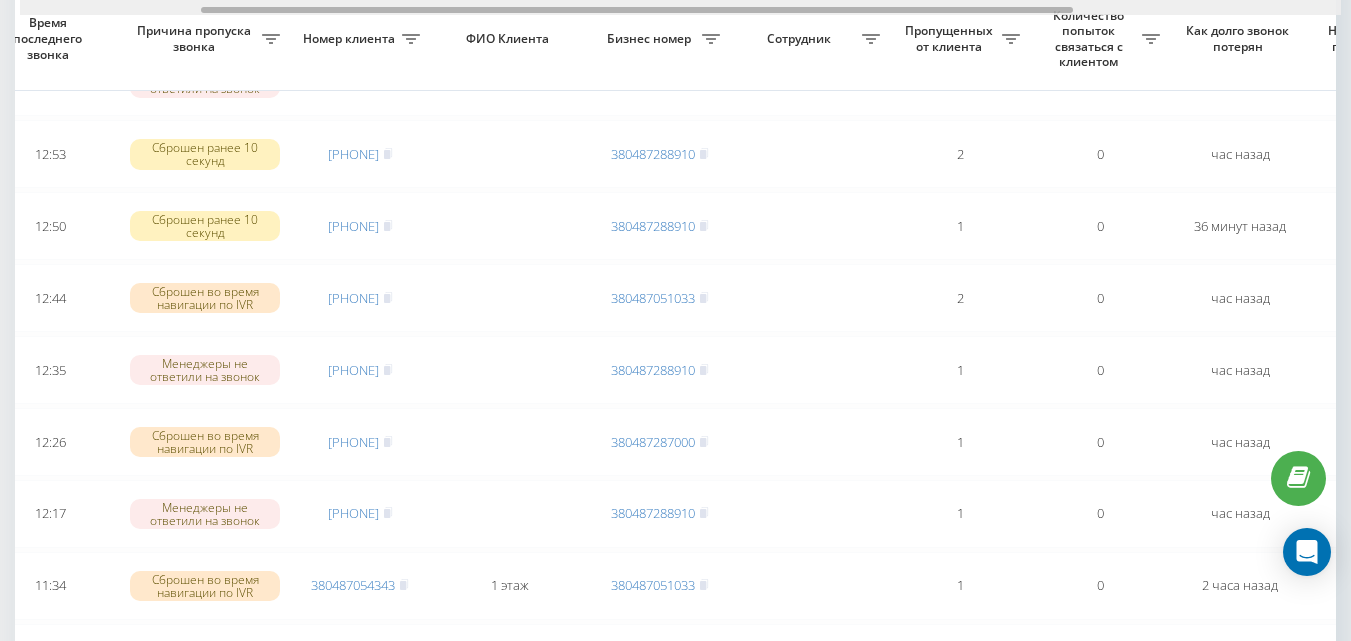 scroll, scrollTop: 0, scrollLeft: 272, axis: horizontal 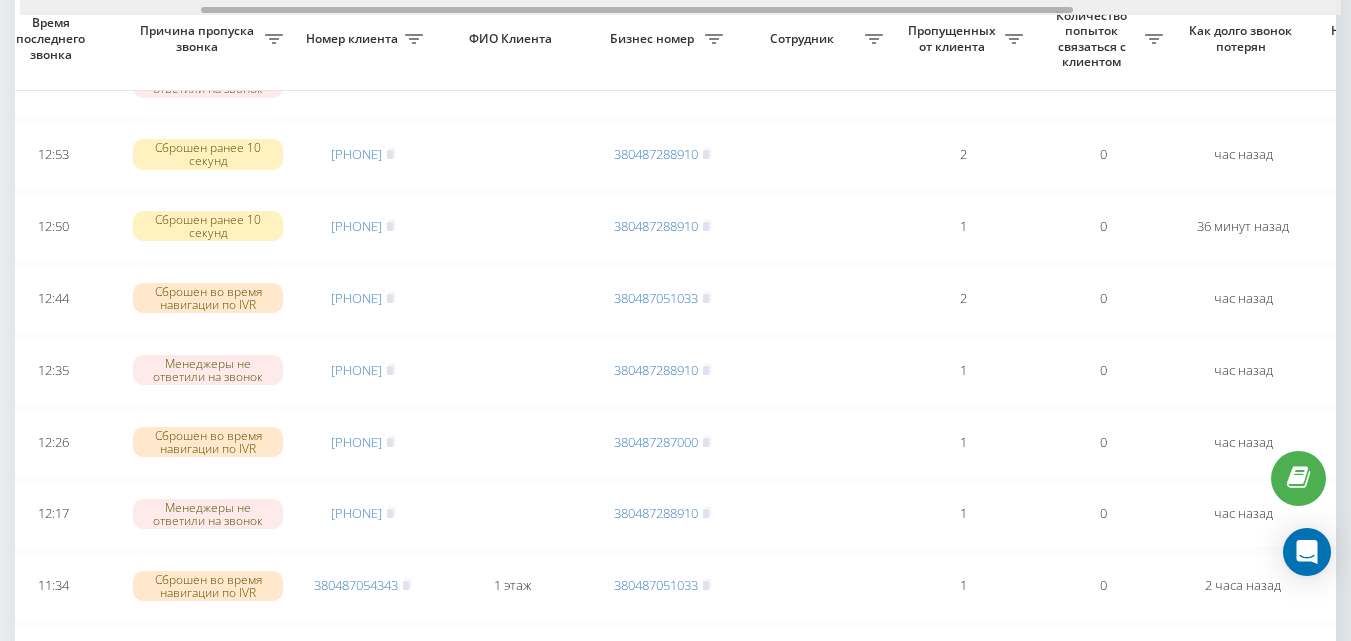 drag, startPoint x: 745, startPoint y: 11, endPoint x: 476, endPoint y: 31, distance: 269.74246 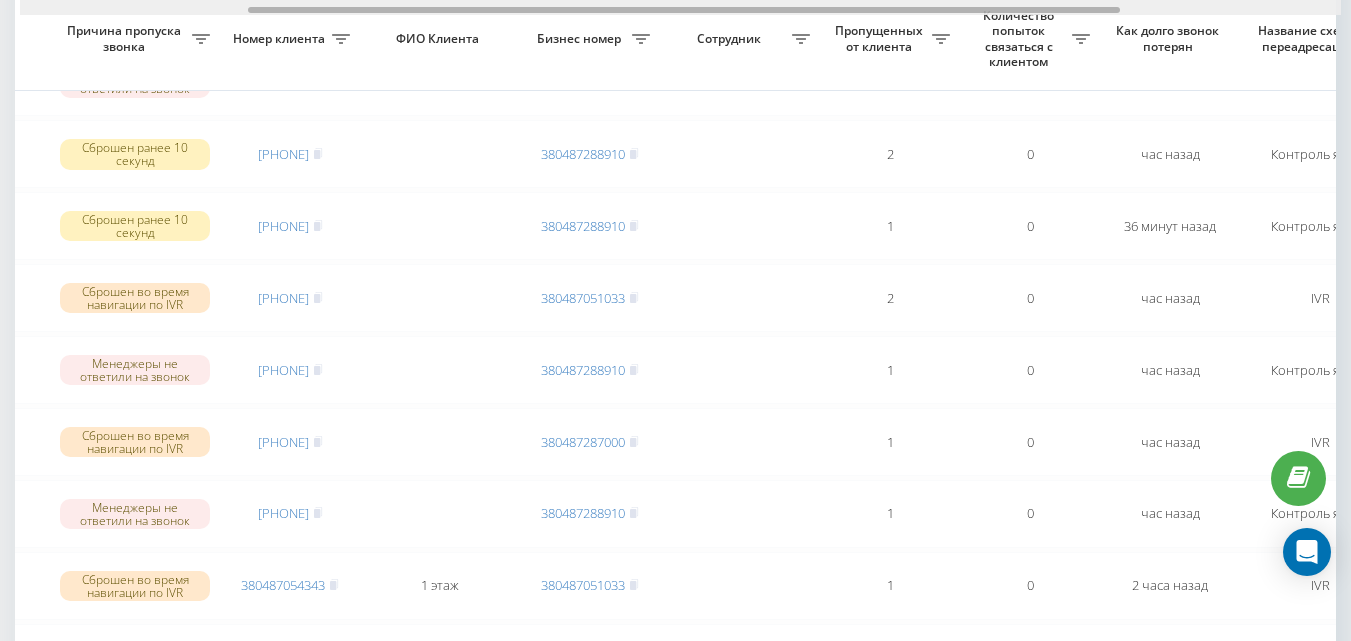 scroll, scrollTop: 0, scrollLeft: 346, axis: horizontal 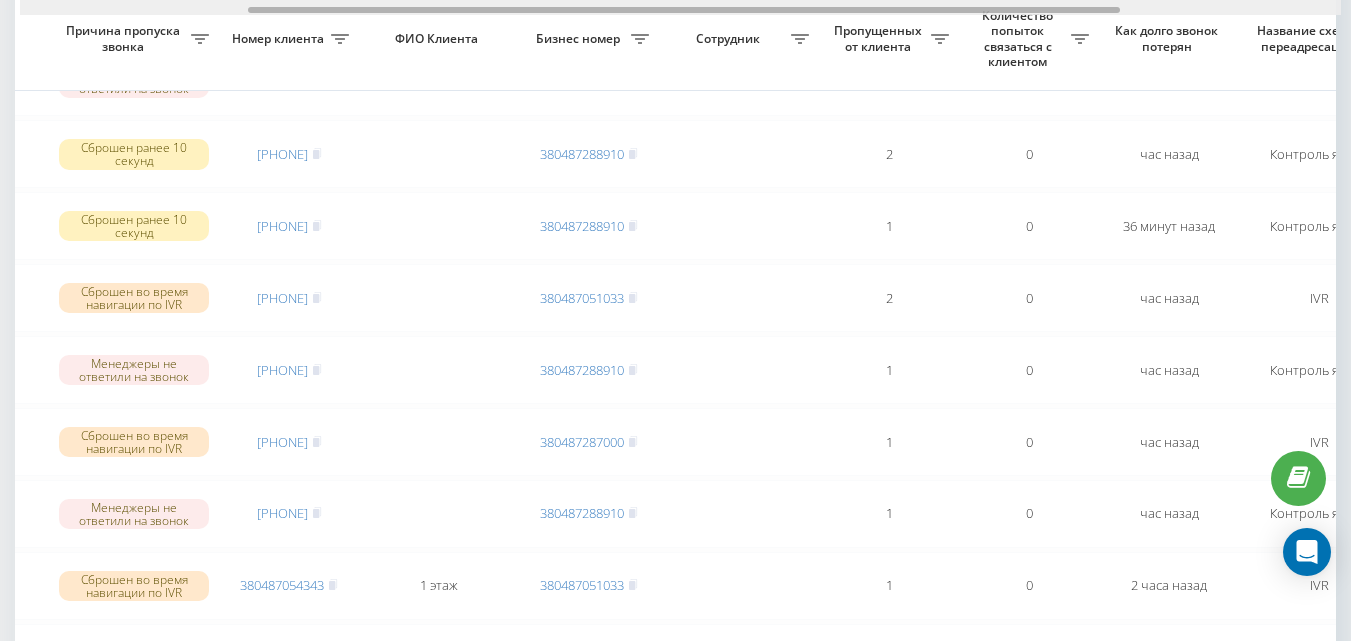 drag, startPoint x: 574, startPoint y: 11, endPoint x: 623, endPoint y: 16, distance: 49.25444 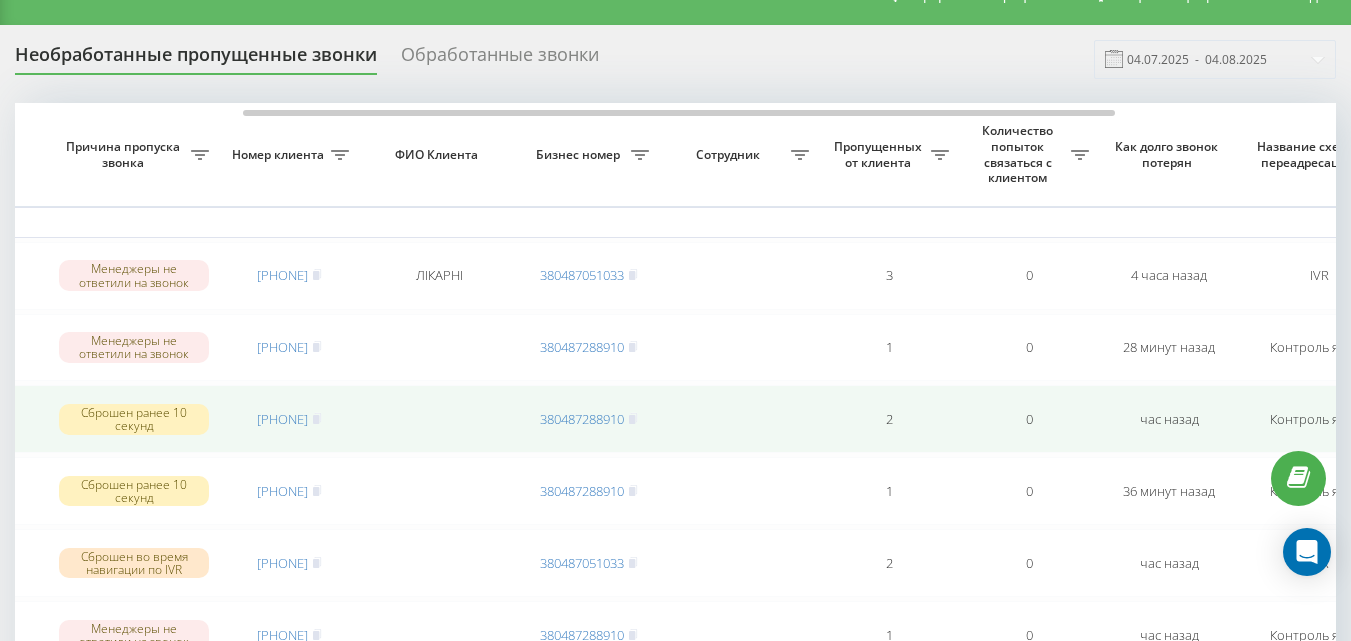 scroll, scrollTop: 0, scrollLeft: 0, axis: both 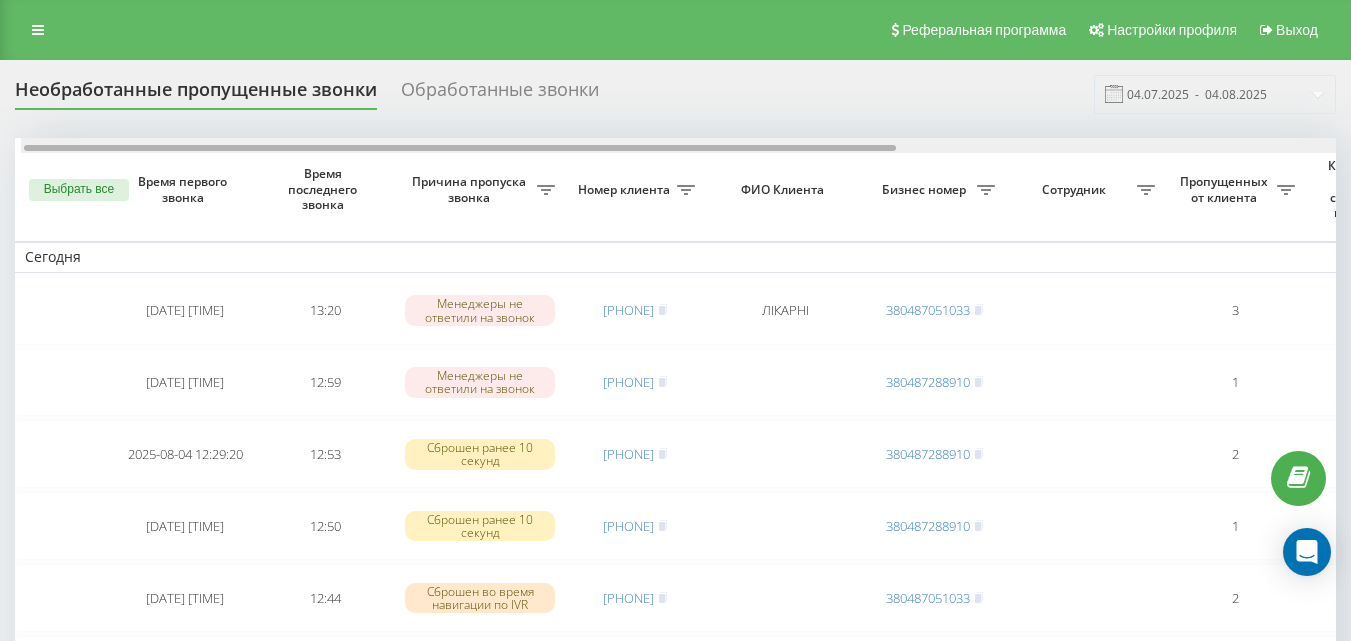 drag, startPoint x: 451, startPoint y: 145, endPoint x: 205, endPoint y: 152, distance: 246.09958 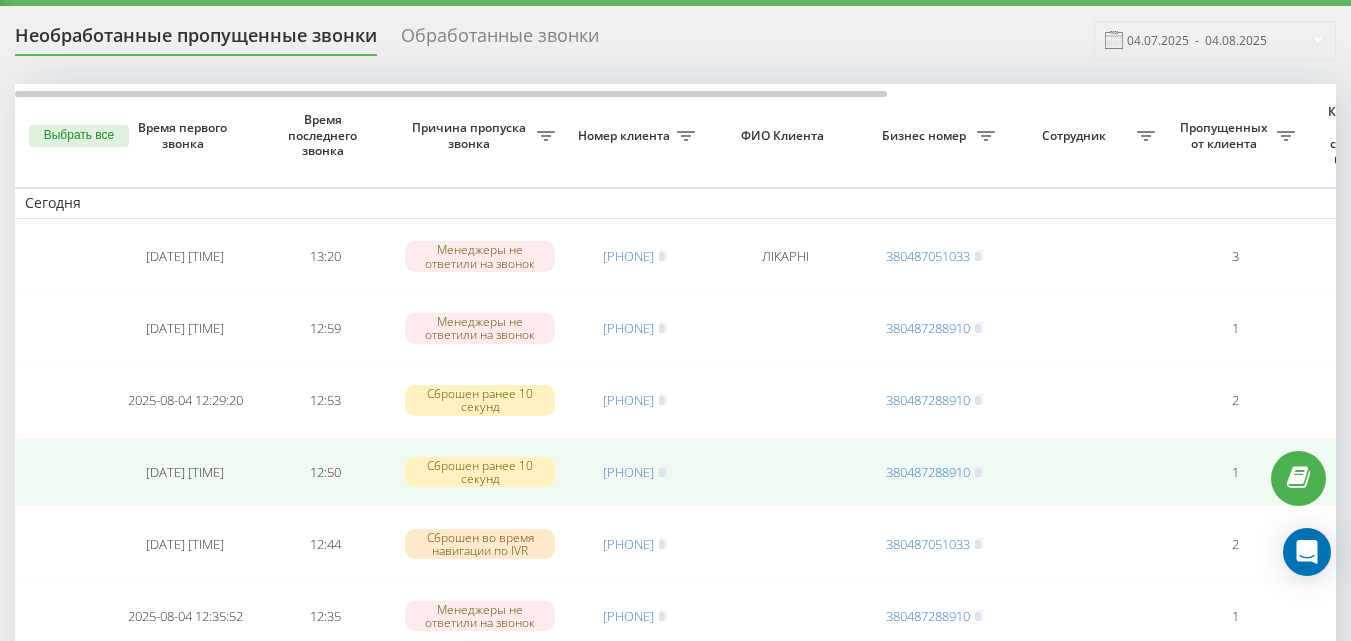 scroll, scrollTop: 0, scrollLeft: 0, axis: both 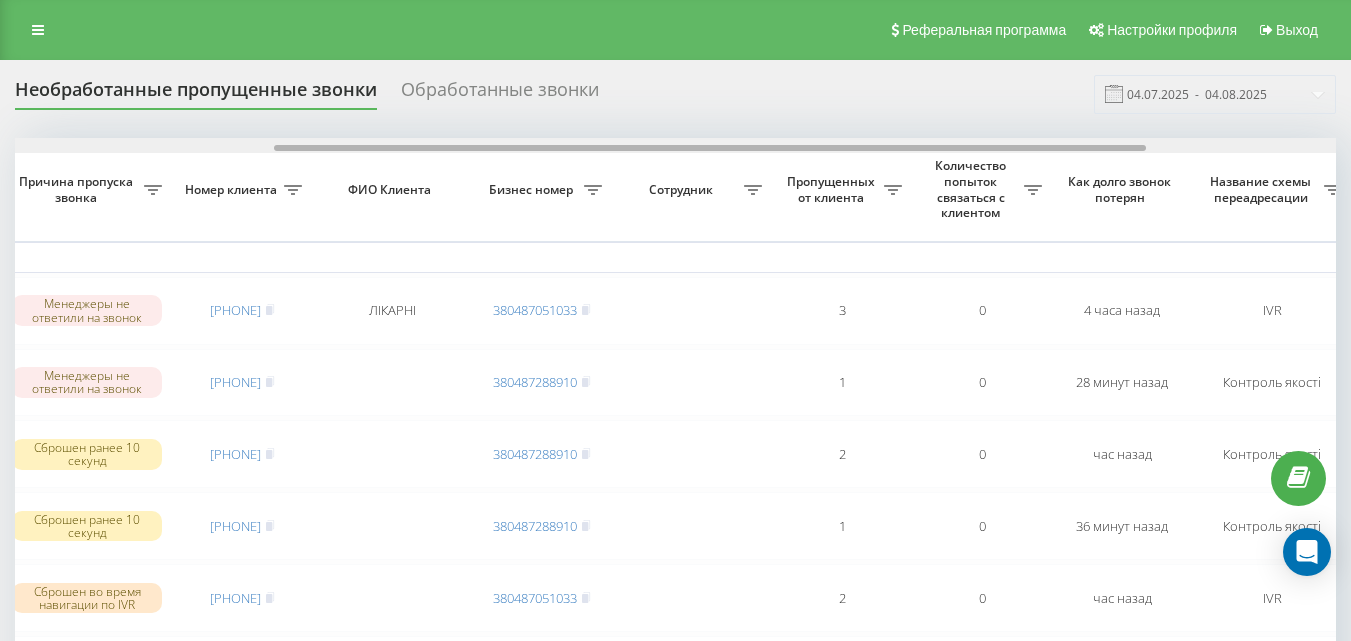 drag, startPoint x: 449, startPoint y: 147, endPoint x: 709, endPoint y: 177, distance: 261.72504 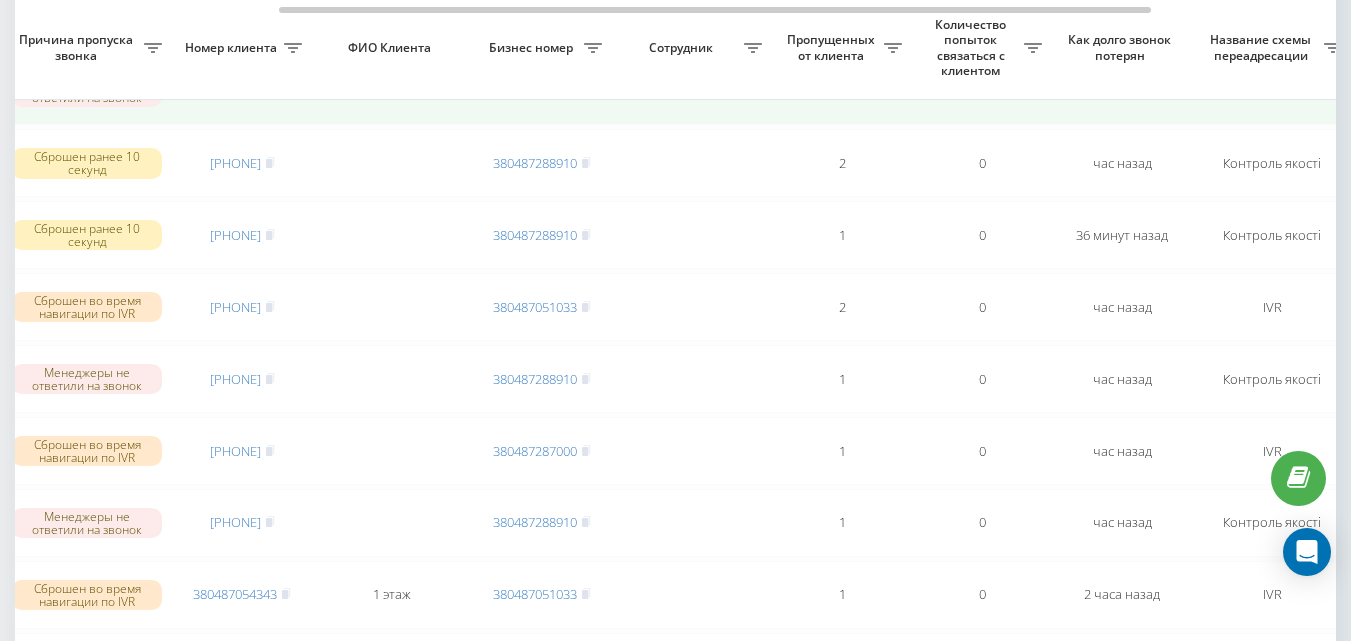 scroll, scrollTop: 300, scrollLeft: 0, axis: vertical 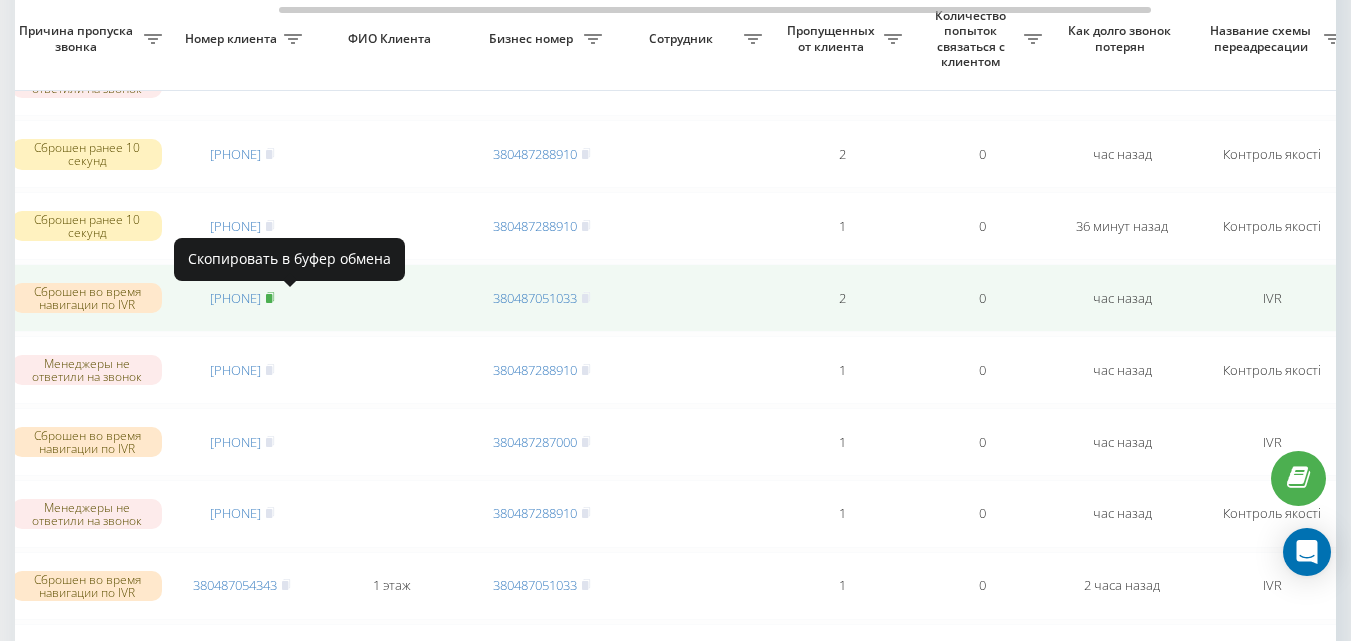 click 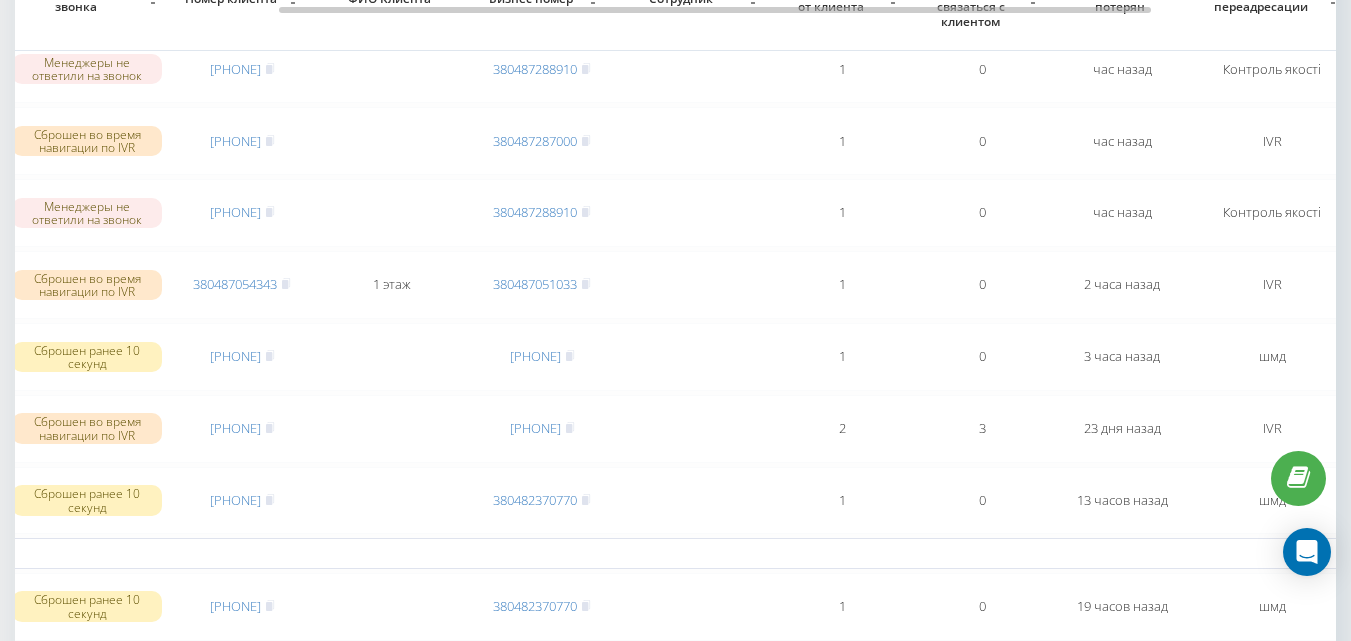 scroll, scrollTop: 500, scrollLeft: 0, axis: vertical 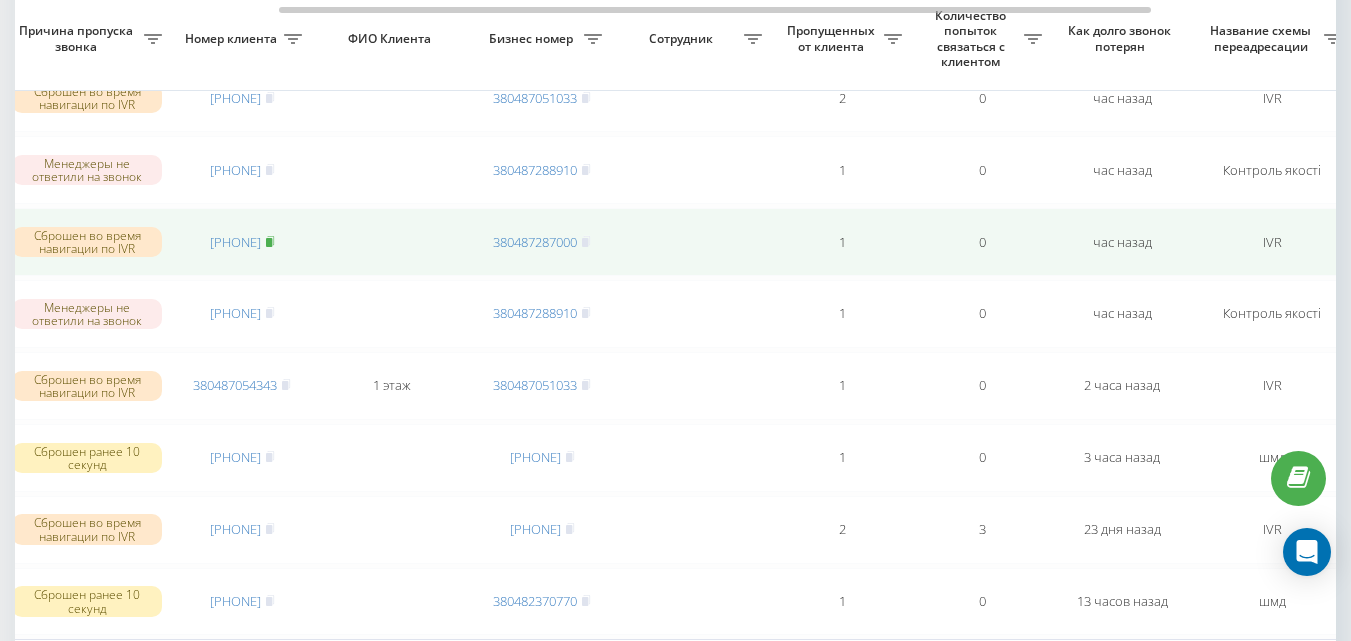 click 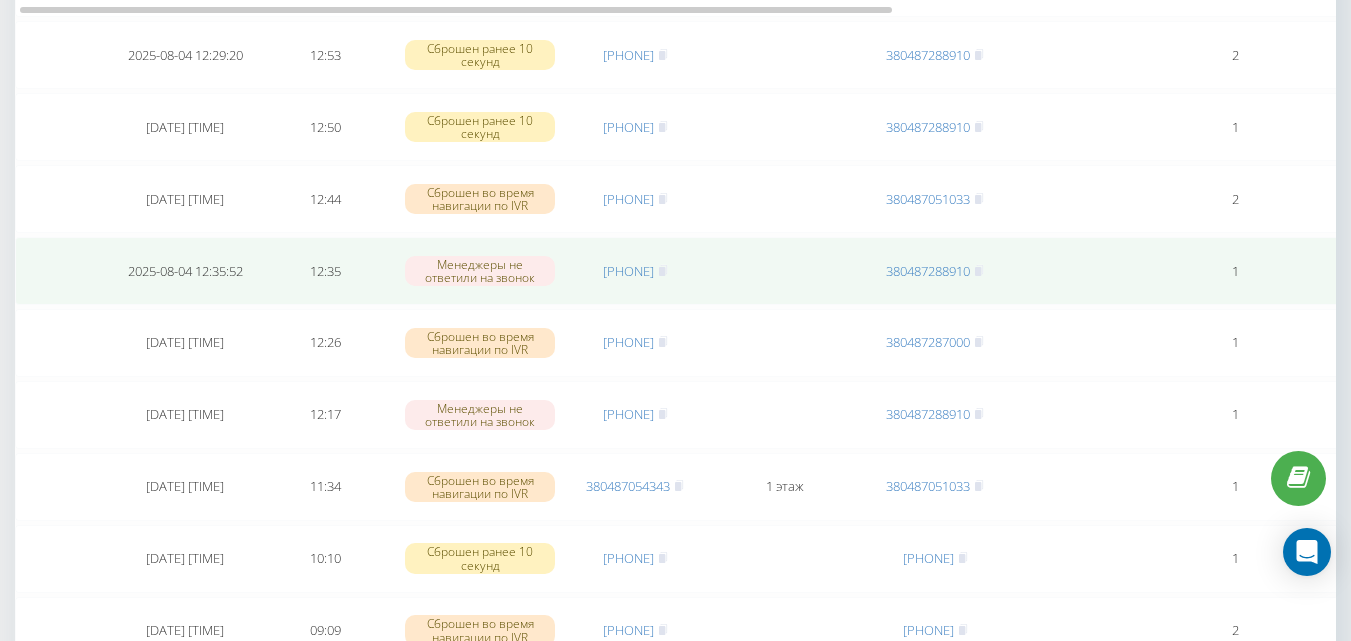 scroll, scrollTop: 100, scrollLeft: 0, axis: vertical 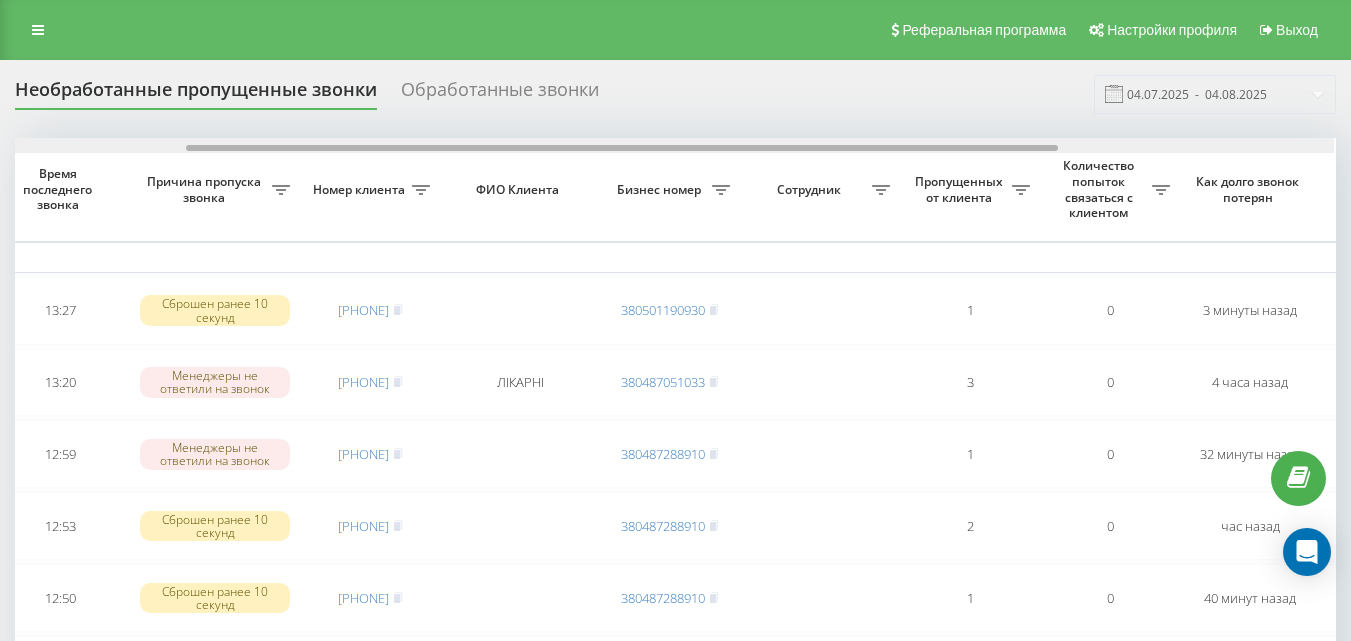 drag, startPoint x: 453, startPoint y: 150, endPoint x: 628, endPoint y: 172, distance: 176.37744 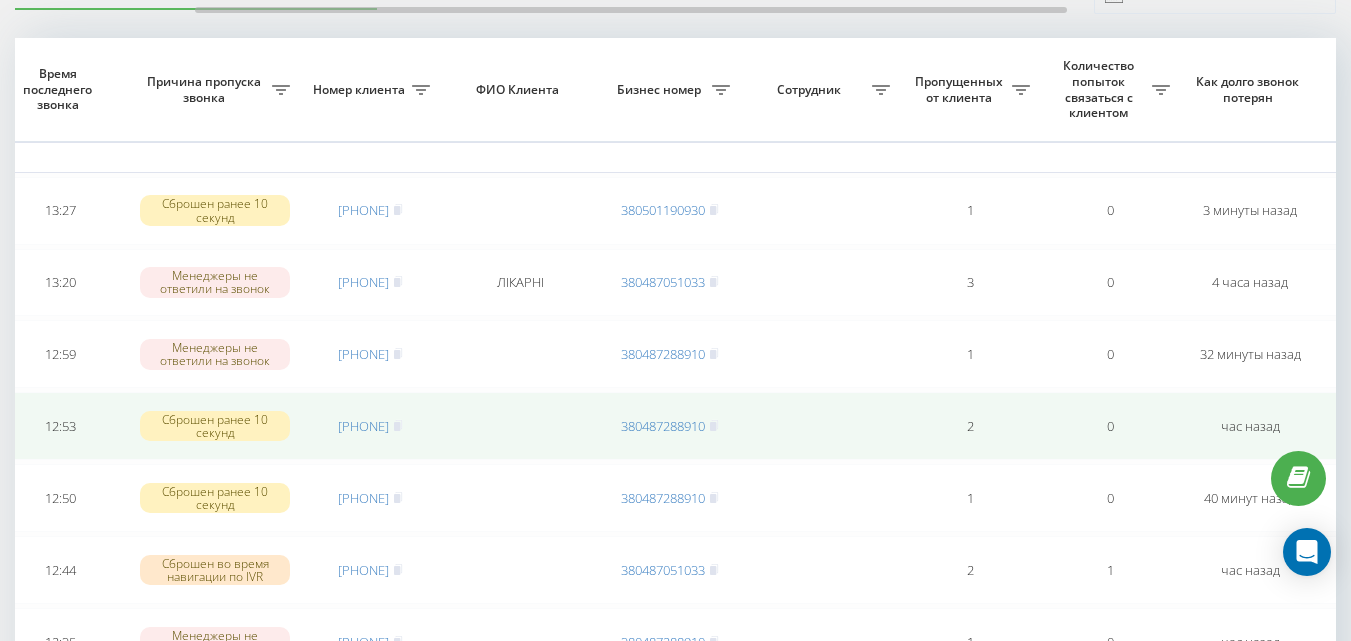 scroll, scrollTop: 200, scrollLeft: 0, axis: vertical 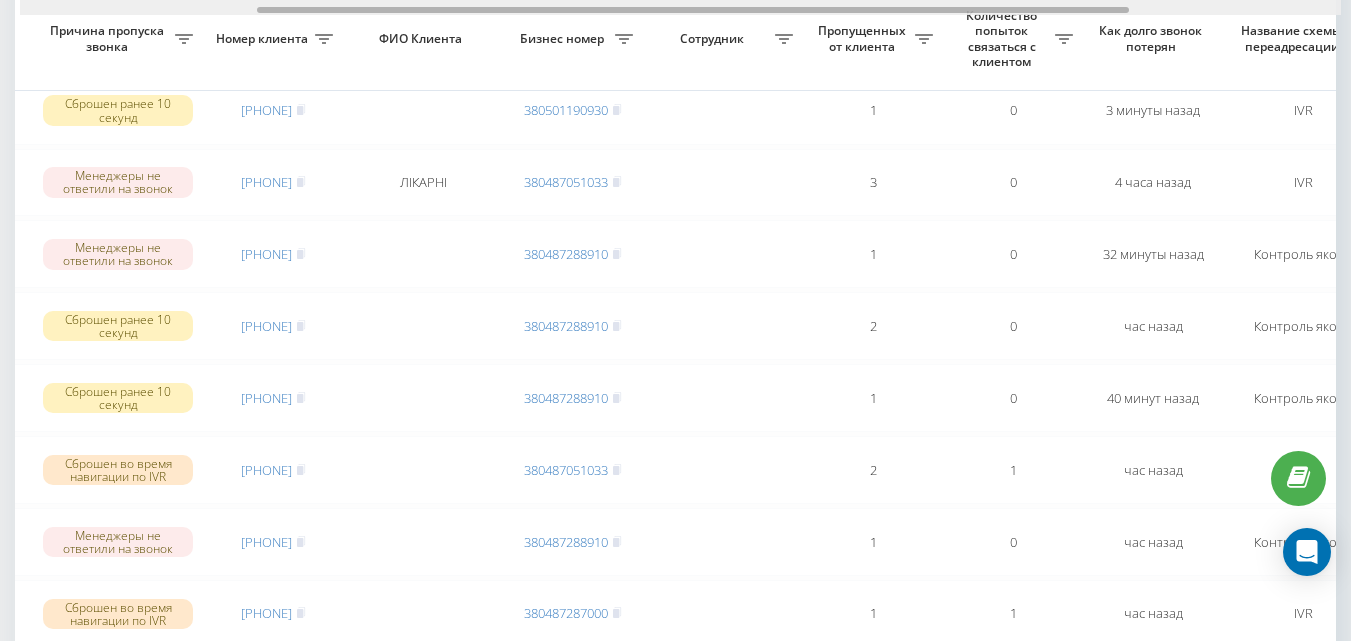 drag, startPoint x: 536, startPoint y: 11, endPoint x: 600, endPoint y: 14, distance: 64.070274 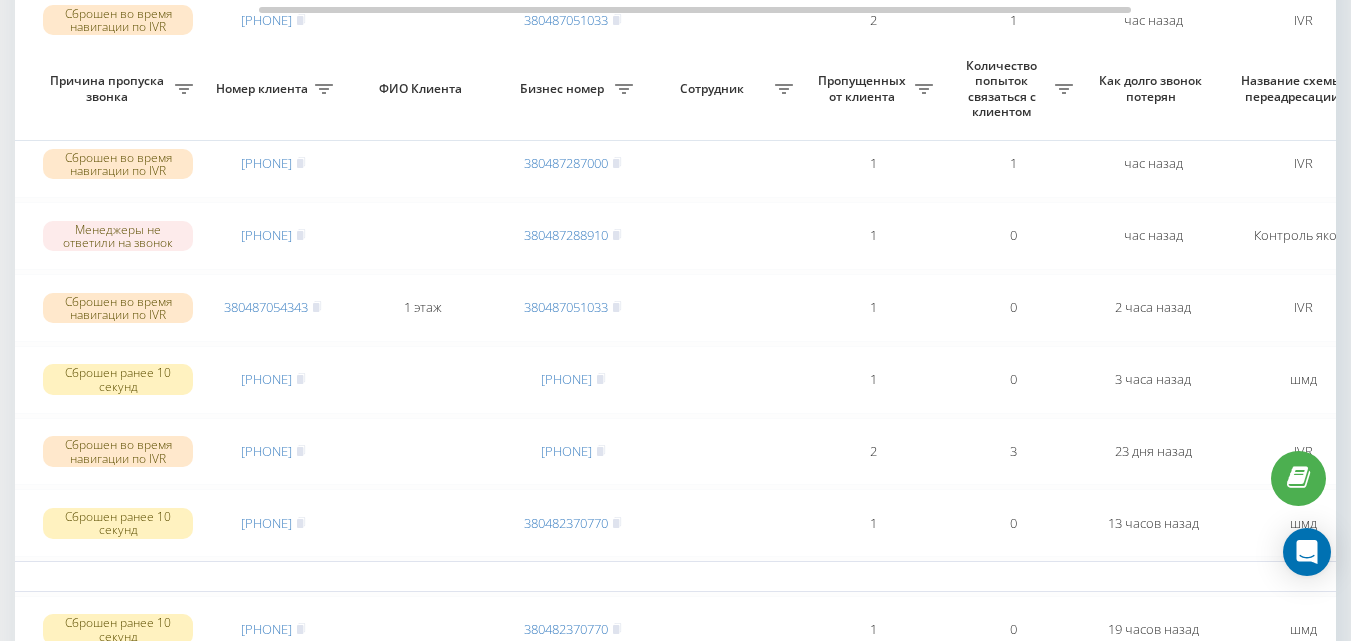 scroll, scrollTop: 700, scrollLeft: 0, axis: vertical 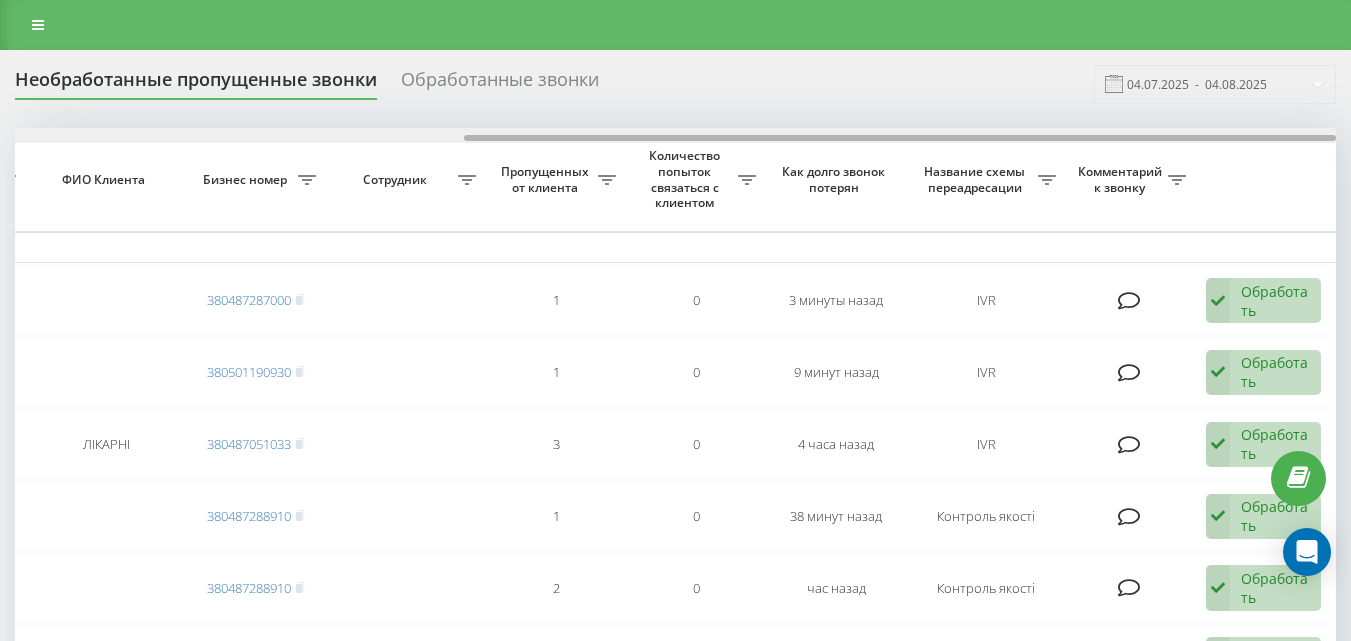 drag, startPoint x: 448, startPoint y: 134, endPoint x: 511, endPoint y: 134, distance: 63 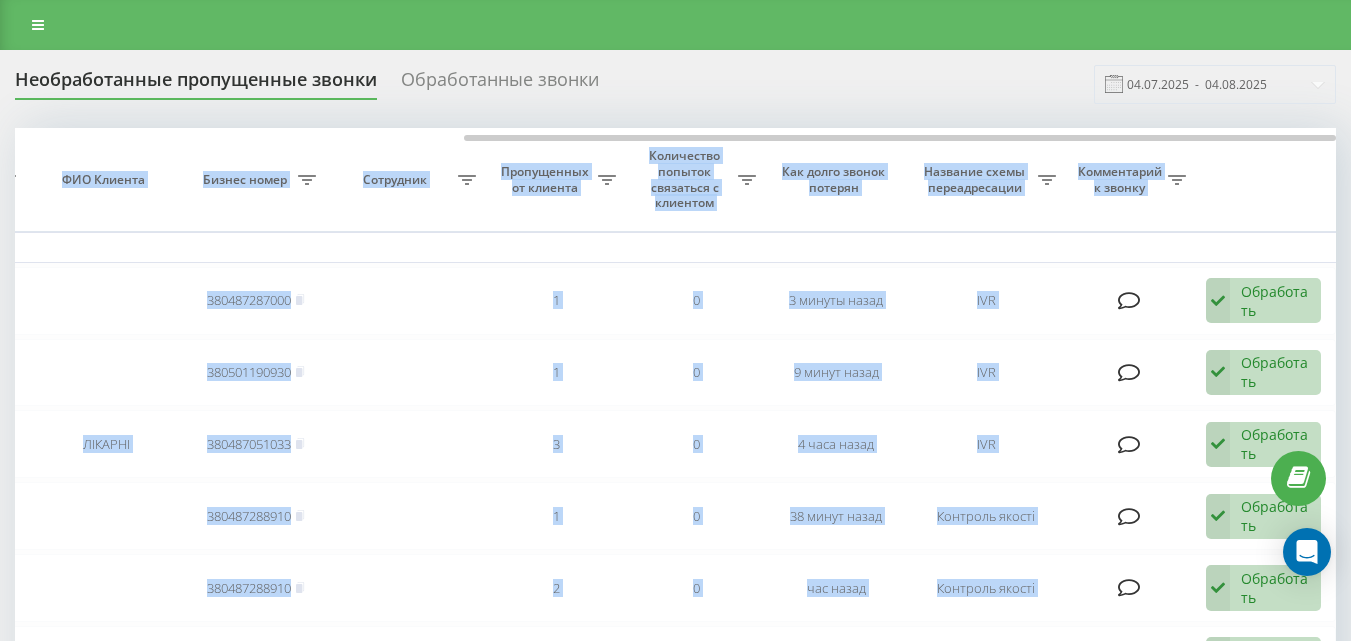 drag, startPoint x: 504, startPoint y: 134, endPoint x: 318, endPoint y: 127, distance: 186.13167 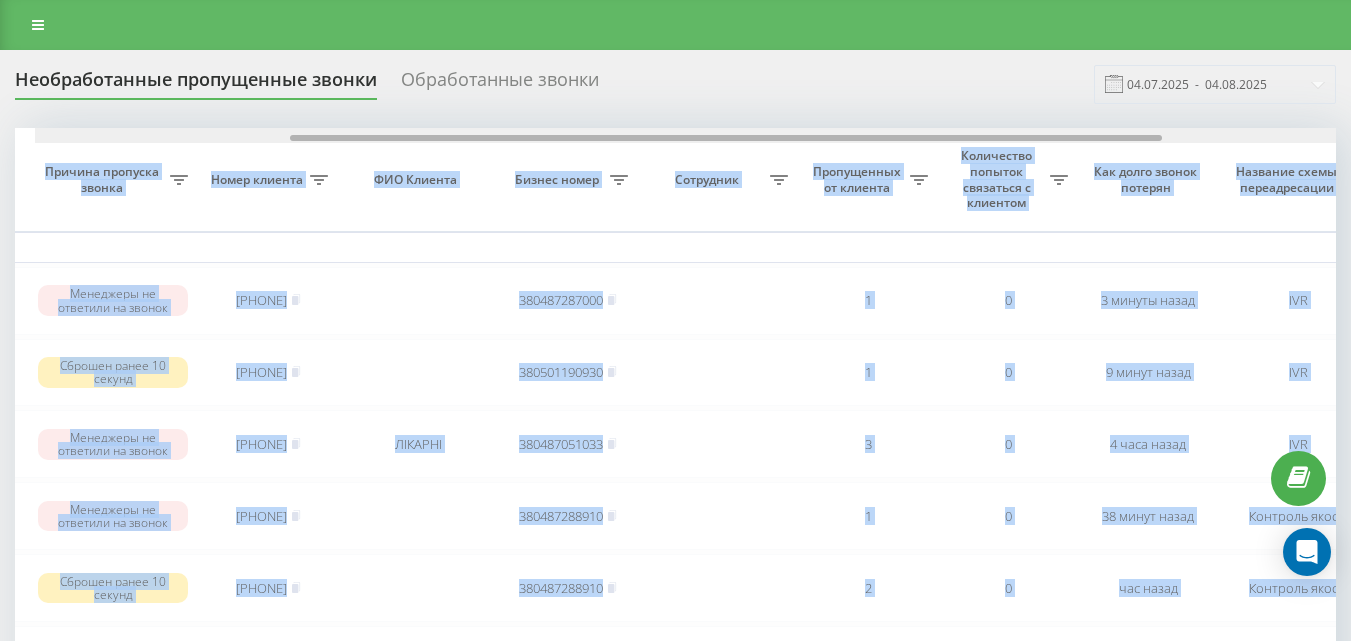 drag, startPoint x: 606, startPoint y: 137, endPoint x: 396, endPoint y: 127, distance: 210.23796 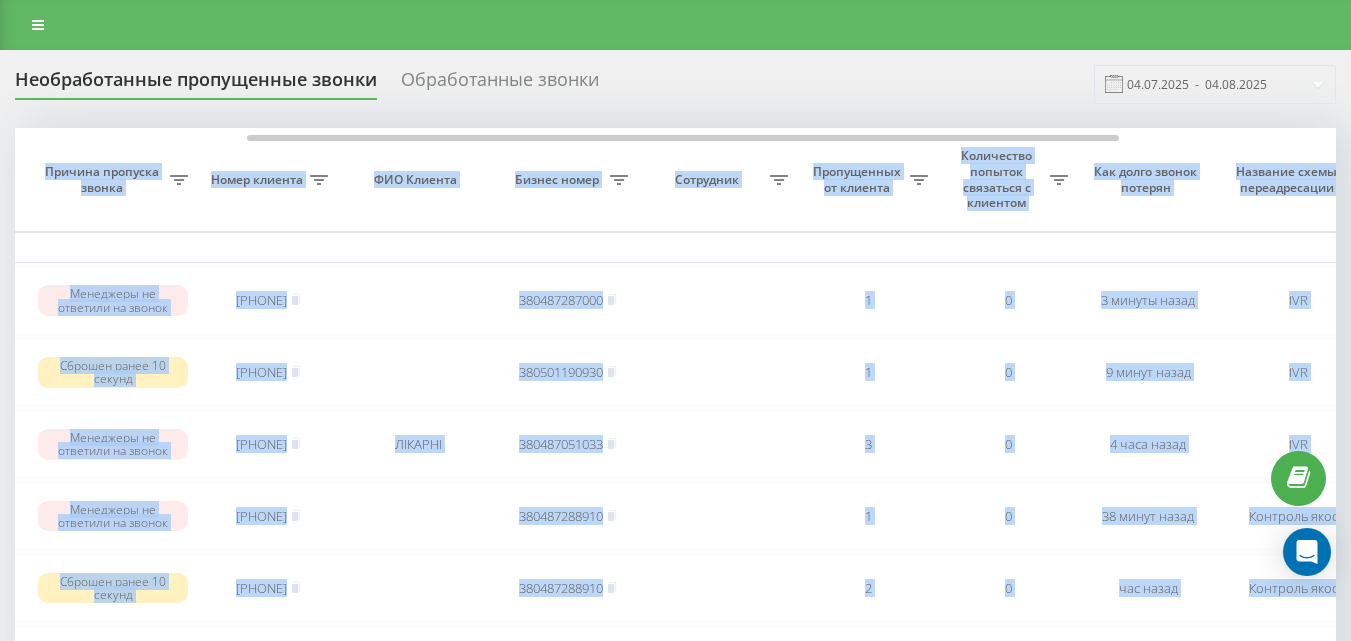 scroll, scrollTop: 0, scrollLeft: 361, axis: horizontal 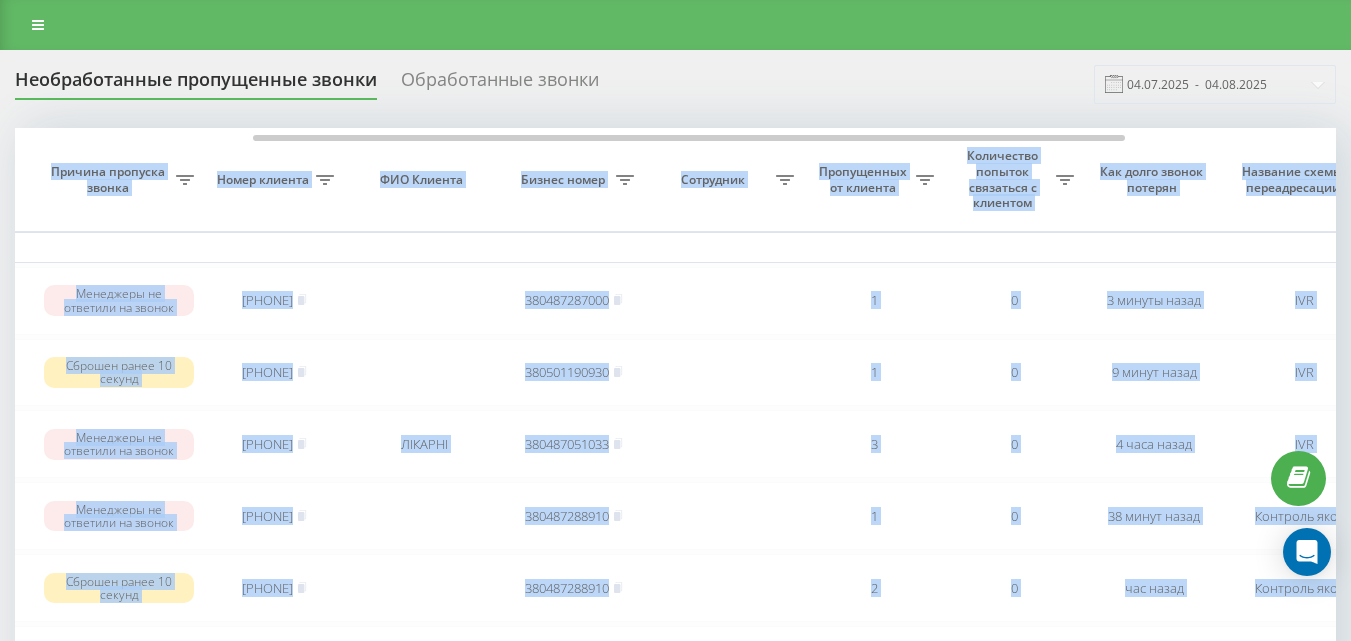 click on "Необработанные пропущенные звонки Обработанные звонки 04.07.2025  -  04.08.2025 Выбрать все Время первого звонка Время последнего звонка Причина пропуска звонка Номер клиента ФИО Клиента Бизнес номер Сотрудник Пропущенных от клиента Количество попыток связаться с клиентом Как долго звонок потерян Название схемы переадресации Комментарий к звонку Сегодня 2025-08-04 13:33:41 13:33 Менеджеры не ответили на звонок 380674893097 380487287000 1 0 3 минуты назад IVR Обработать Не удалось связаться Связался с клиентом с помощью другого канала Клиент перезвонил сам с другого номера 2025-08-04 13:27:56" at bounding box center [675, 1242] 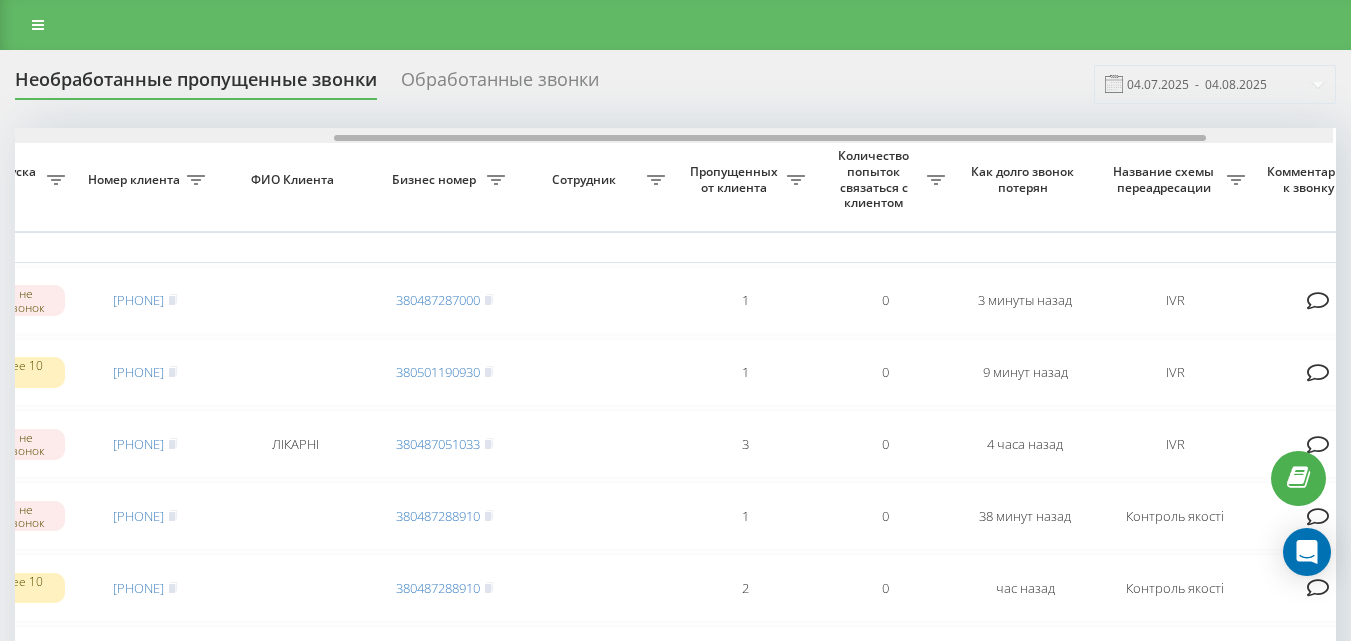 scroll, scrollTop: 0, scrollLeft: 485, axis: horizontal 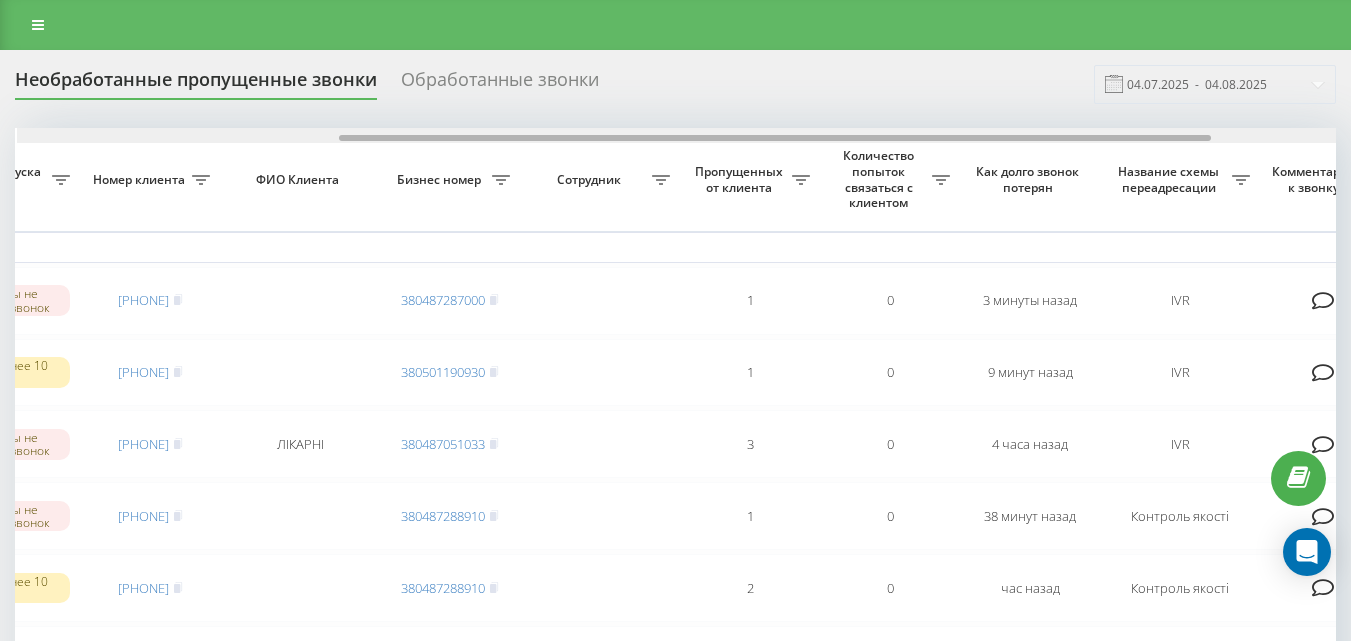 drag, startPoint x: 489, startPoint y: 138, endPoint x: 571, endPoint y: 147, distance: 82.492424 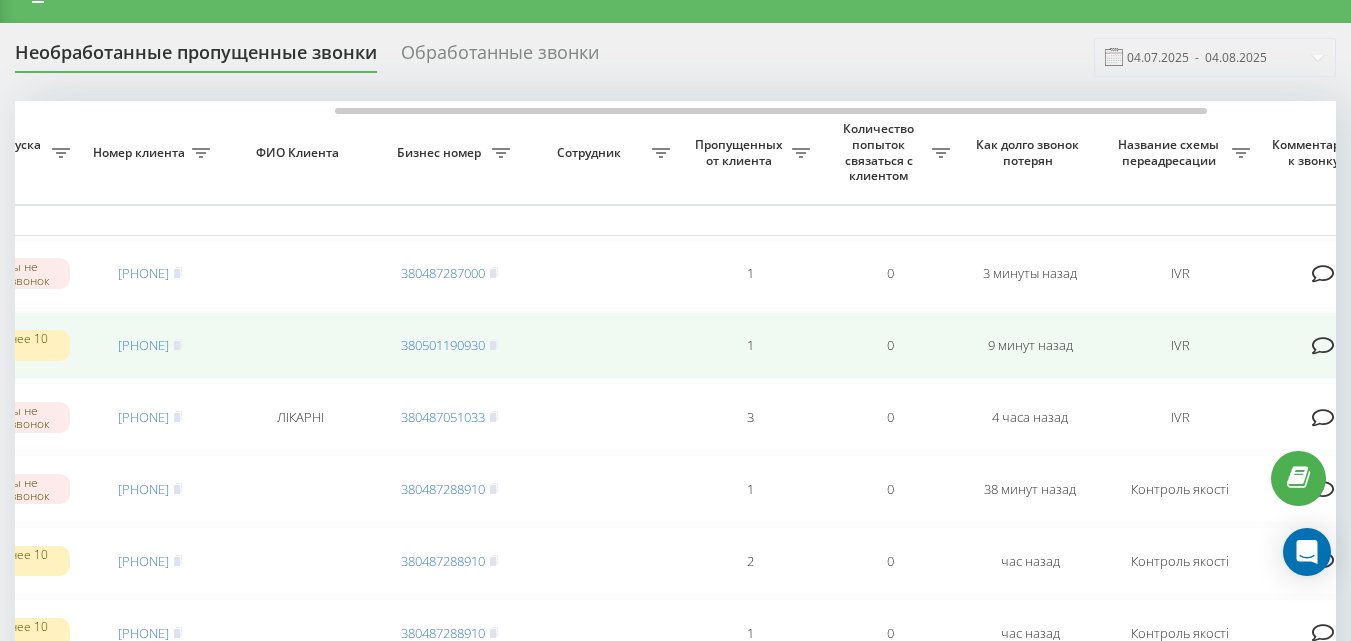 scroll, scrollTop: 0, scrollLeft: 0, axis: both 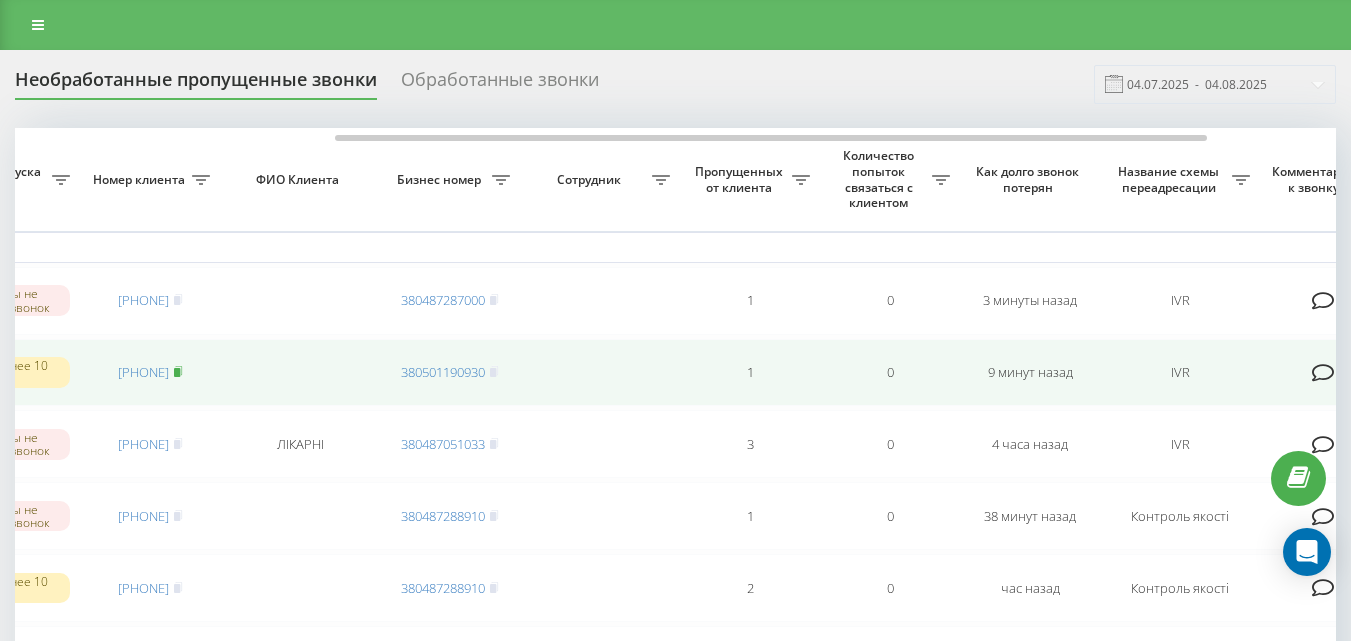 click 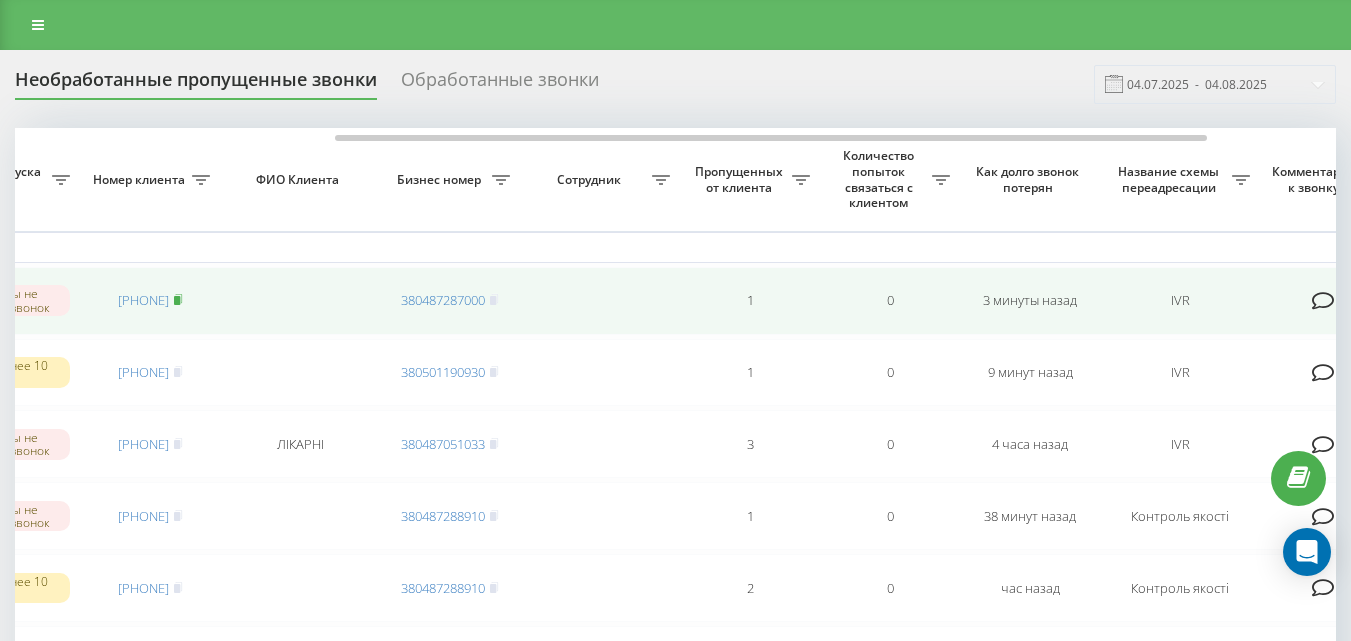 click 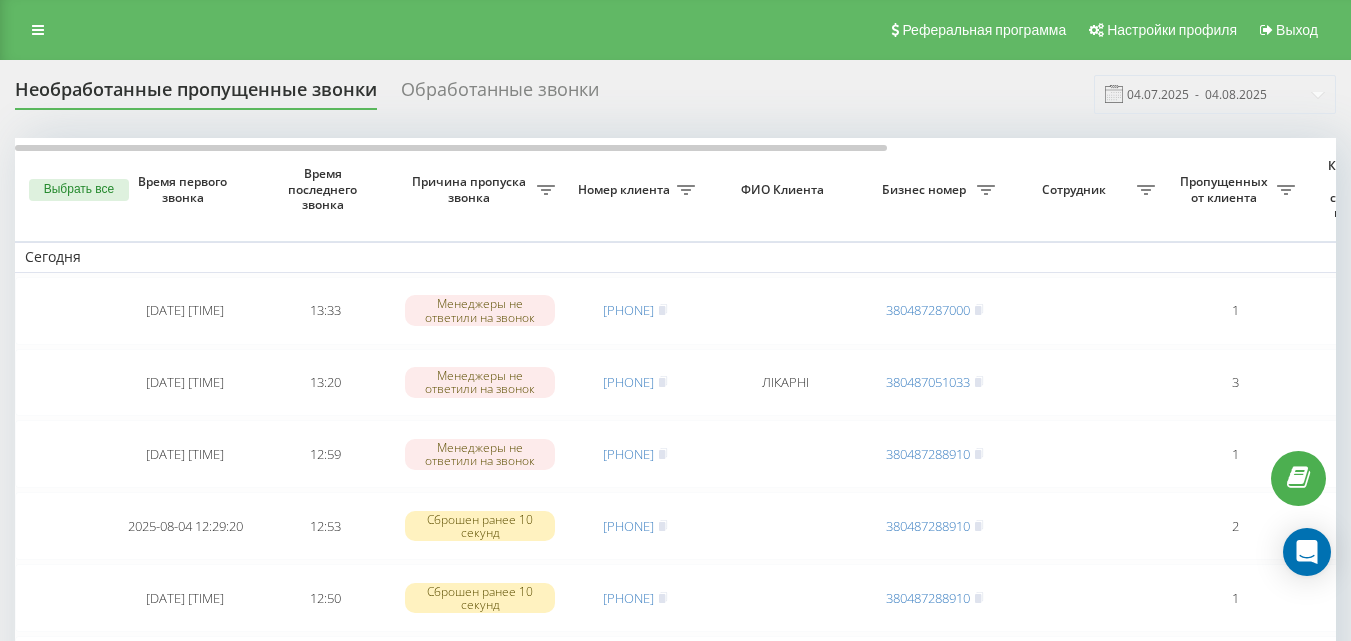 scroll, scrollTop: 0, scrollLeft: 0, axis: both 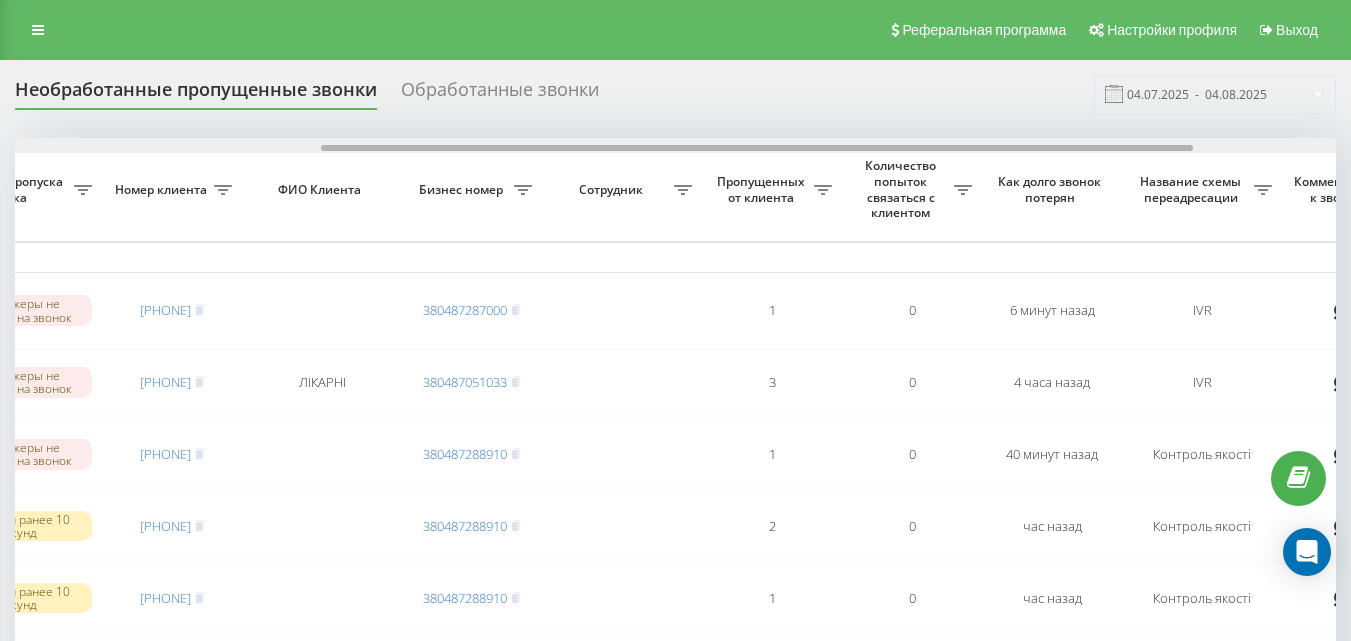drag, startPoint x: 619, startPoint y: 146, endPoint x: 925, endPoint y: 148, distance: 306.00653 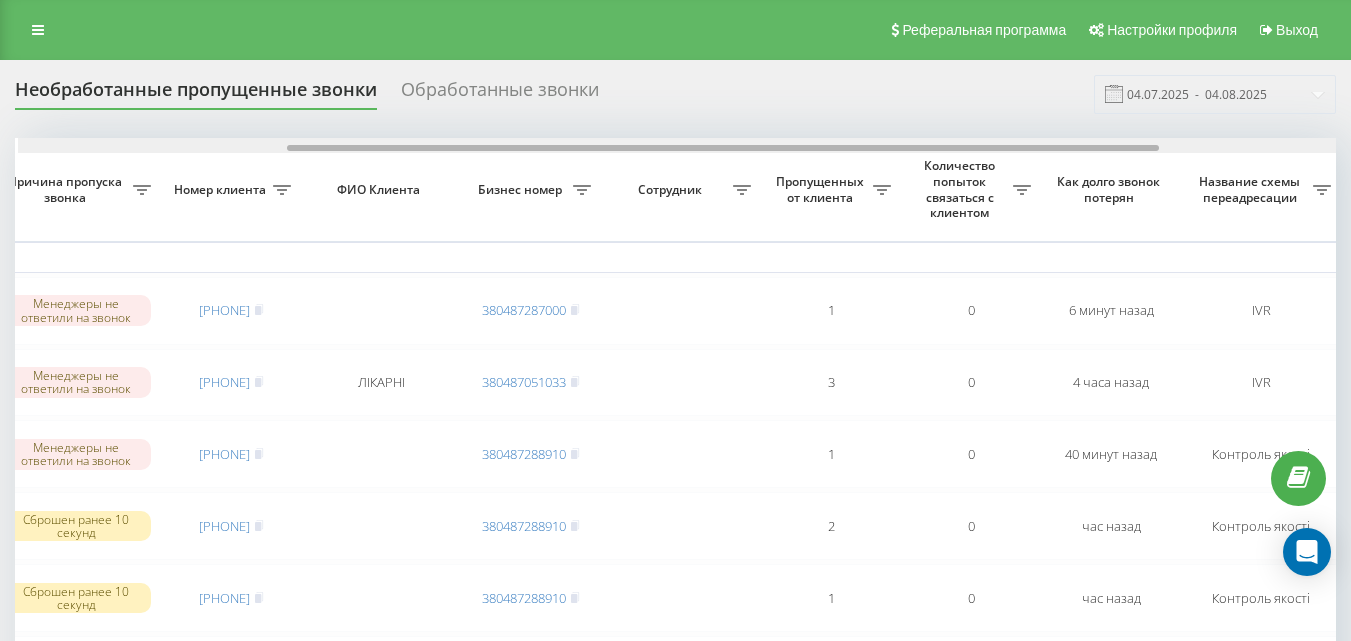 scroll, scrollTop: 0, scrollLeft: 401, axis: horizontal 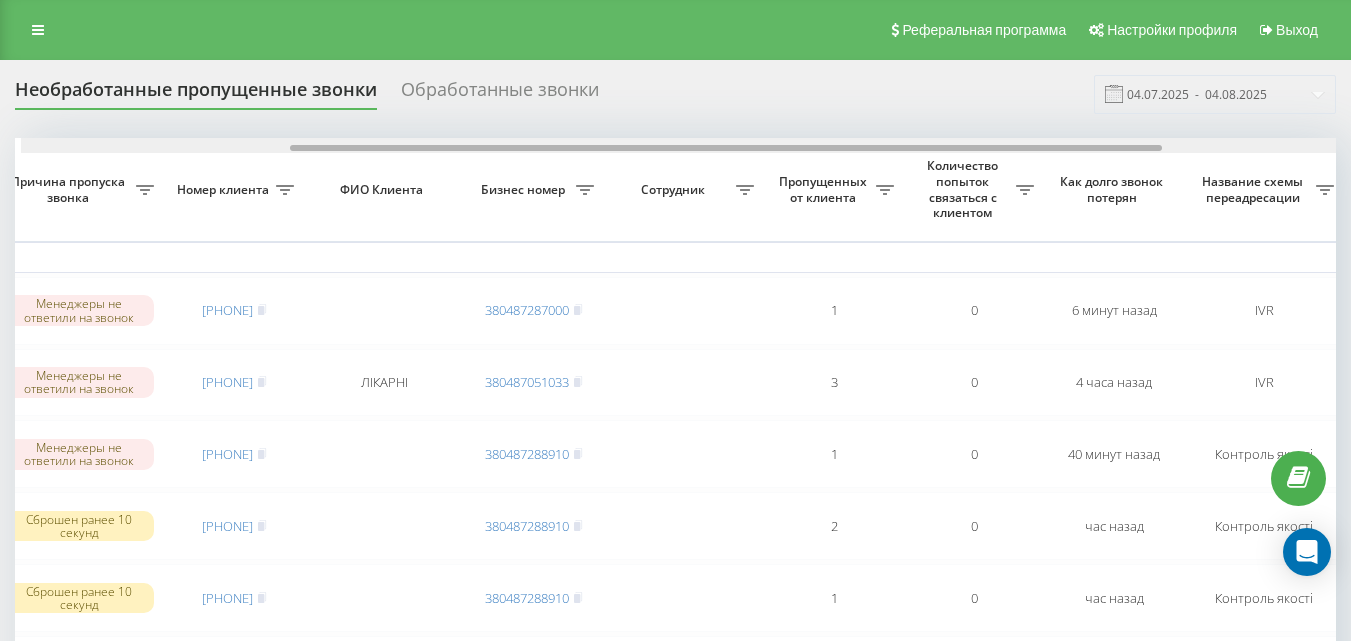 drag, startPoint x: 910, startPoint y: 148, endPoint x: 869, endPoint y: 158, distance: 42.201897 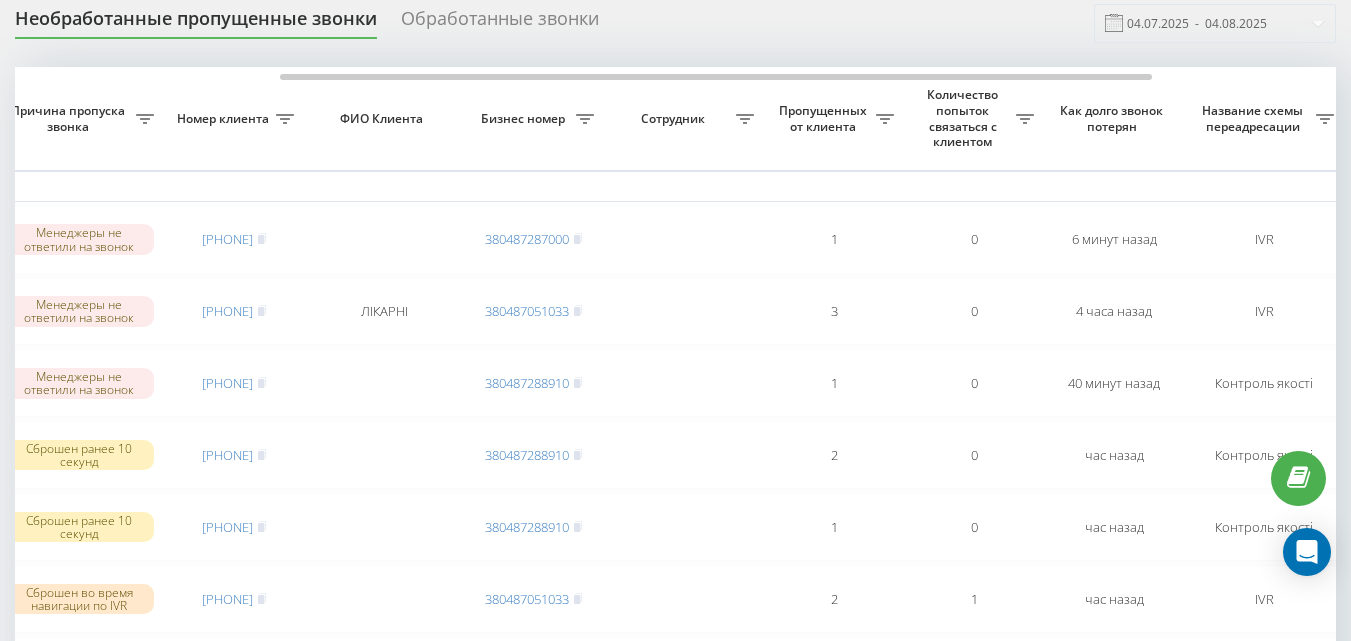 scroll, scrollTop: 100, scrollLeft: 0, axis: vertical 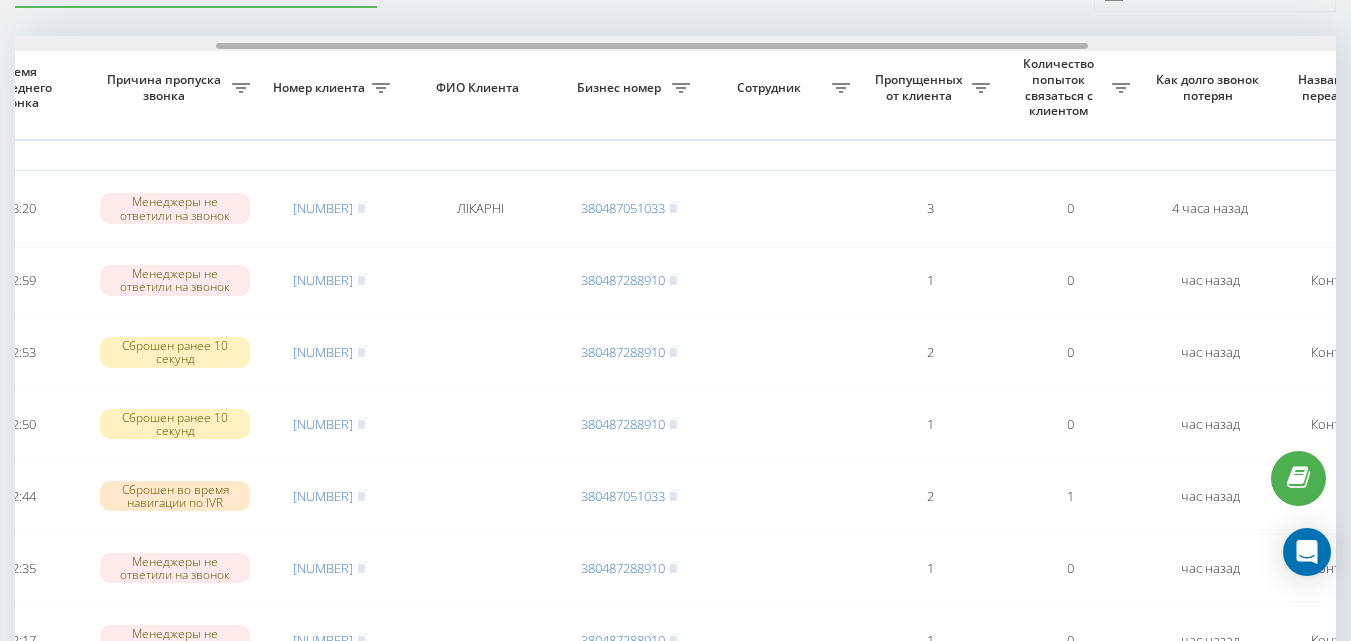 drag, startPoint x: 533, startPoint y: 44, endPoint x: 735, endPoint y: 51, distance: 202.12125 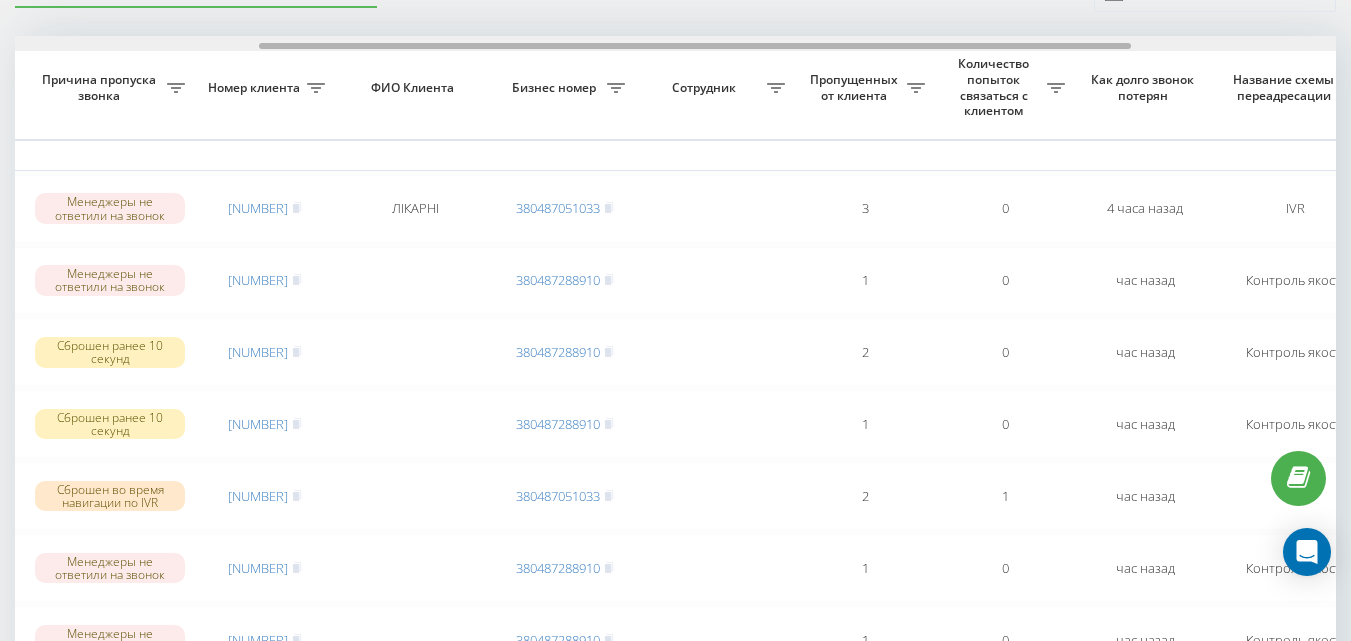 scroll, scrollTop: 0, scrollLeft: 385, axis: horizontal 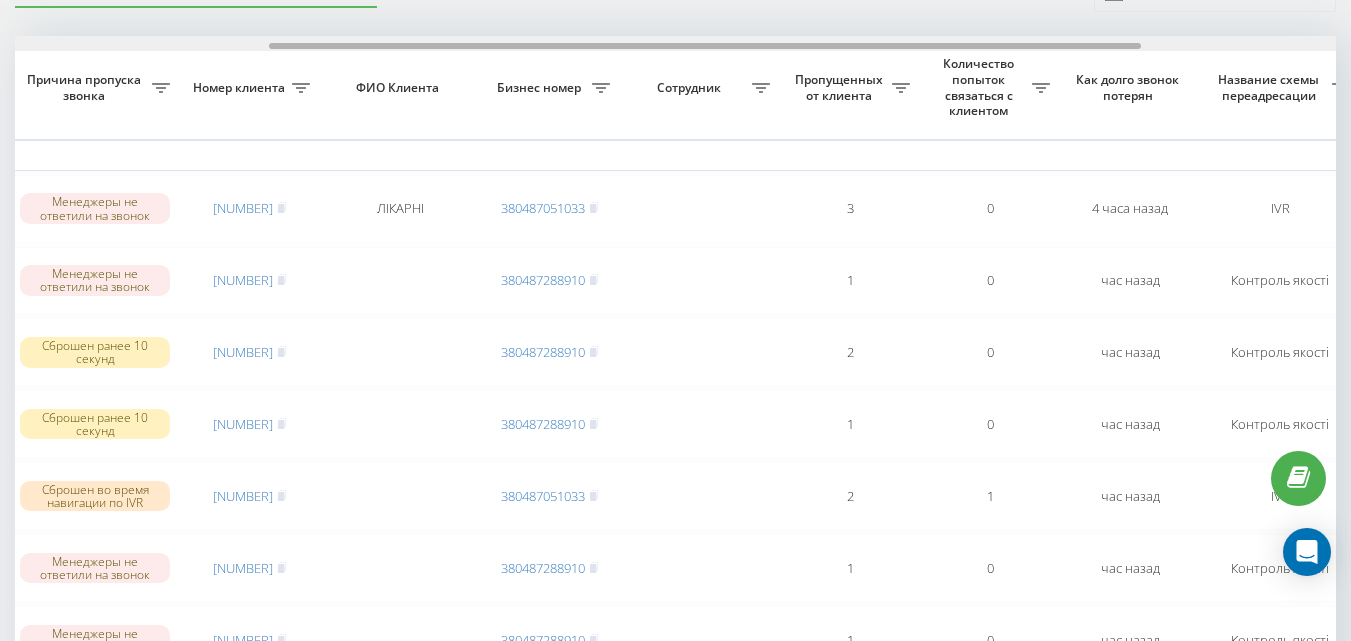 drag, startPoint x: 657, startPoint y: 44, endPoint x: 710, endPoint y: 49, distance: 53.235325 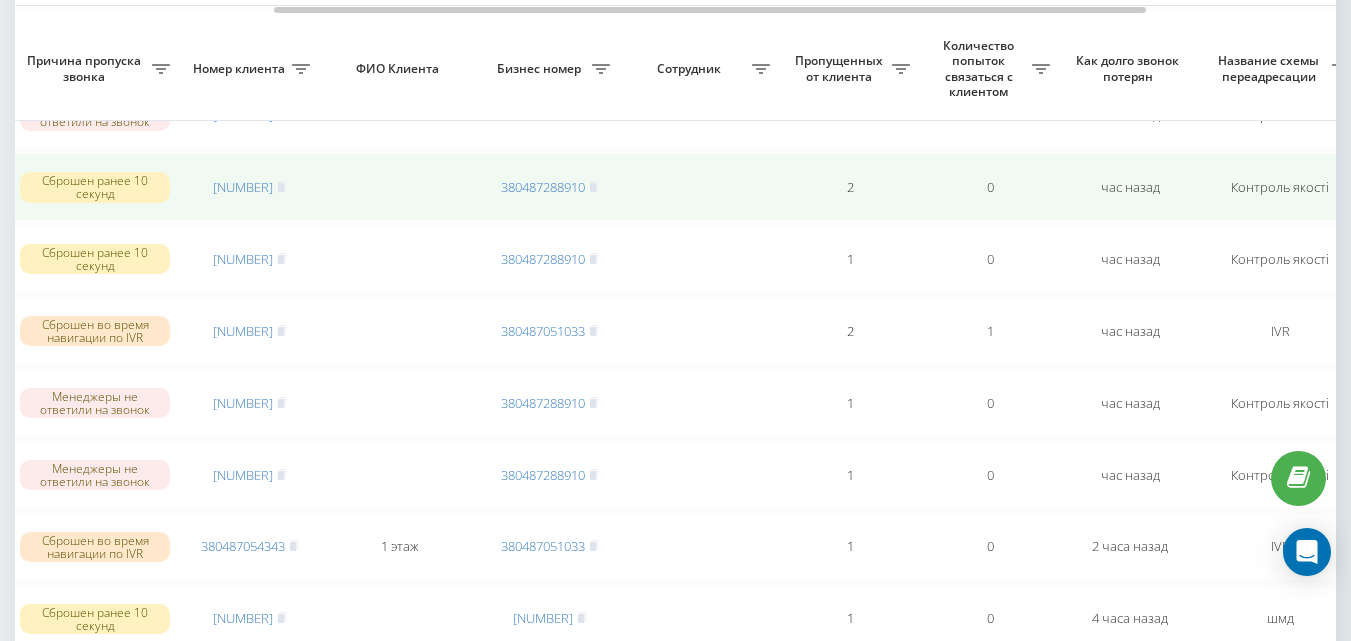 scroll, scrollTop: 302, scrollLeft: 0, axis: vertical 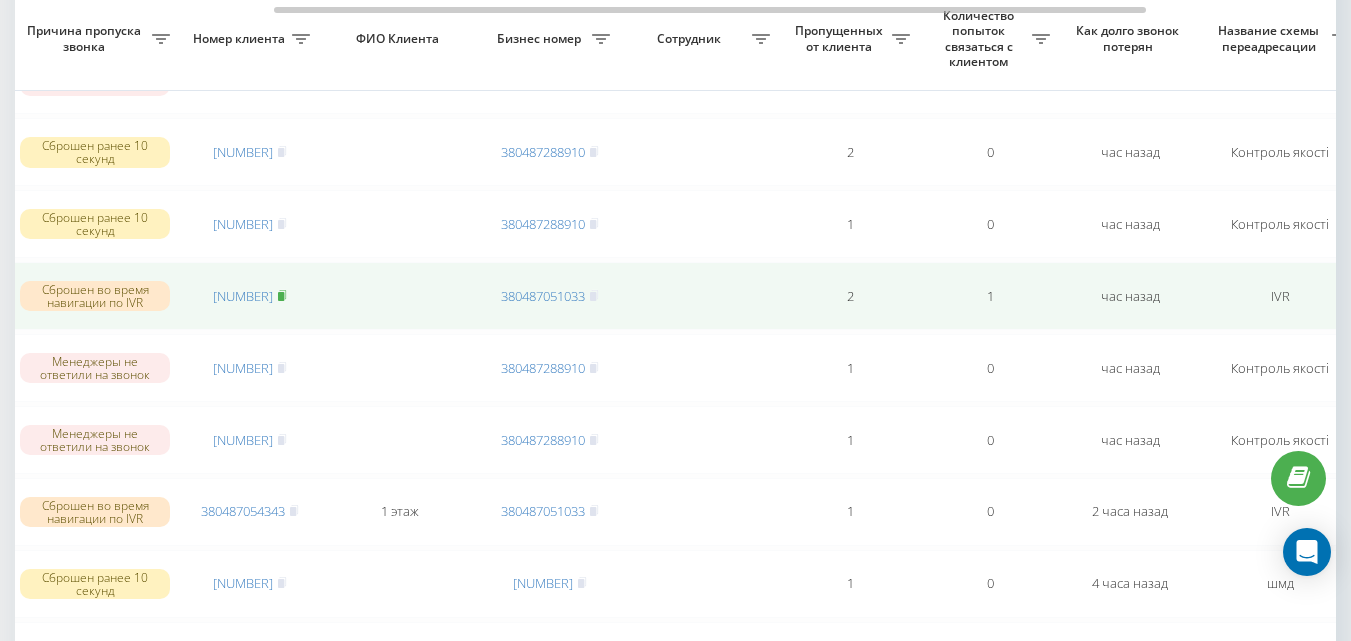 click at bounding box center (282, 296) 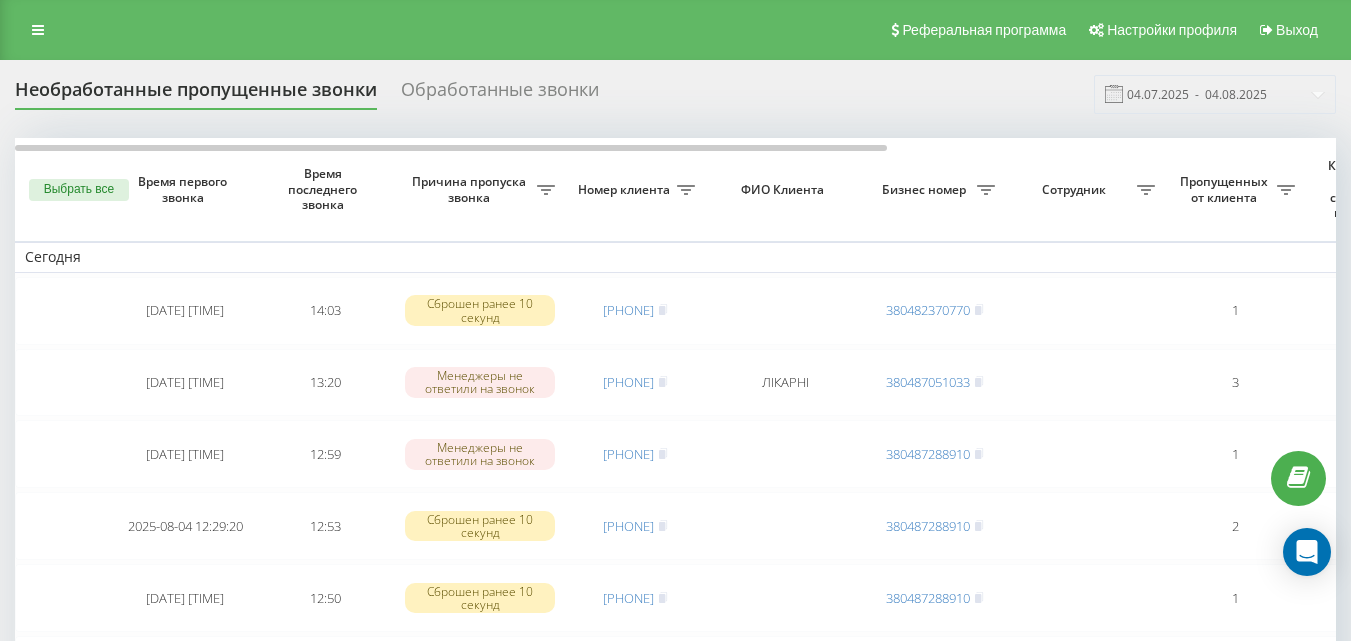 scroll, scrollTop: 0, scrollLeft: 0, axis: both 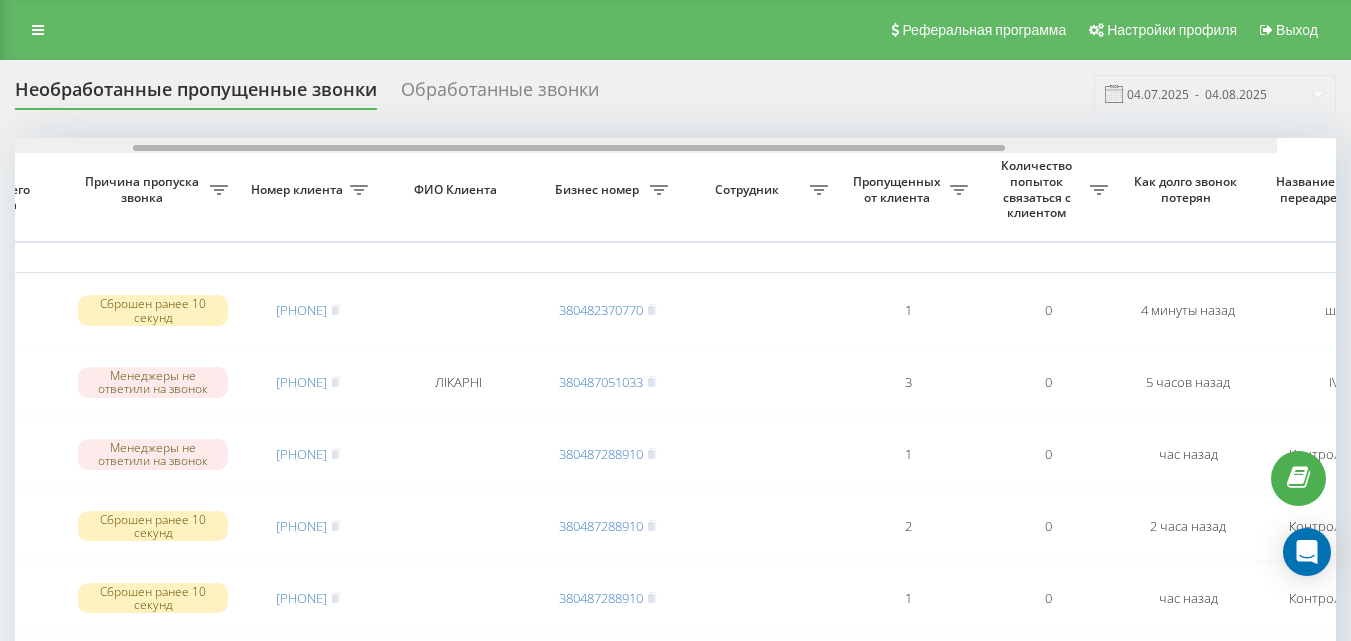 drag, startPoint x: 285, startPoint y: 151, endPoint x: 513, endPoint y: 169, distance: 228.70943 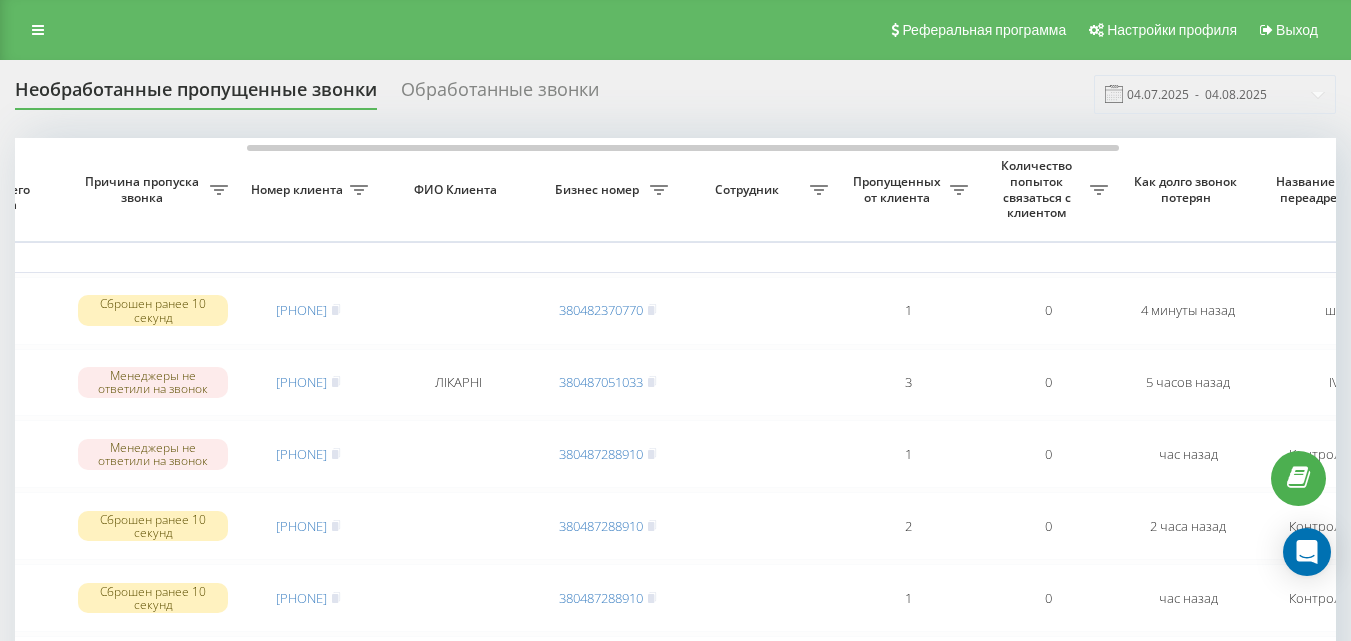 scroll, scrollTop: 0, scrollLeft: 337, axis: horizontal 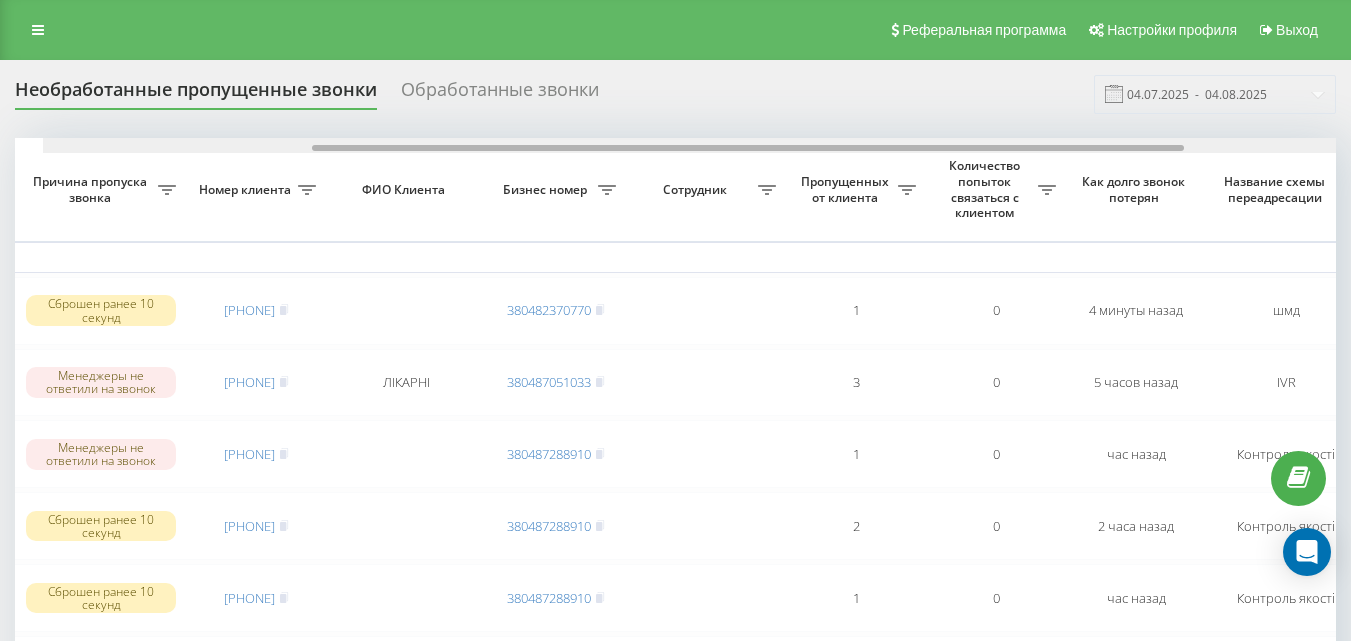 drag, startPoint x: 560, startPoint y: 147, endPoint x: 586, endPoint y: 152, distance: 26.476404 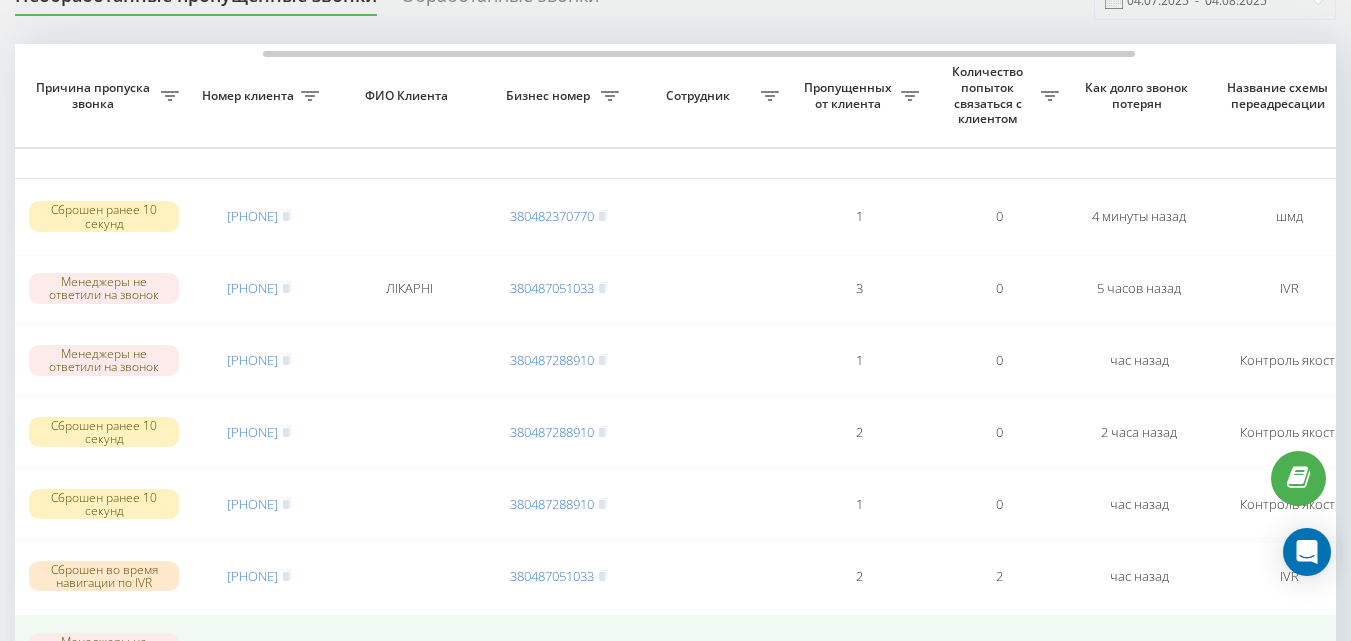 scroll, scrollTop: 0, scrollLeft: 0, axis: both 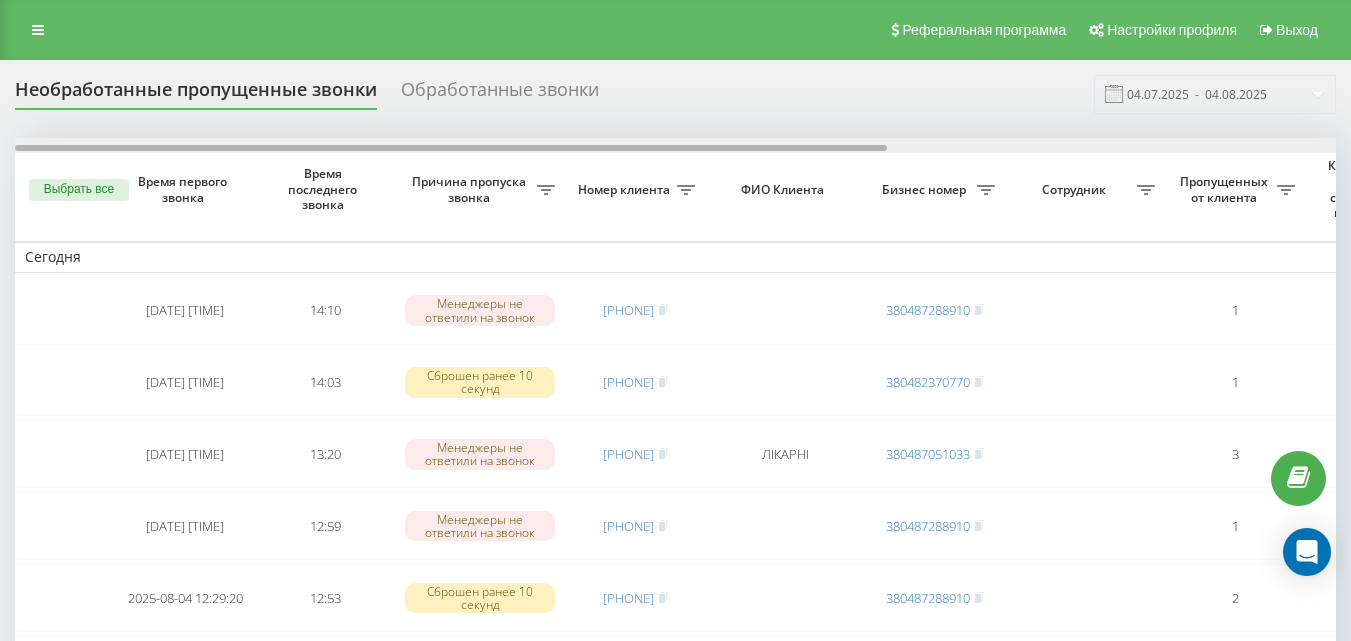 drag, startPoint x: 414, startPoint y: 146, endPoint x: 329, endPoint y: 170, distance: 88.32327 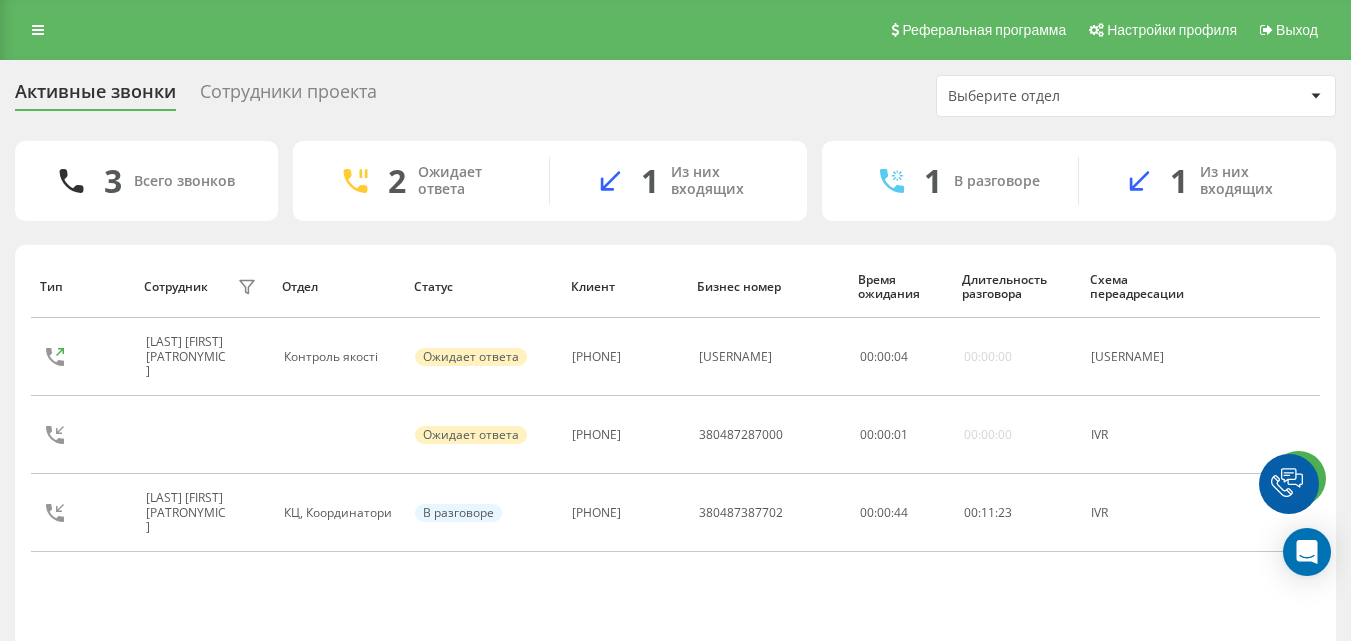 scroll, scrollTop: 96, scrollLeft: 0, axis: vertical 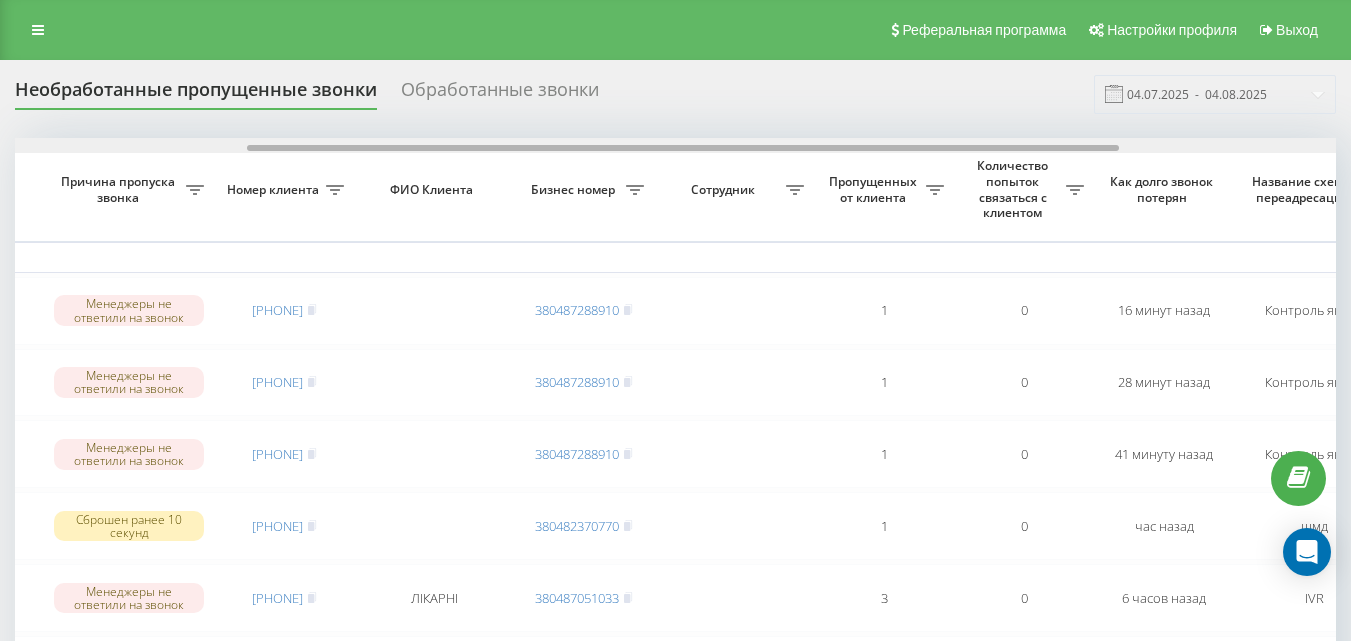 drag, startPoint x: 452, startPoint y: 148, endPoint x: 684, endPoint y: 159, distance: 232.26064 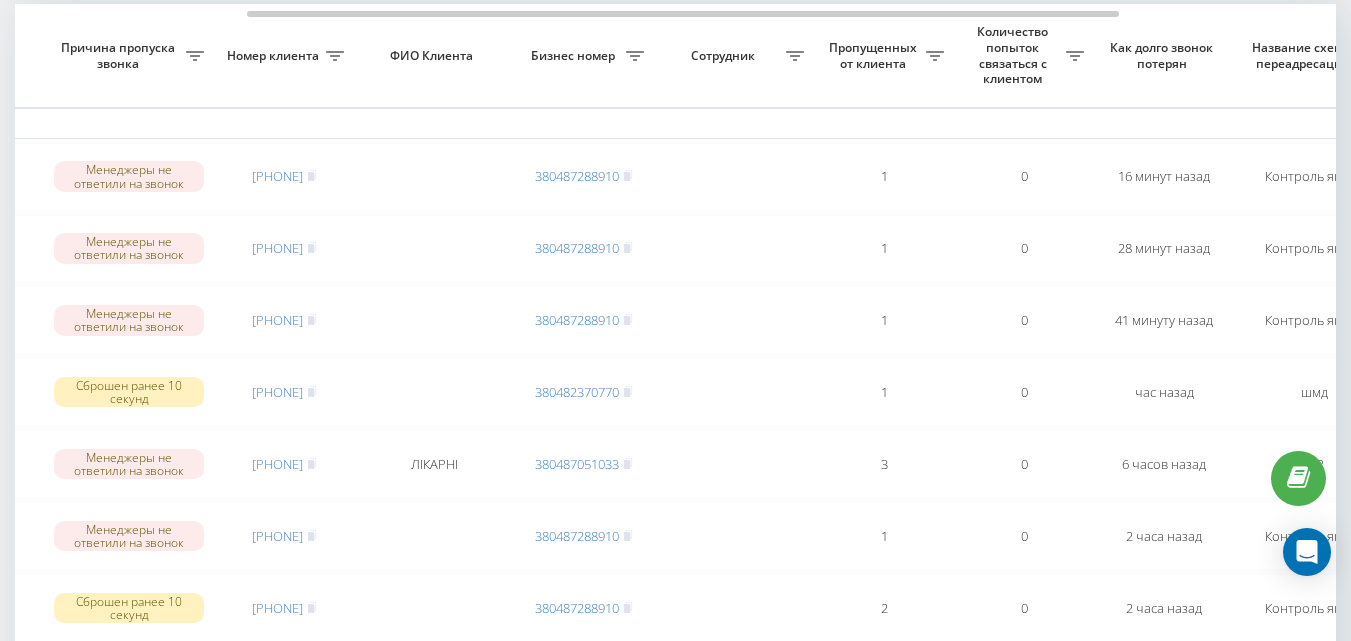 scroll, scrollTop: 0, scrollLeft: 0, axis: both 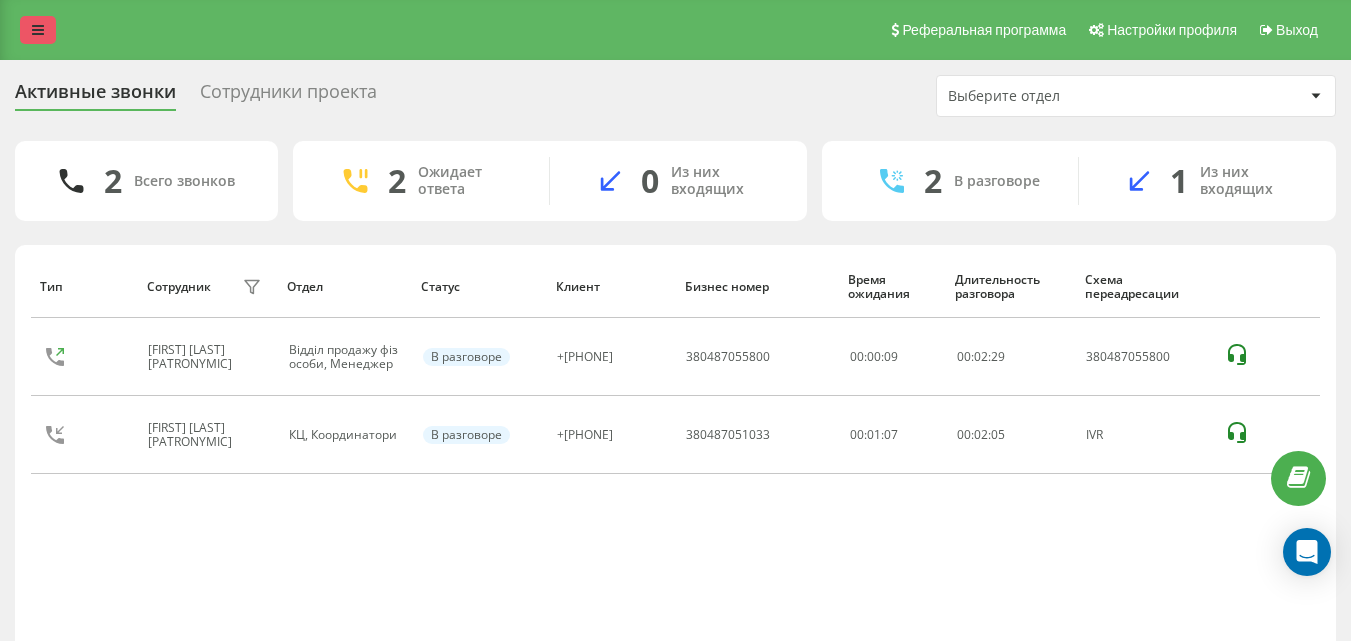 click at bounding box center [38, 30] 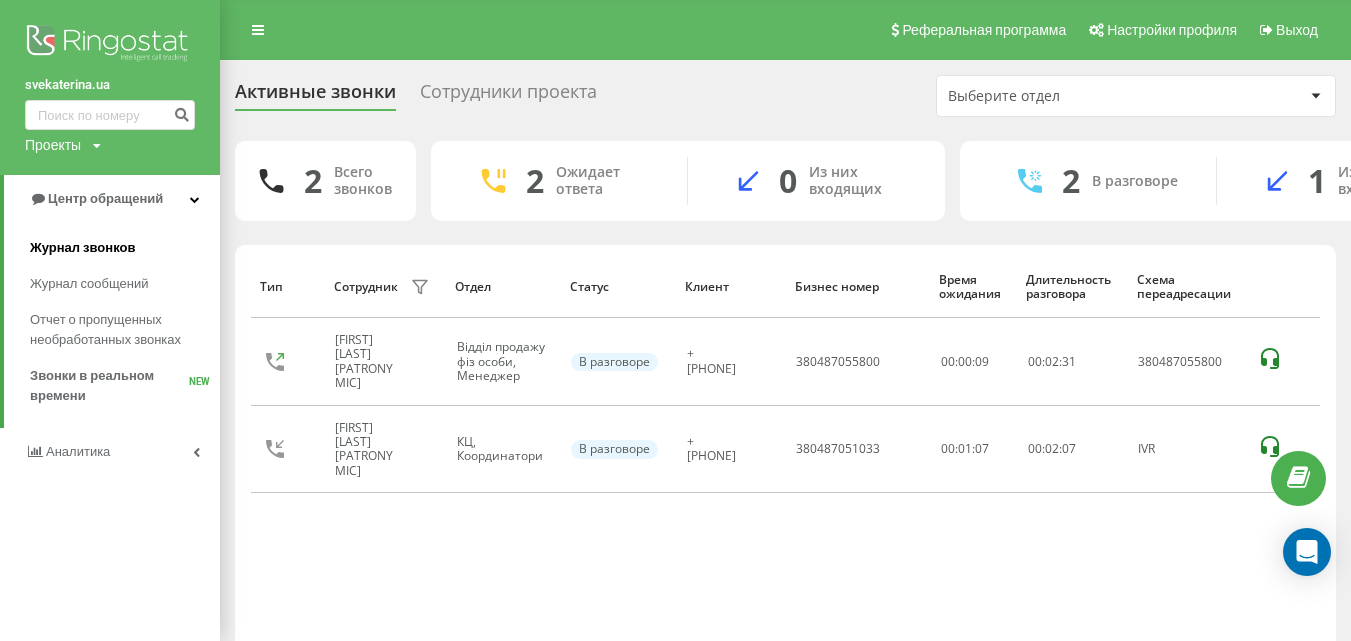 click on "Журнал звонков" at bounding box center [82, 248] 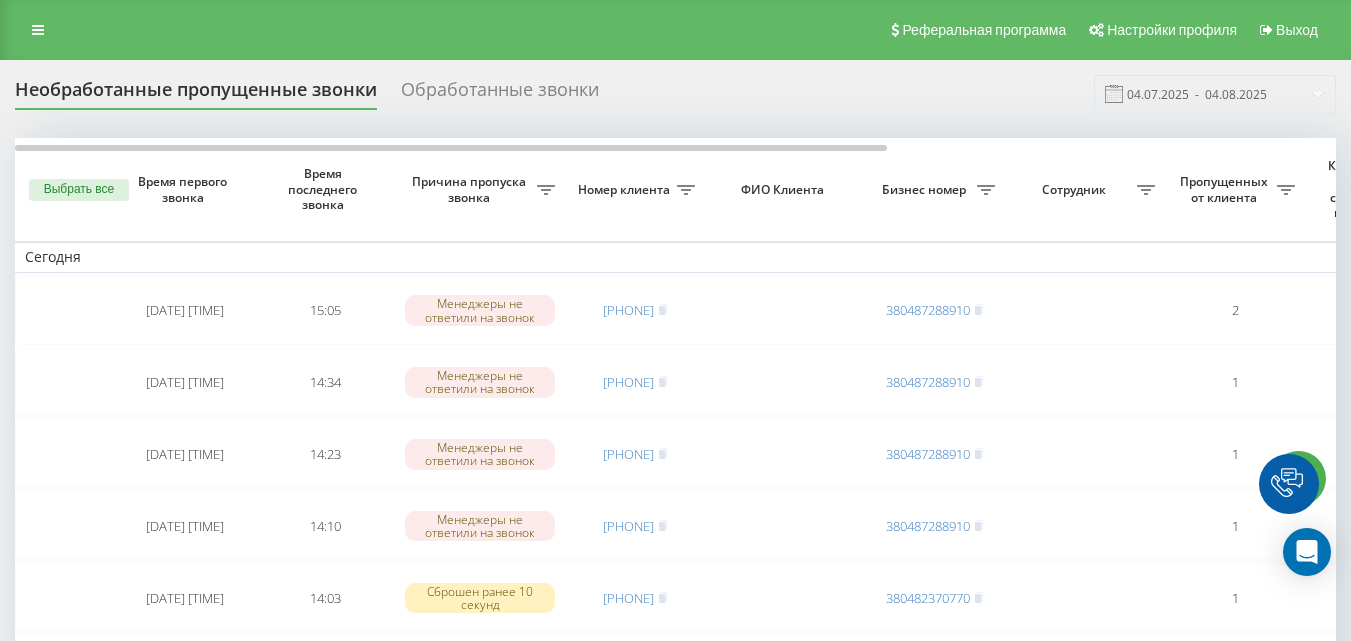 scroll, scrollTop: 0, scrollLeft: 0, axis: both 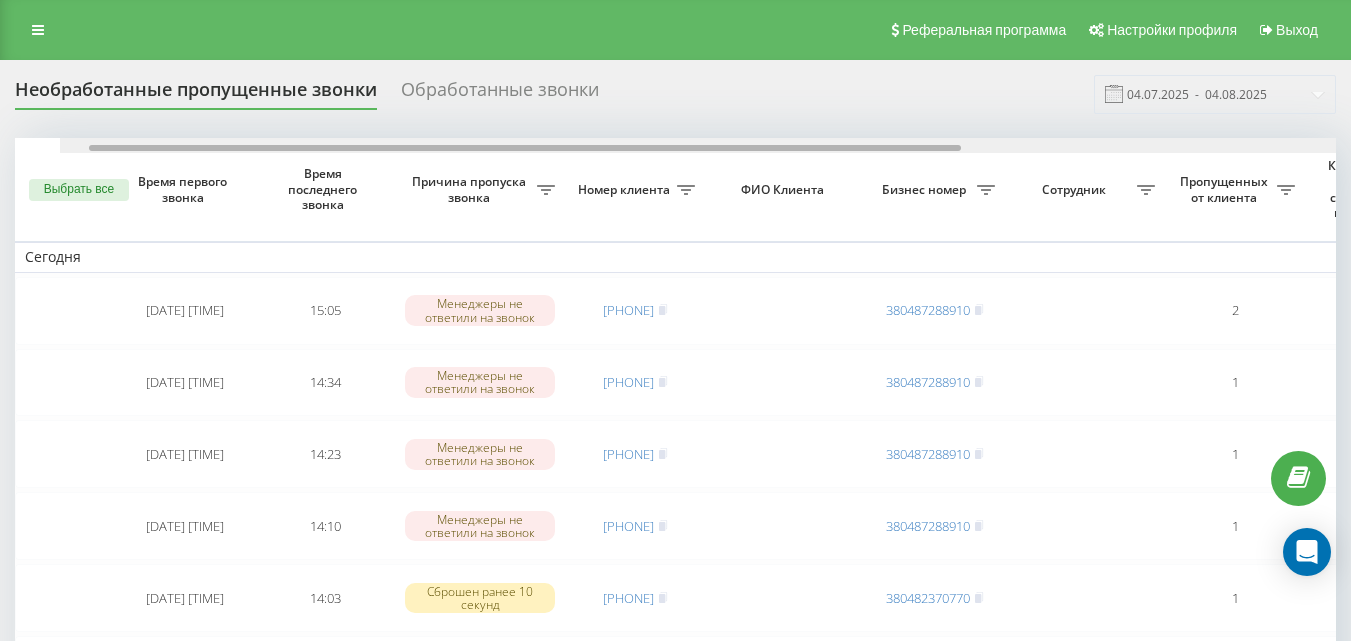 drag, startPoint x: 505, startPoint y: 145, endPoint x: 484, endPoint y: 132, distance: 24.698177 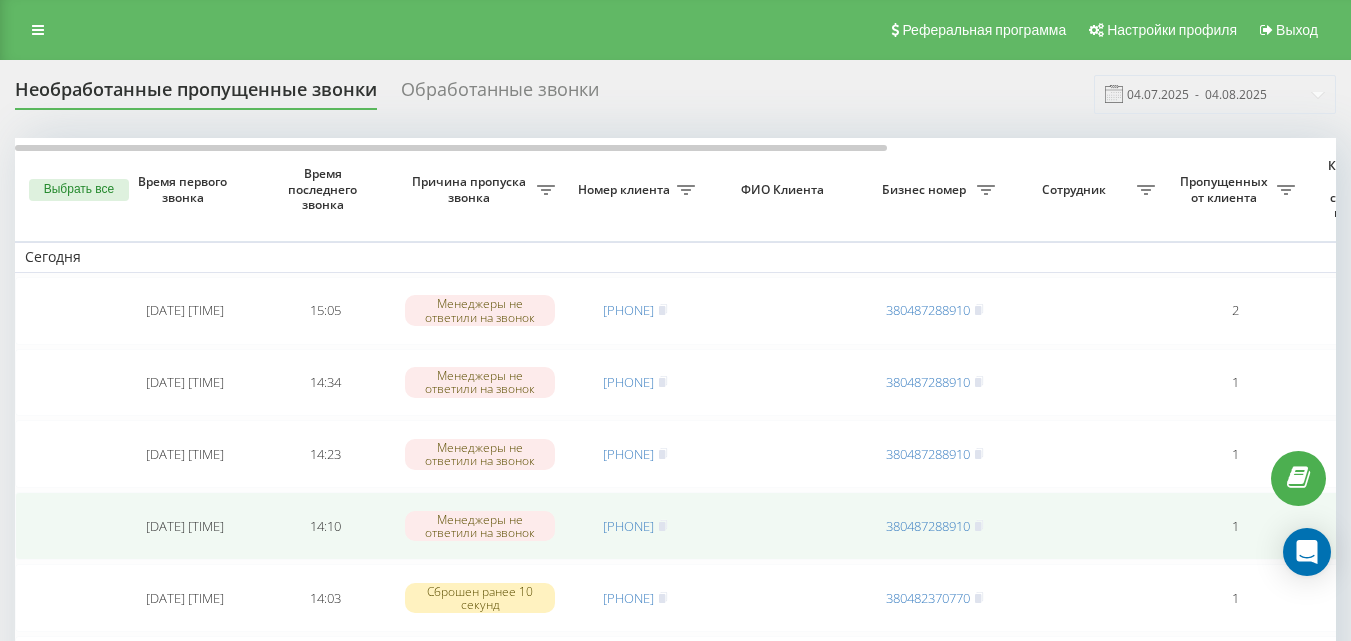 scroll, scrollTop: 0, scrollLeft: 0, axis: both 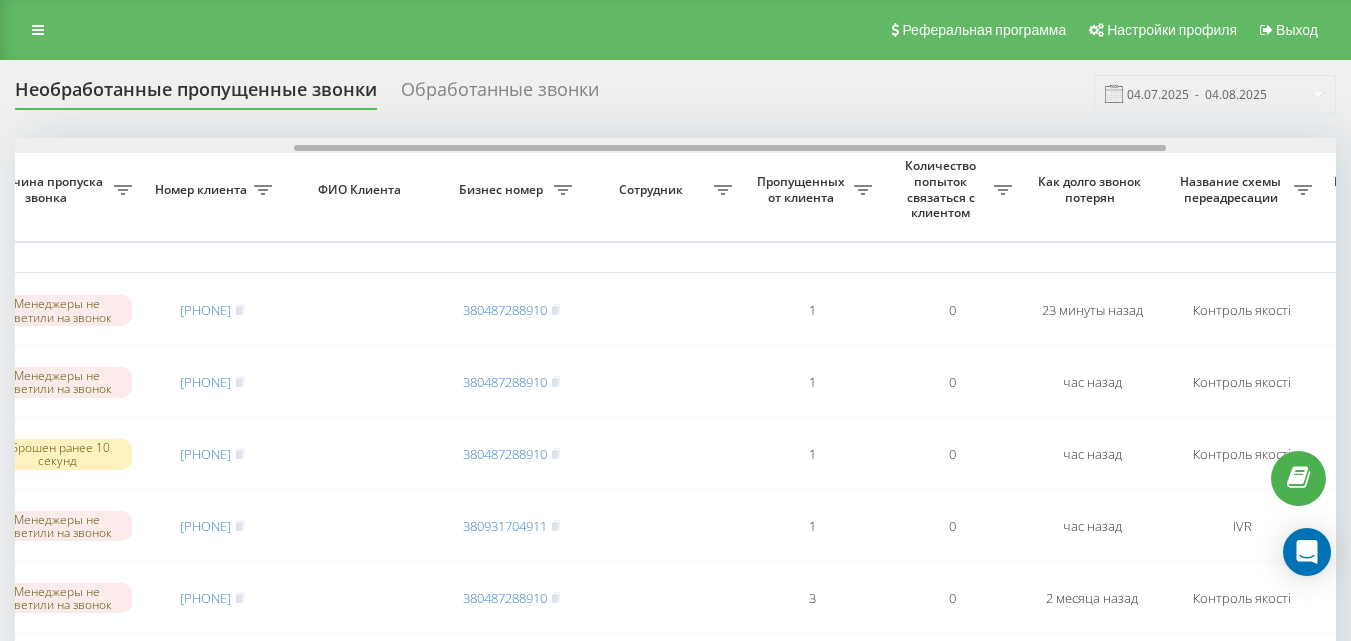 click on "Выбрать все Время первого звонка Время последнего звонка Причина пропуска звонка Номер клиента ФИО Клиента Бизнес номер Сотрудник Пропущенных от клиента Количество попыток связаться с клиентом Как долго звонок потерян Название схемы переадресации Комментарий к звонку Сегодня 2025-08-04 16:08:22 16:08 Менеджеры не ответили на звонок 380683251755 380487288910 1 0 23 минуты назад Контроль якості Обработать Не удалось связаться Связался с клиентом с помощью другого канала Клиент перезвонил сам с другого номера Другой вариант 2025-08-04 15:45:53 15:45 Менеджеры не ответили на звонок 1 0 15:41" at bounding box center (675, 1210) 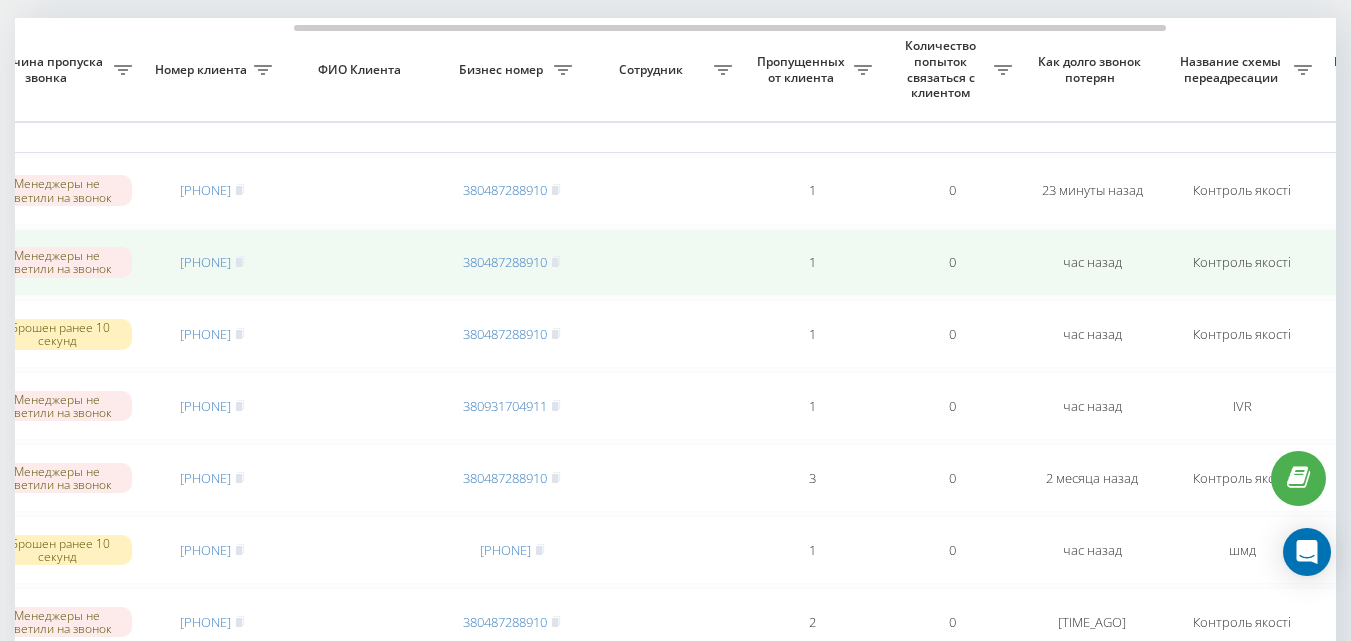 scroll, scrollTop: 100, scrollLeft: 0, axis: vertical 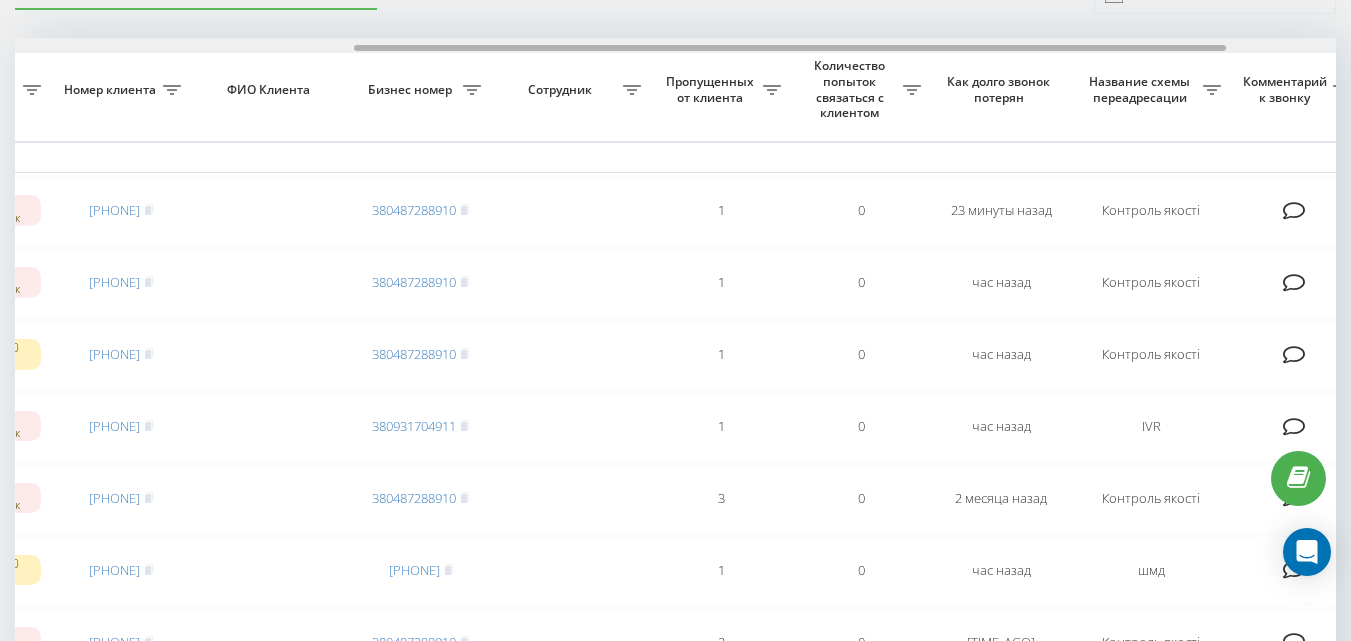 drag, startPoint x: 591, startPoint y: 48, endPoint x: 662, endPoint y: 52, distance: 71.11259 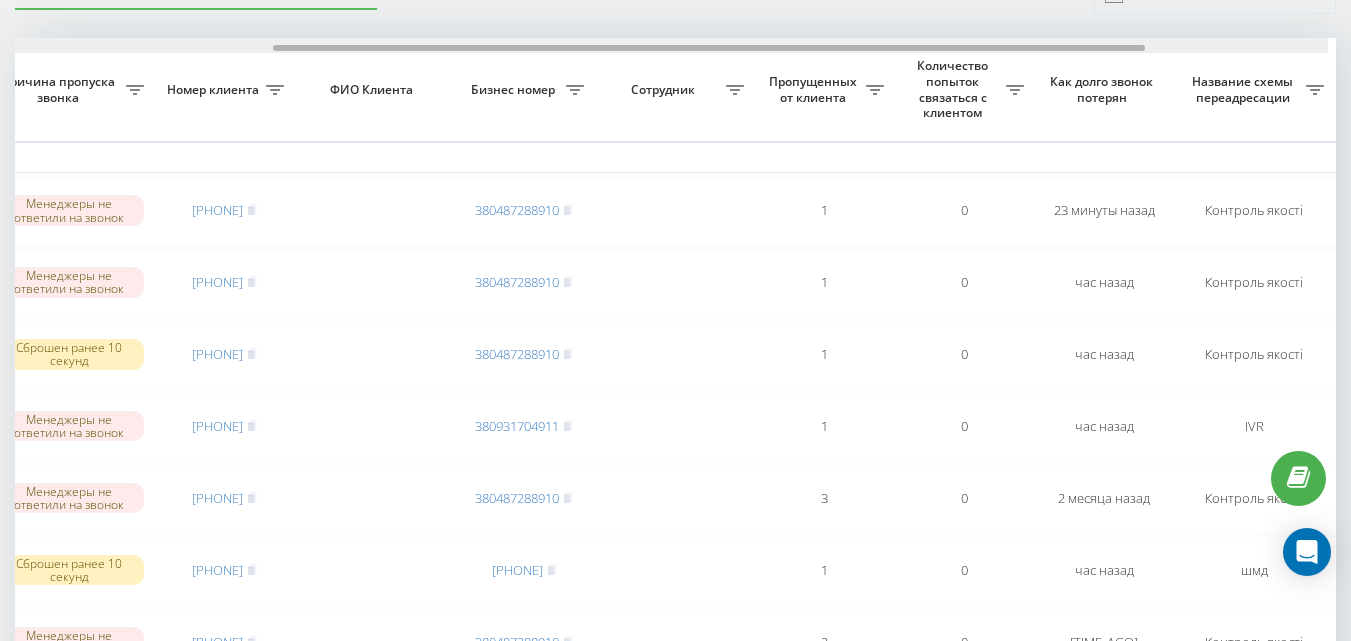 scroll, scrollTop: 0, scrollLeft: 403, axis: horizontal 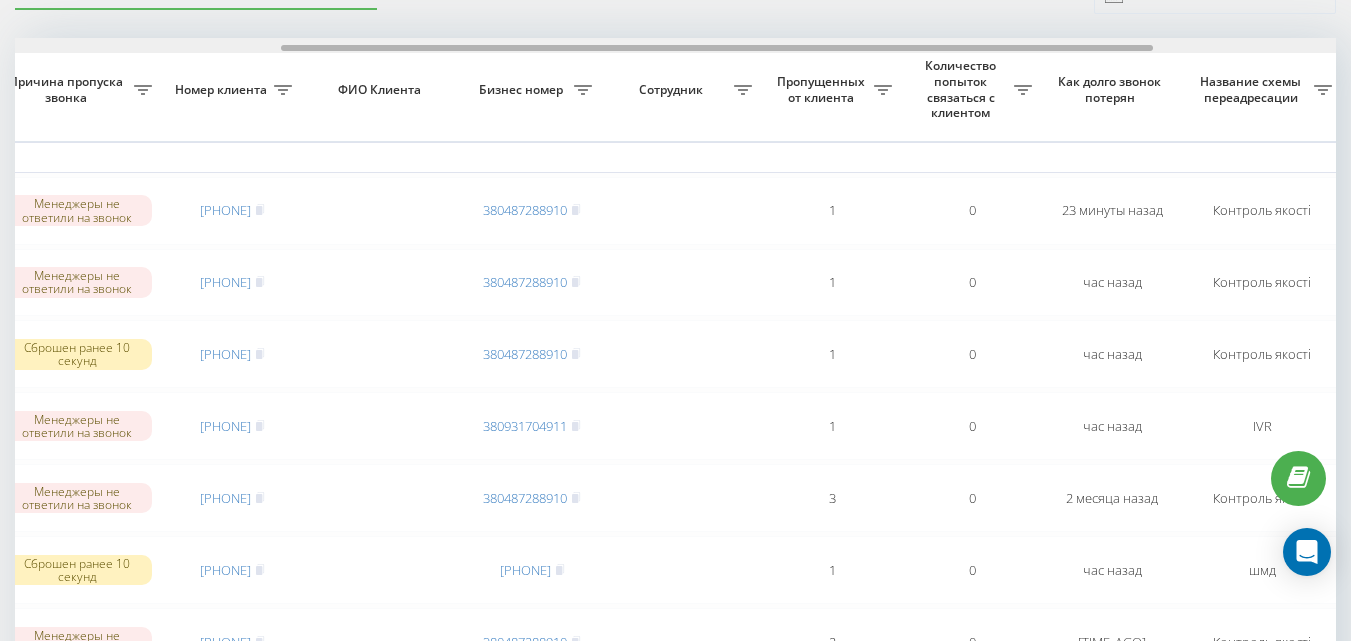 drag, startPoint x: 650, startPoint y: 51, endPoint x: 568, endPoint y: 72, distance: 84.646324 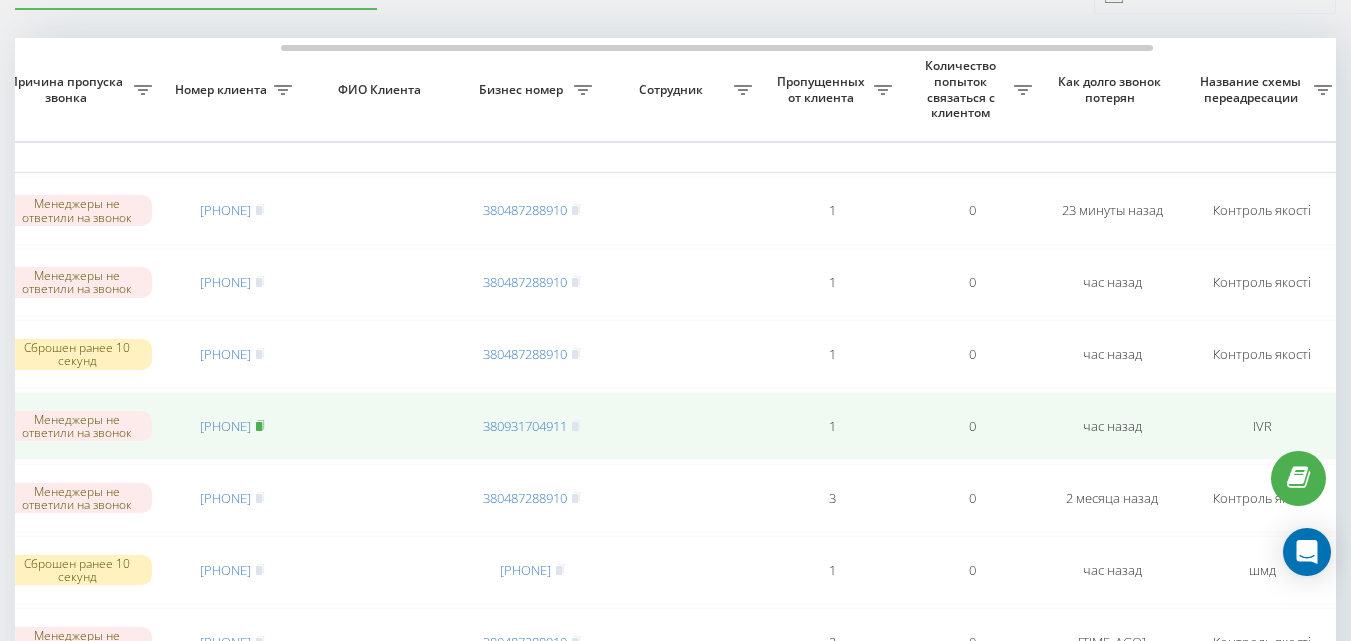 click 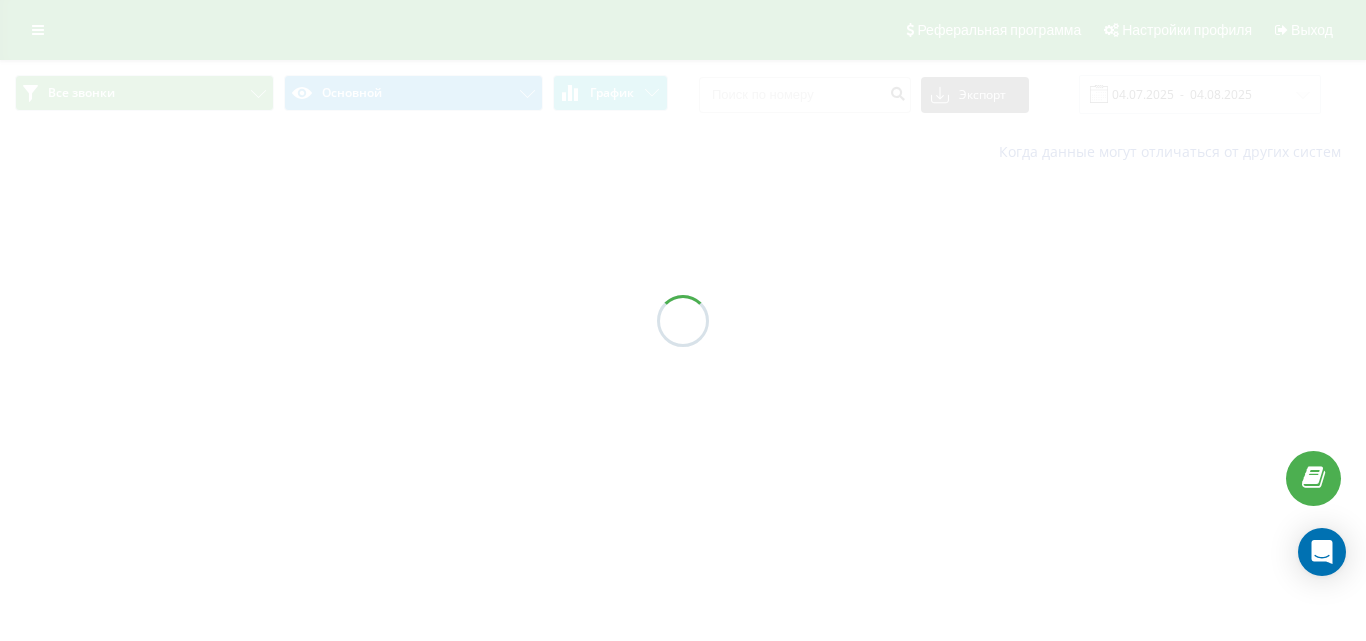 scroll, scrollTop: 0, scrollLeft: 0, axis: both 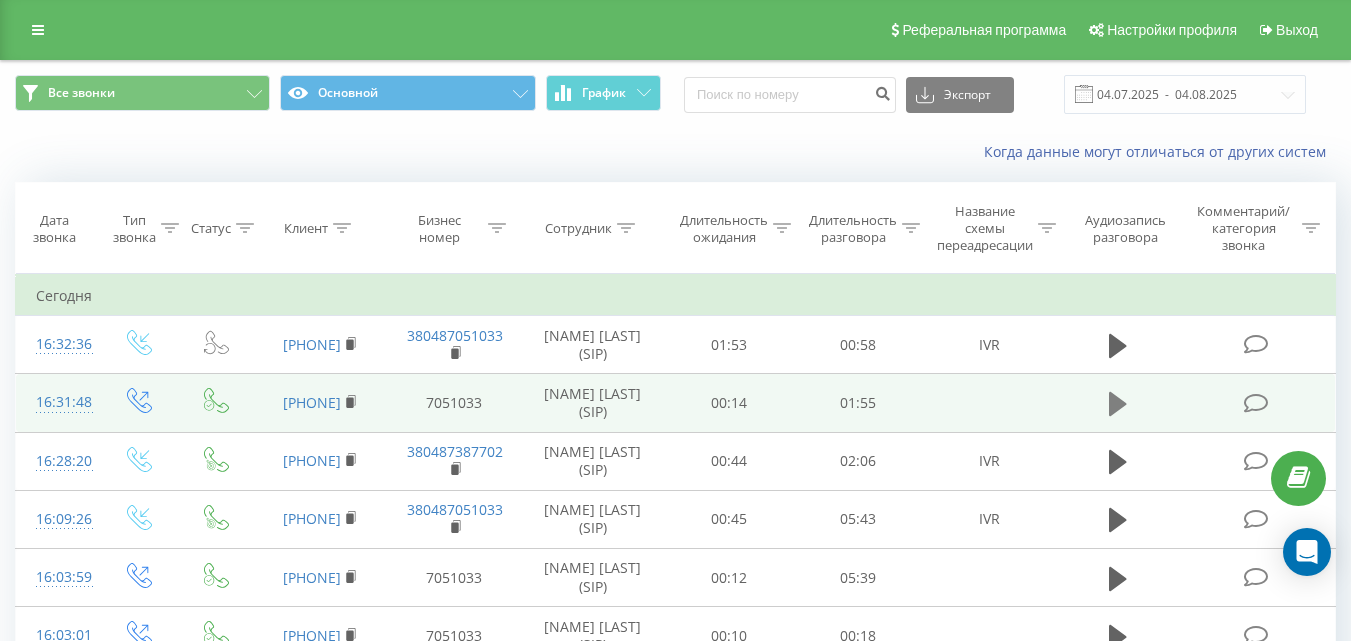 click 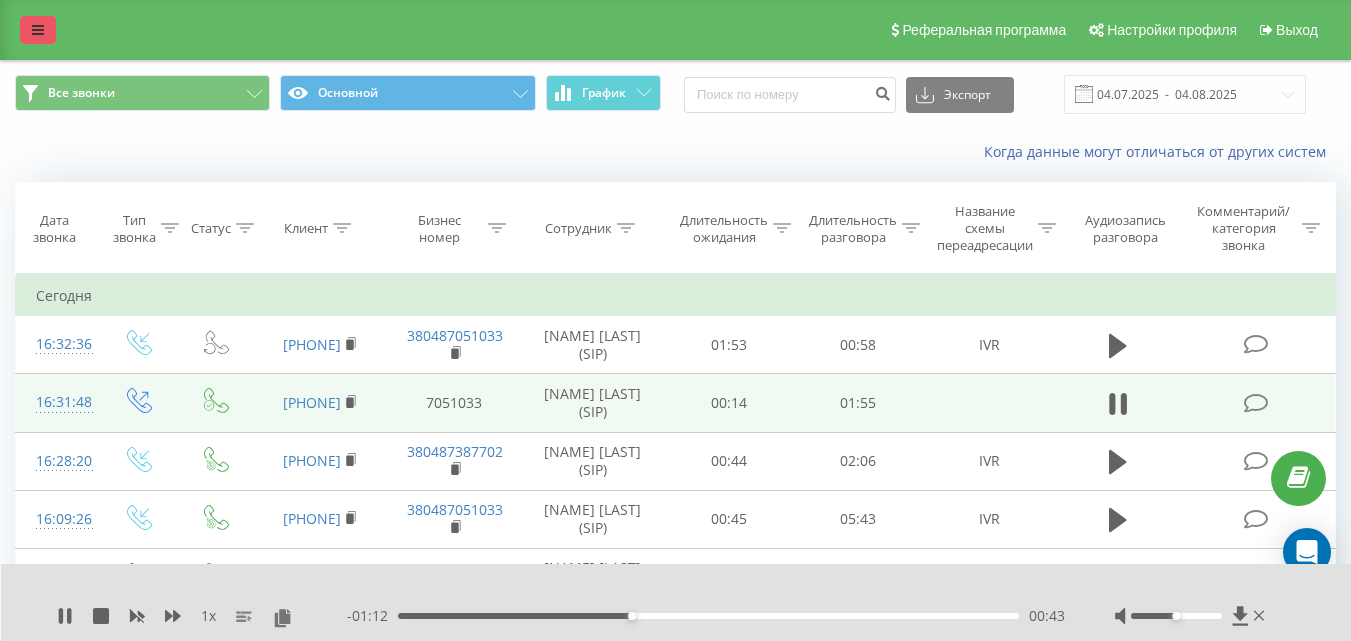 click at bounding box center (38, 30) 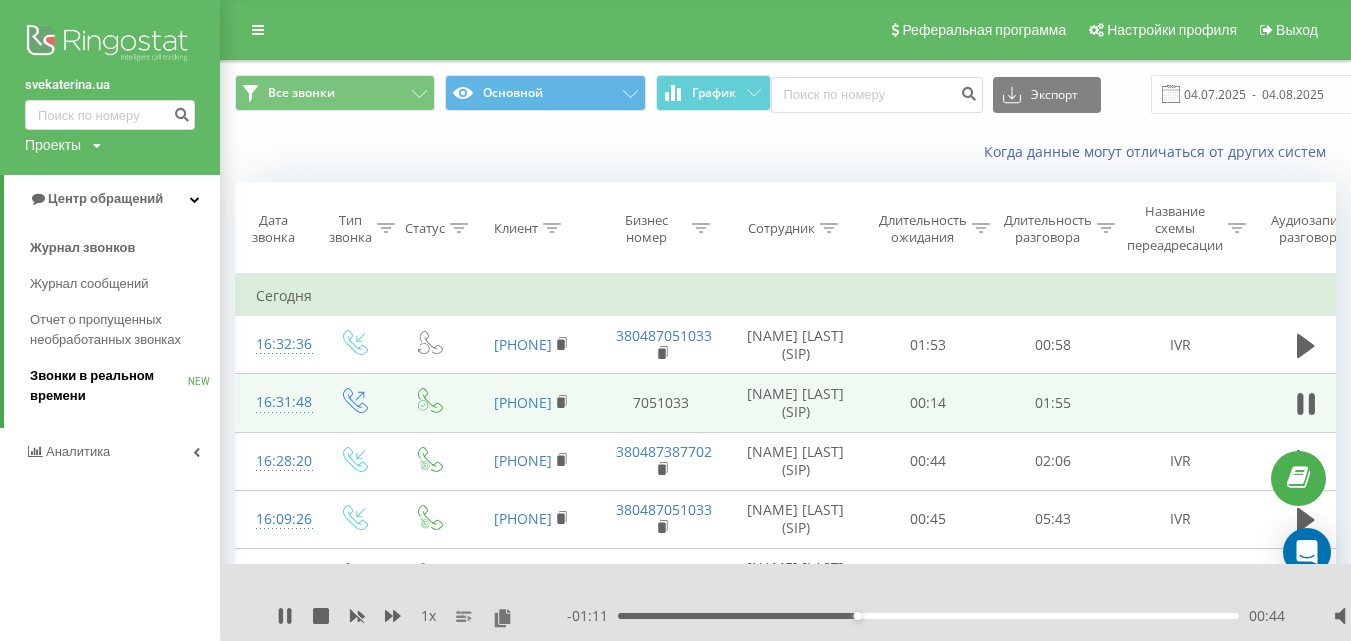 click on "Звонки в реальном времени" at bounding box center [109, 386] 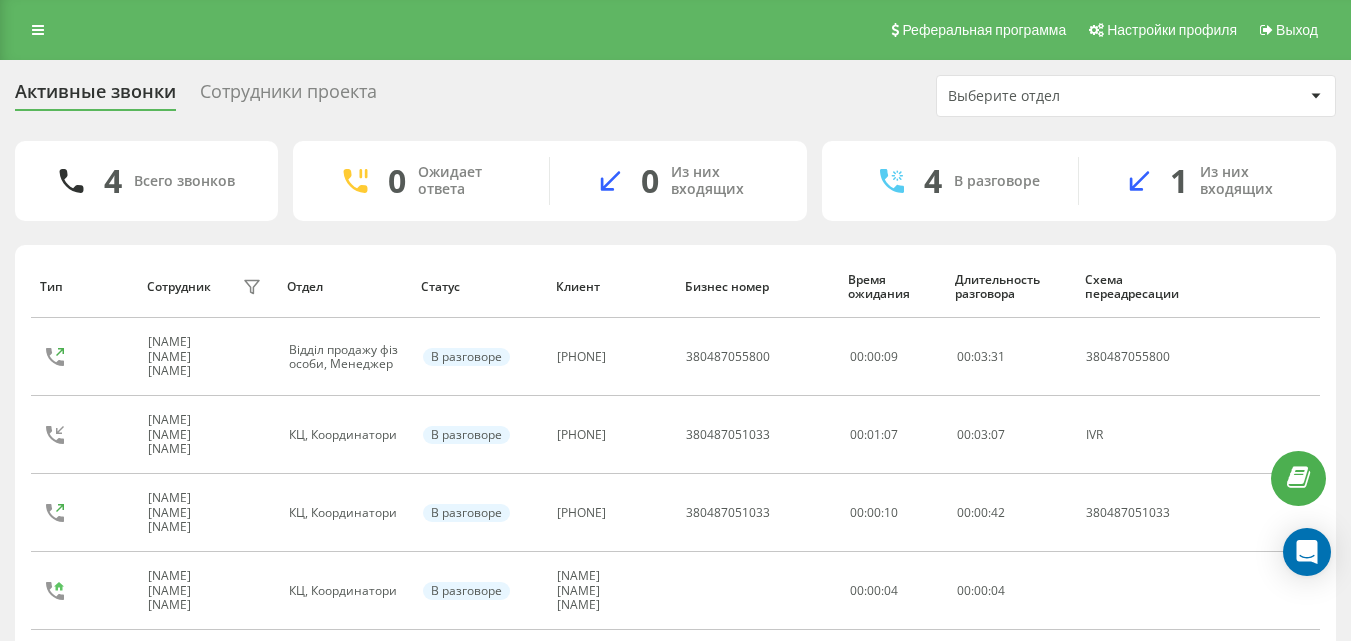 scroll, scrollTop: 64, scrollLeft: 0, axis: vertical 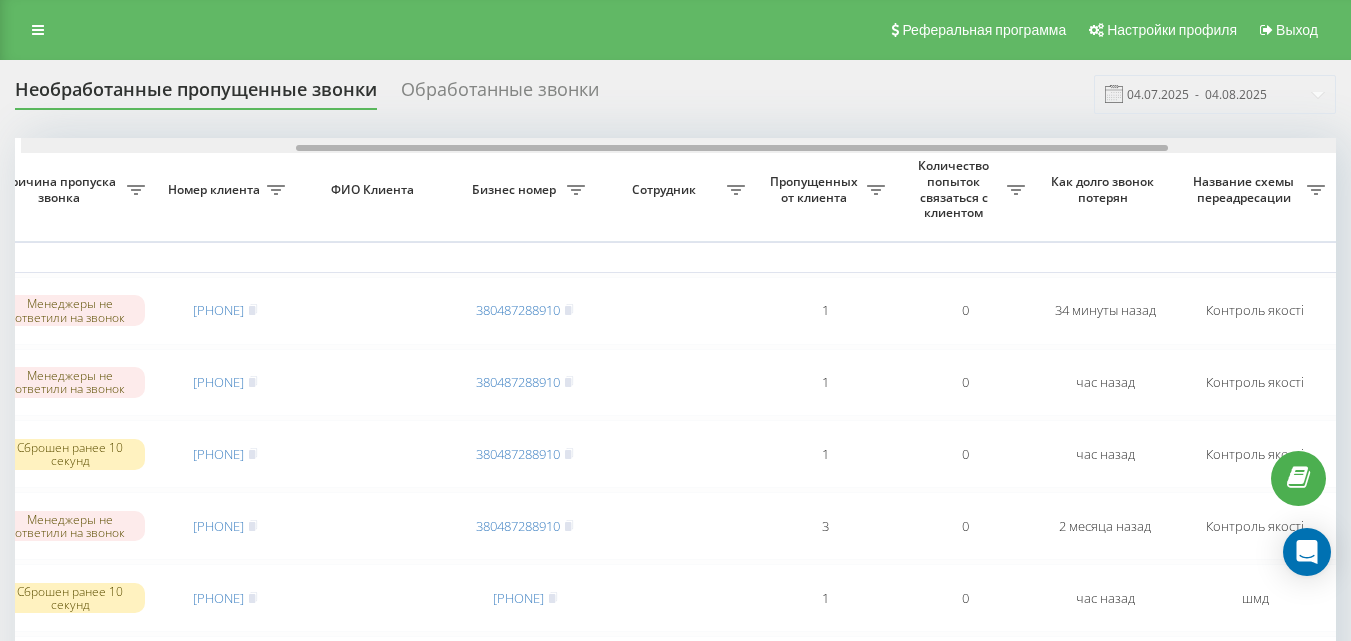 drag, startPoint x: 511, startPoint y: 151, endPoint x: 782, endPoint y: 155, distance: 271.0295 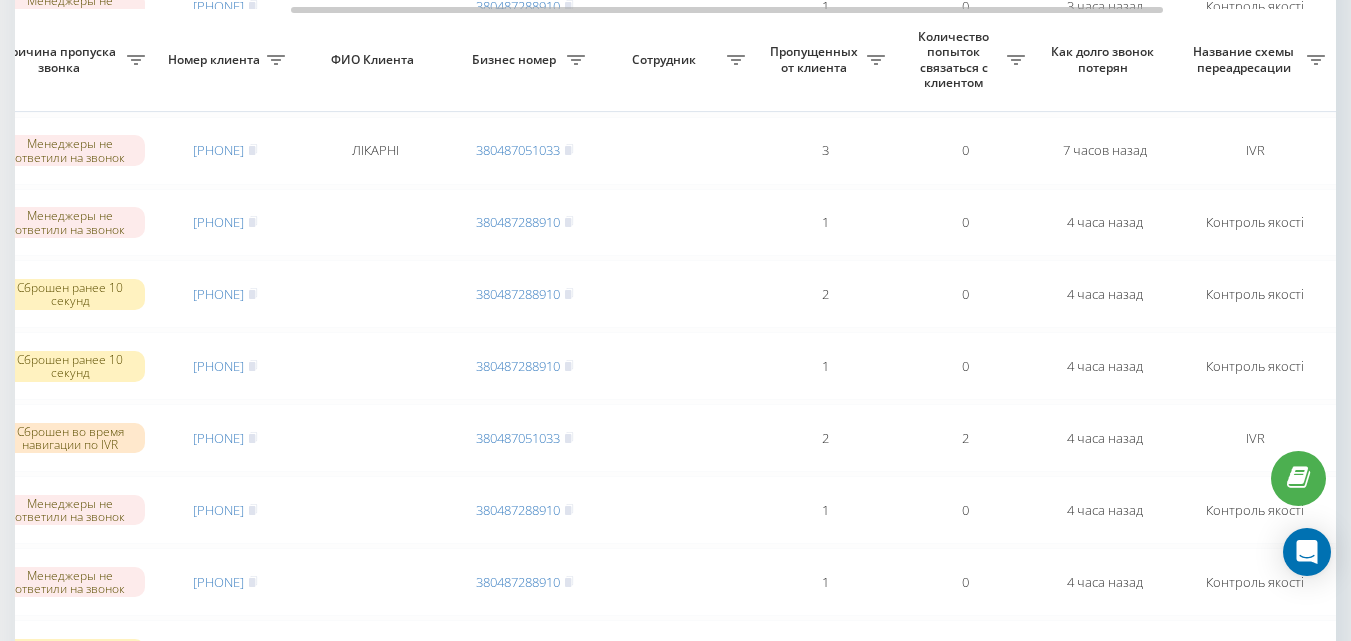 scroll, scrollTop: 900, scrollLeft: 0, axis: vertical 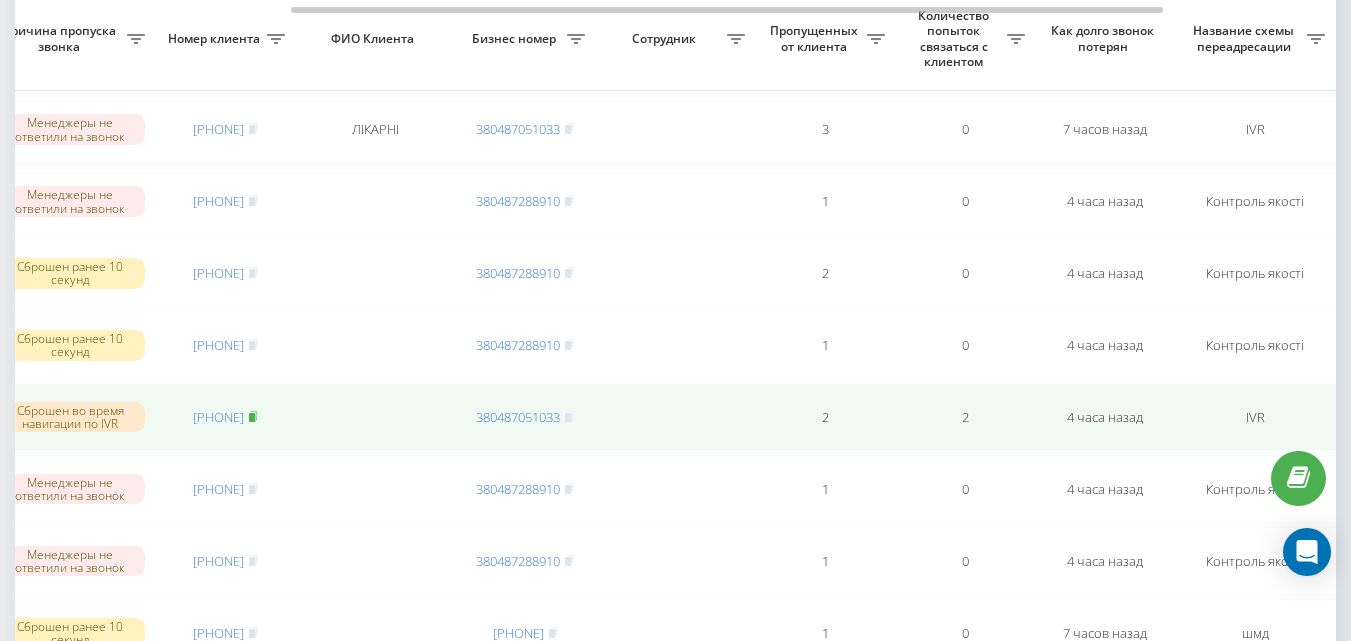 click 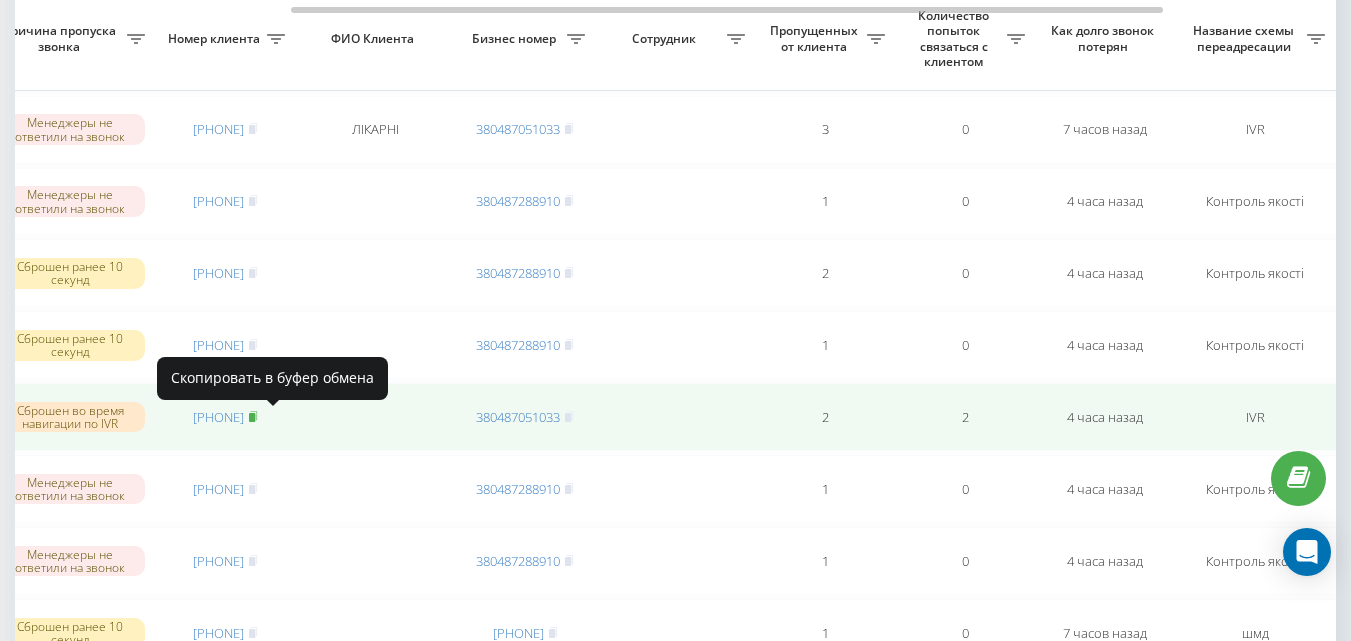 click 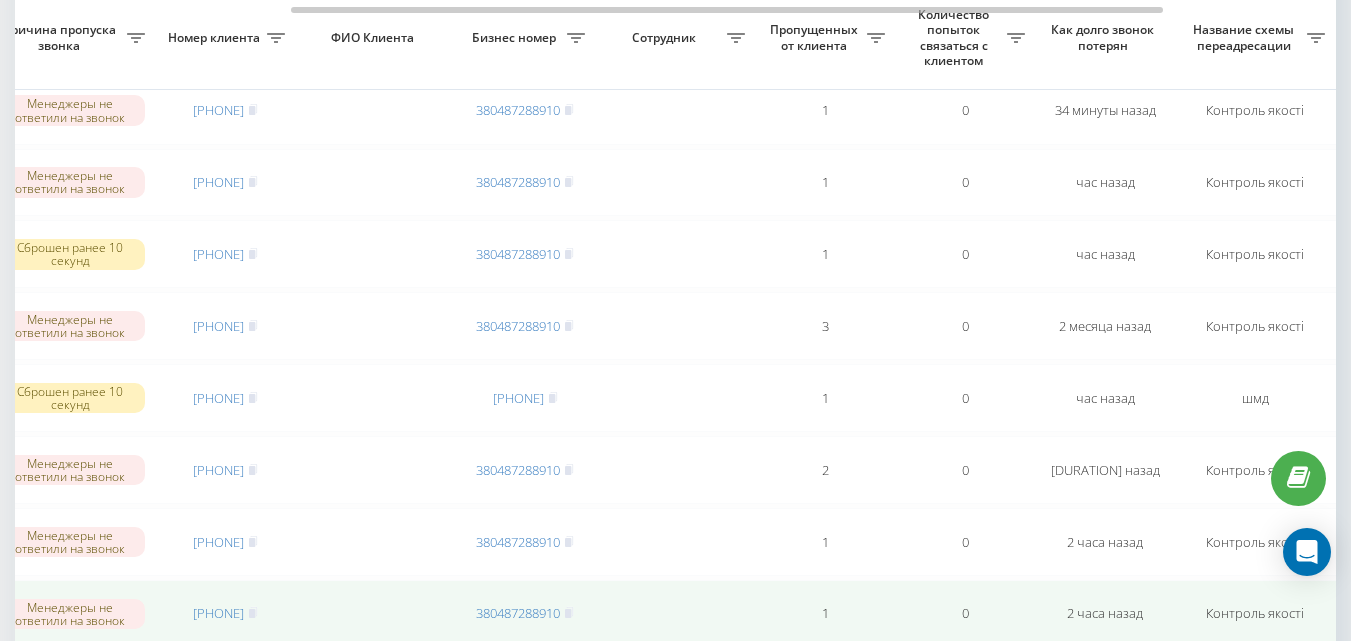 scroll, scrollTop: 0, scrollLeft: 0, axis: both 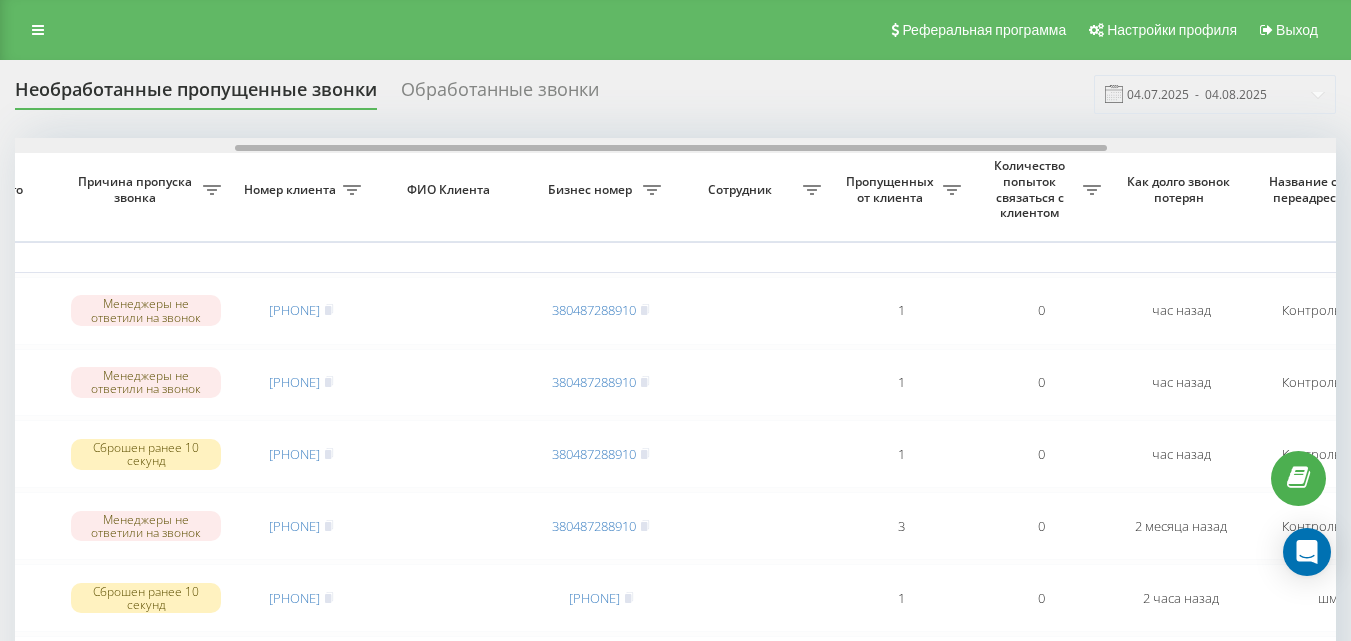 drag, startPoint x: 348, startPoint y: 147, endPoint x: 569, endPoint y: 170, distance: 222.1936 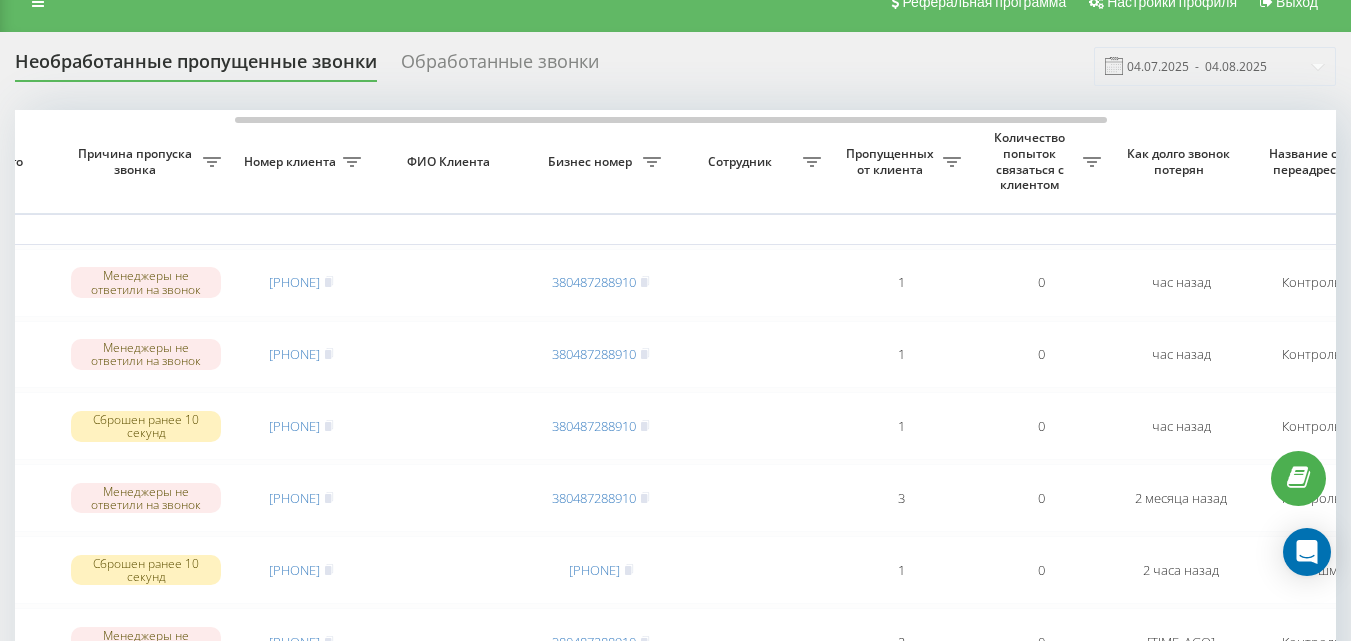 scroll, scrollTop: 0, scrollLeft: 0, axis: both 